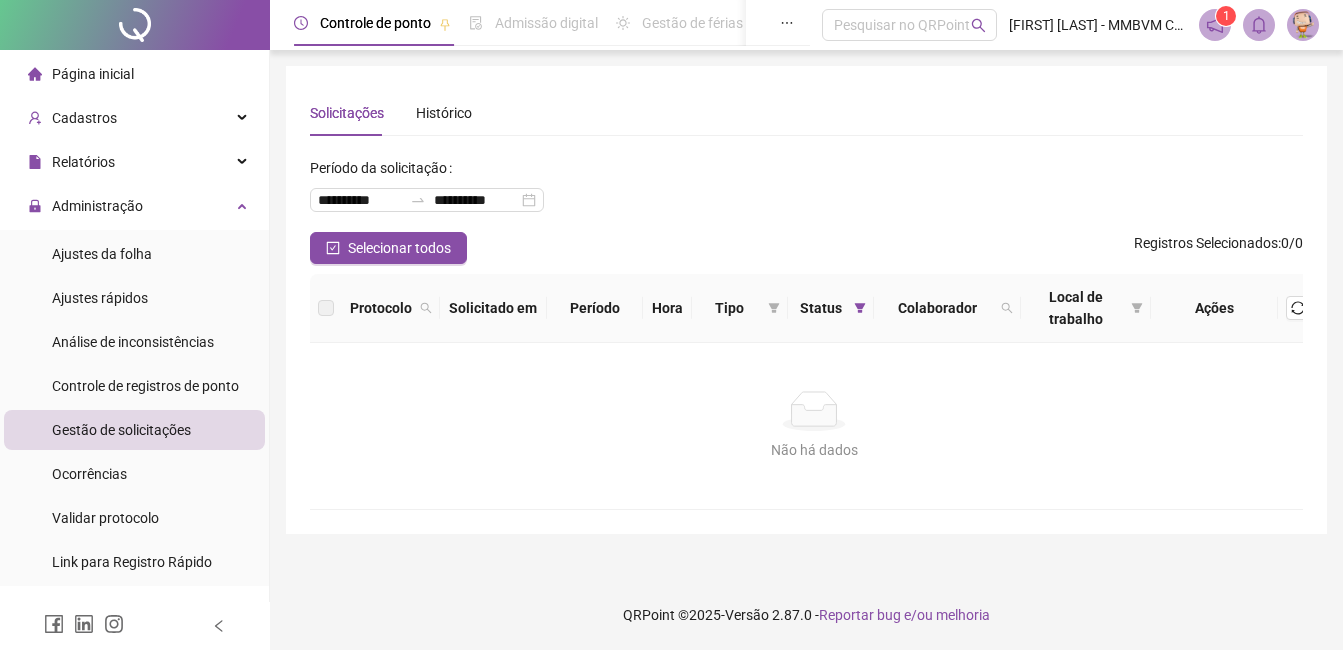 scroll, scrollTop: 0, scrollLeft: 0, axis: both 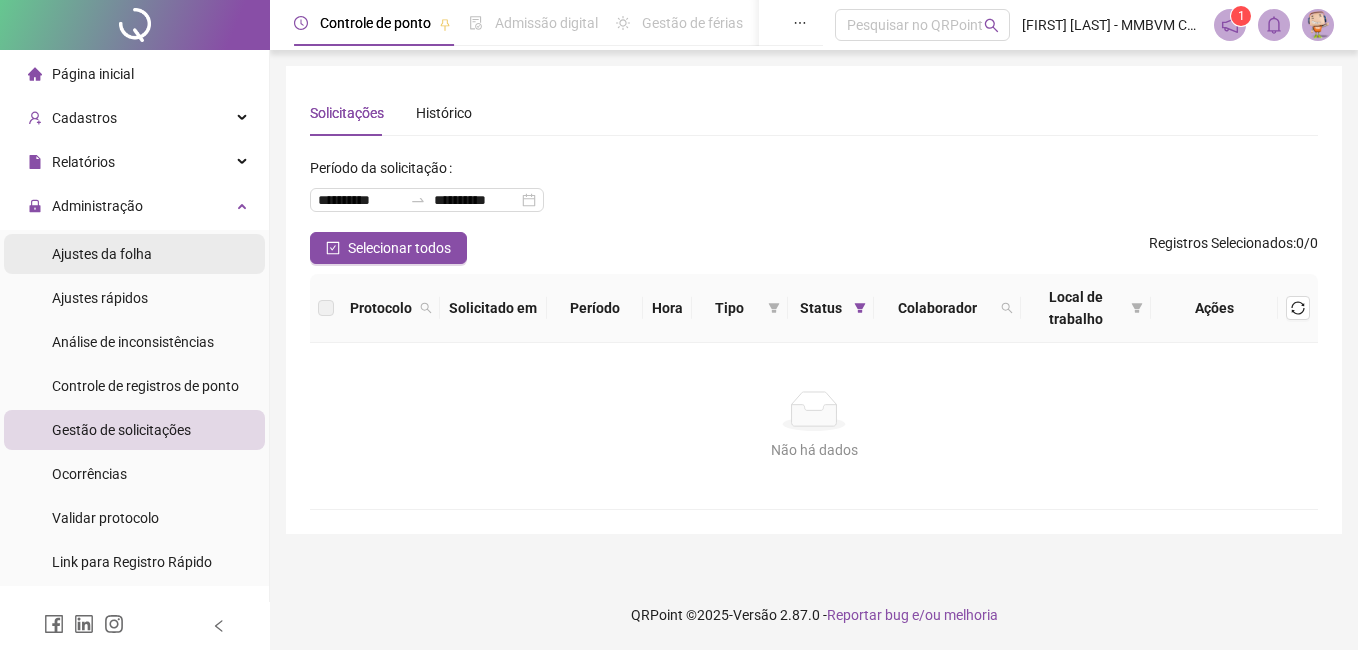 click on "Ajustes da folha" at bounding box center [102, 254] 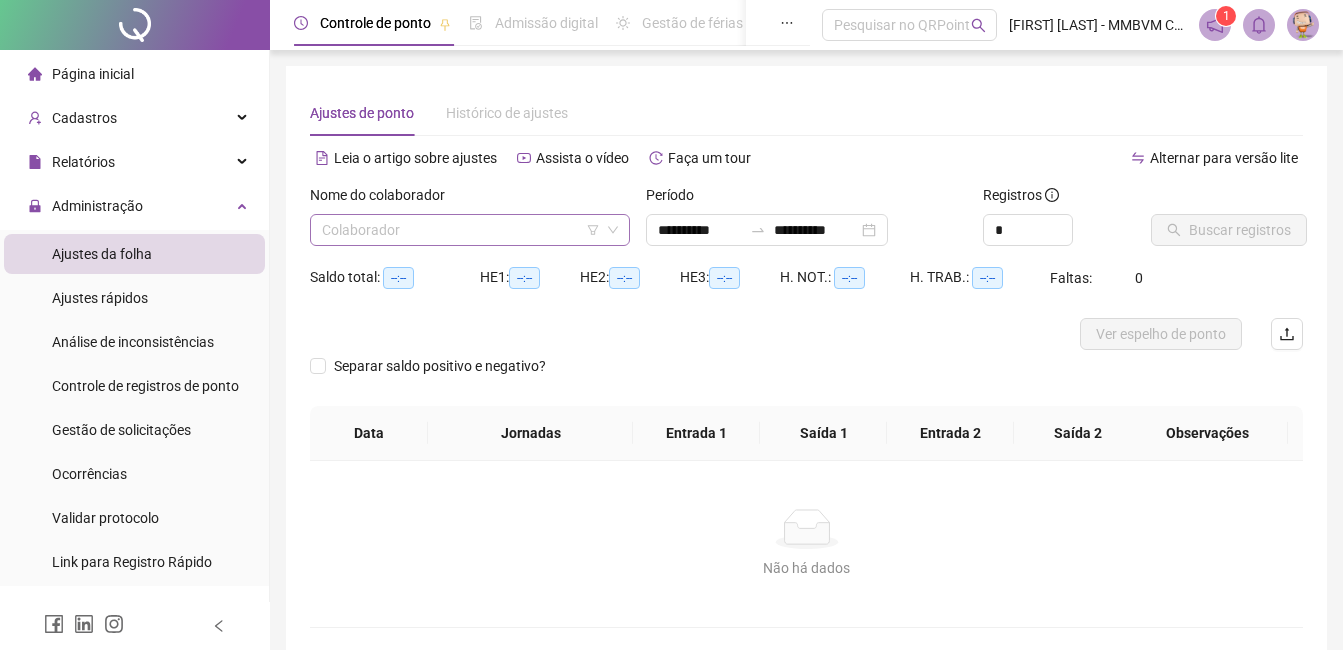 click at bounding box center (464, 230) 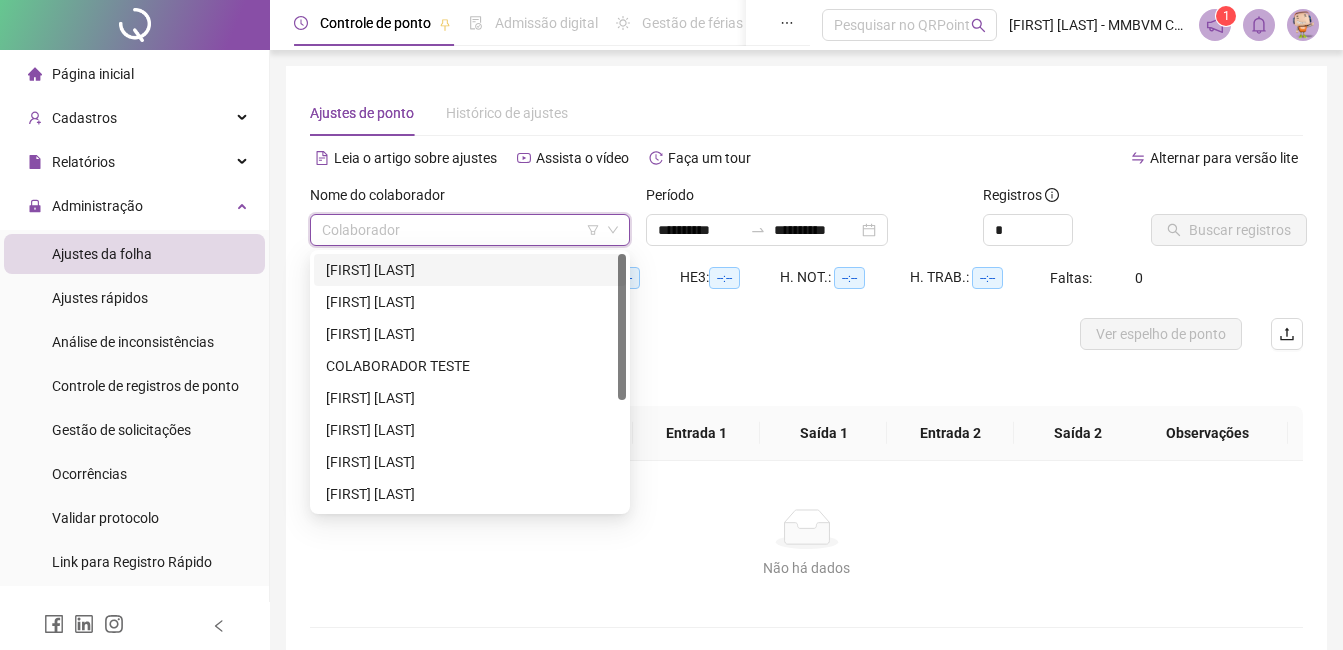 click on "[FIRST] [LAST]" at bounding box center [470, 270] 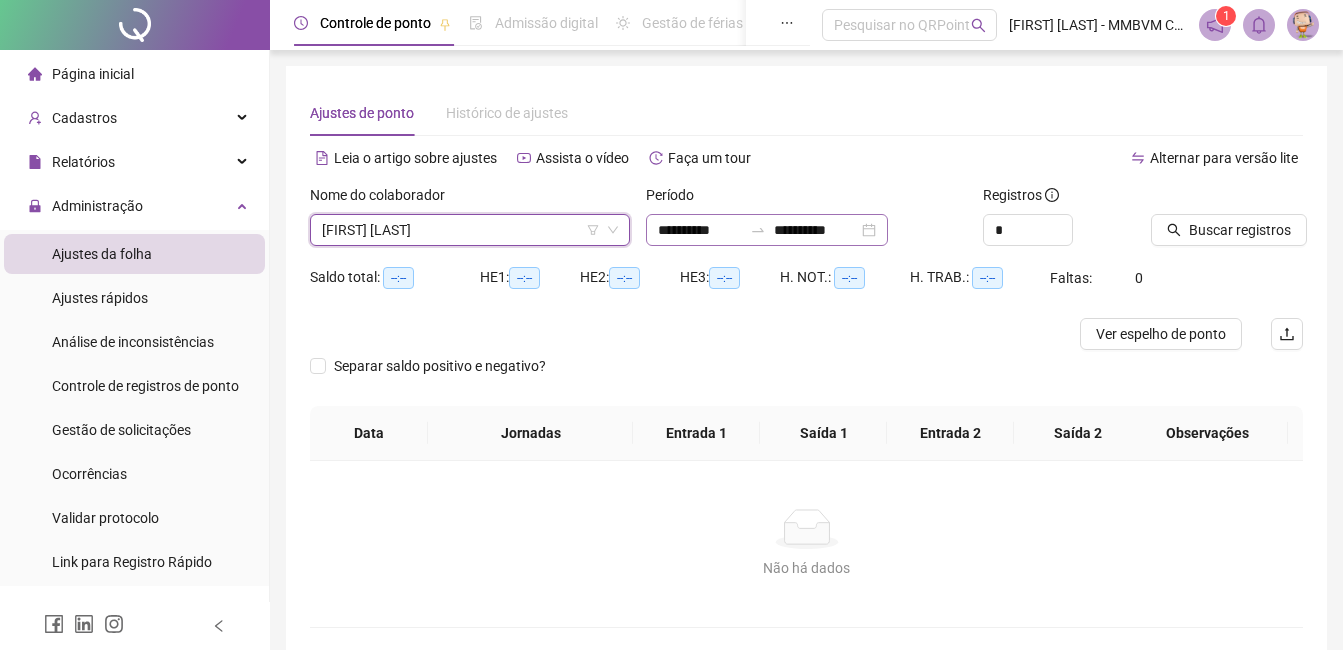 click on "**********" at bounding box center [767, 230] 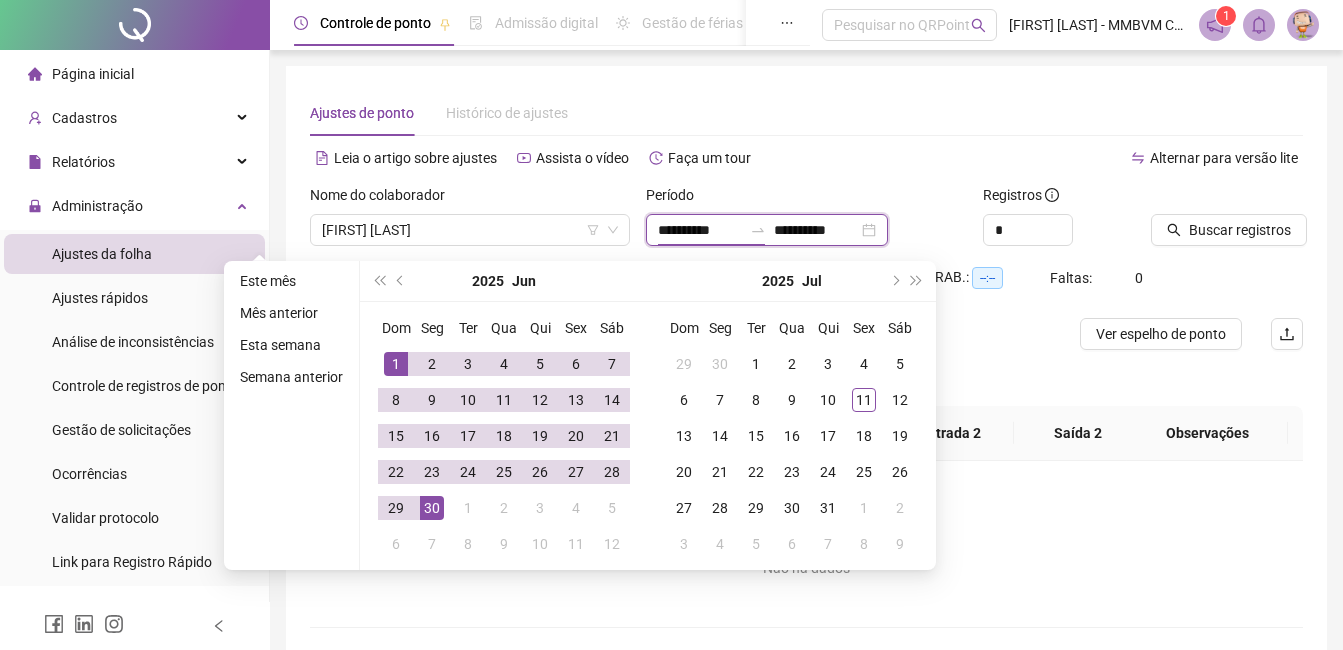 click on "**********" at bounding box center (700, 230) 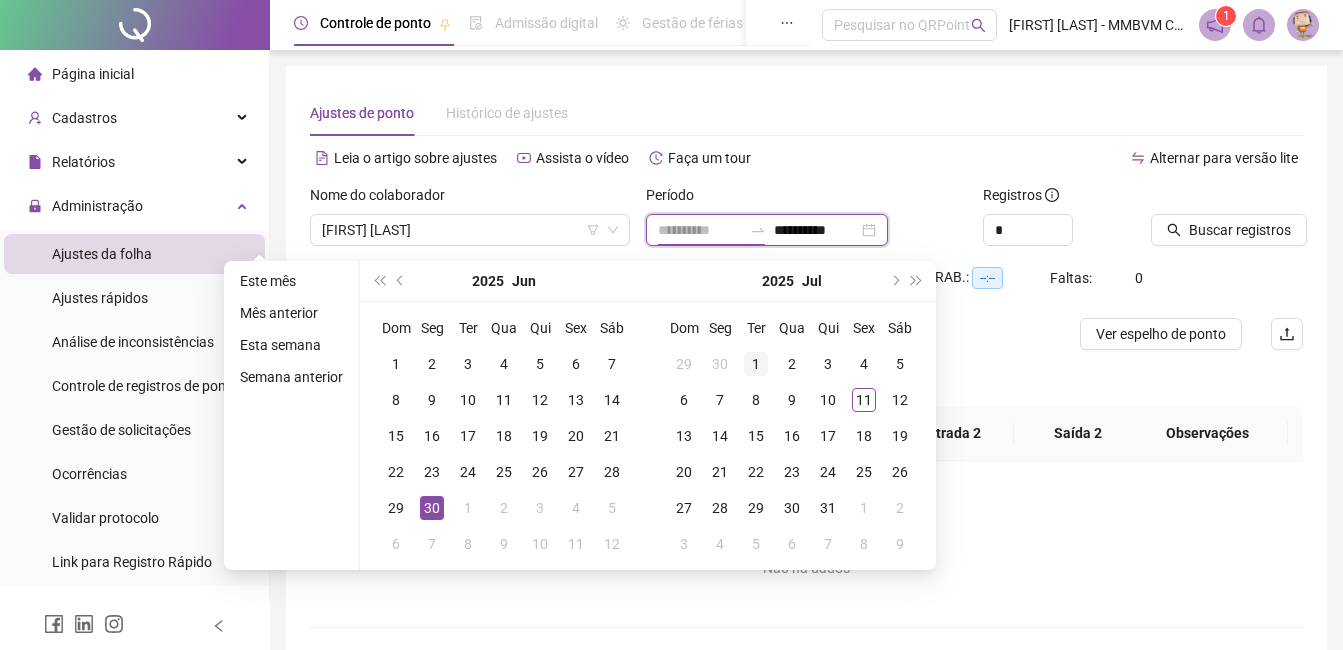 type on "**********" 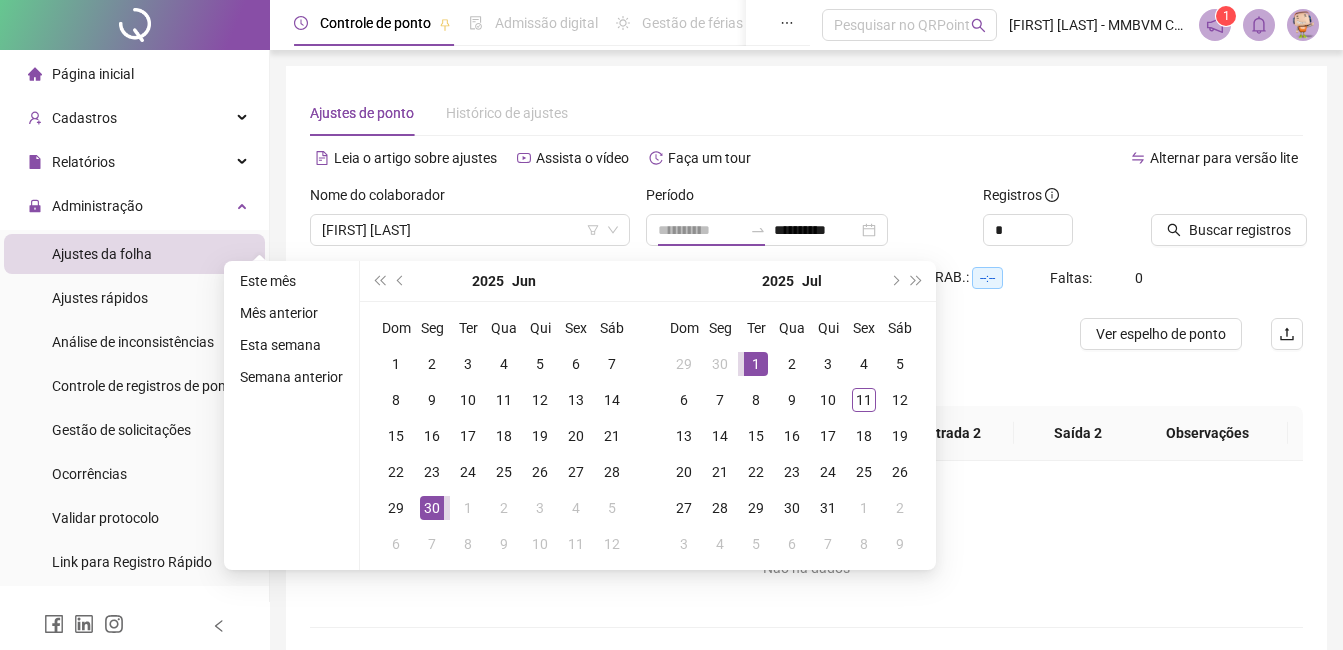 click on "1" at bounding box center [756, 364] 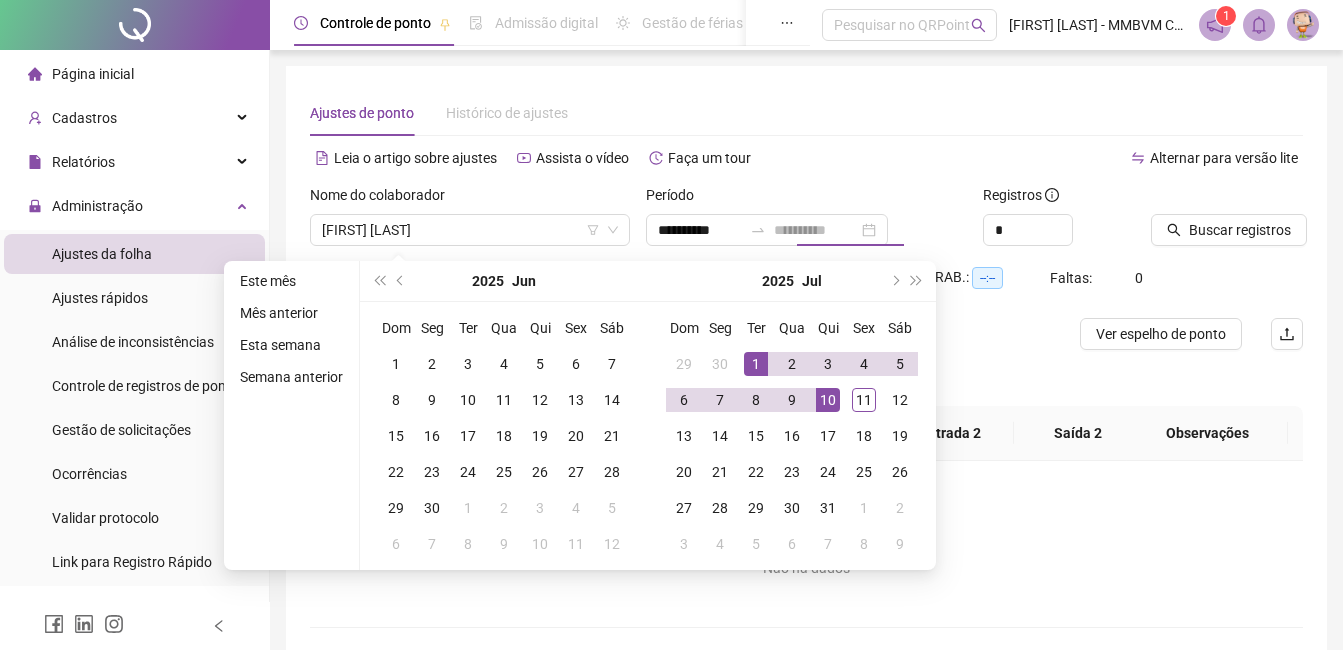 click on "10" at bounding box center (828, 400) 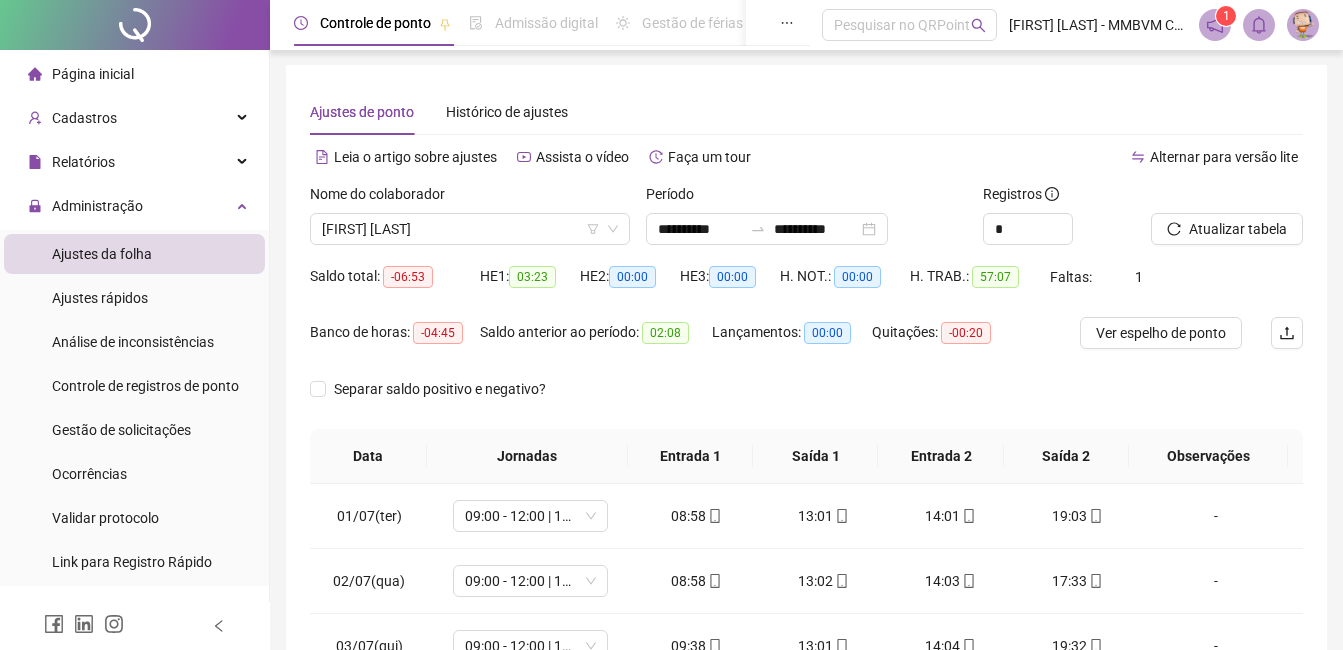 scroll, scrollTop: 372, scrollLeft: 0, axis: vertical 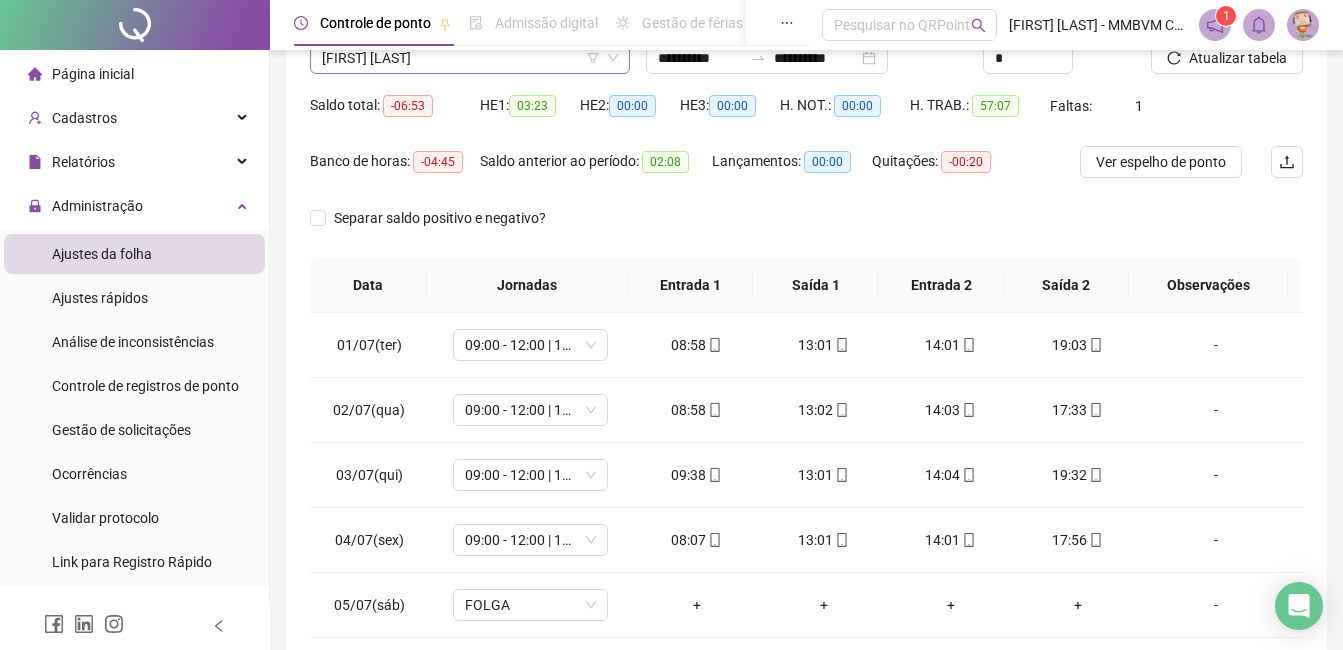 click on "[FIRST] [LAST]" at bounding box center (470, 58) 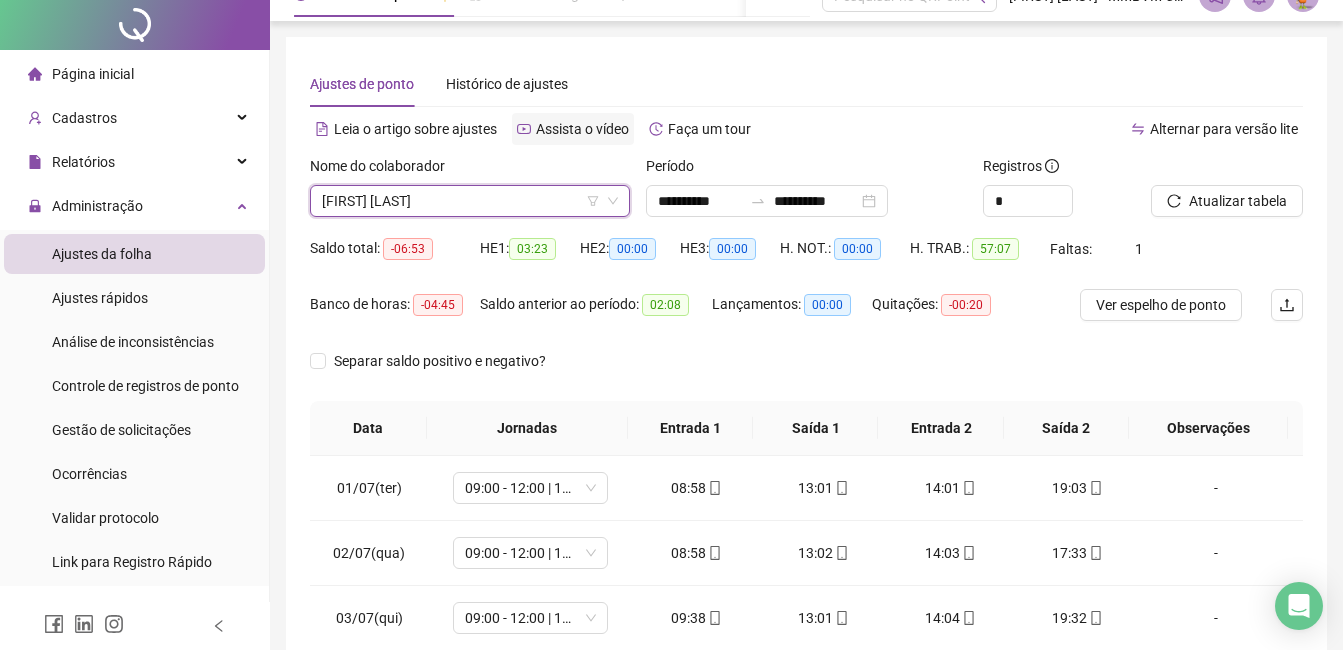 scroll, scrollTop: 0, scrollLeft: 0, axis: both 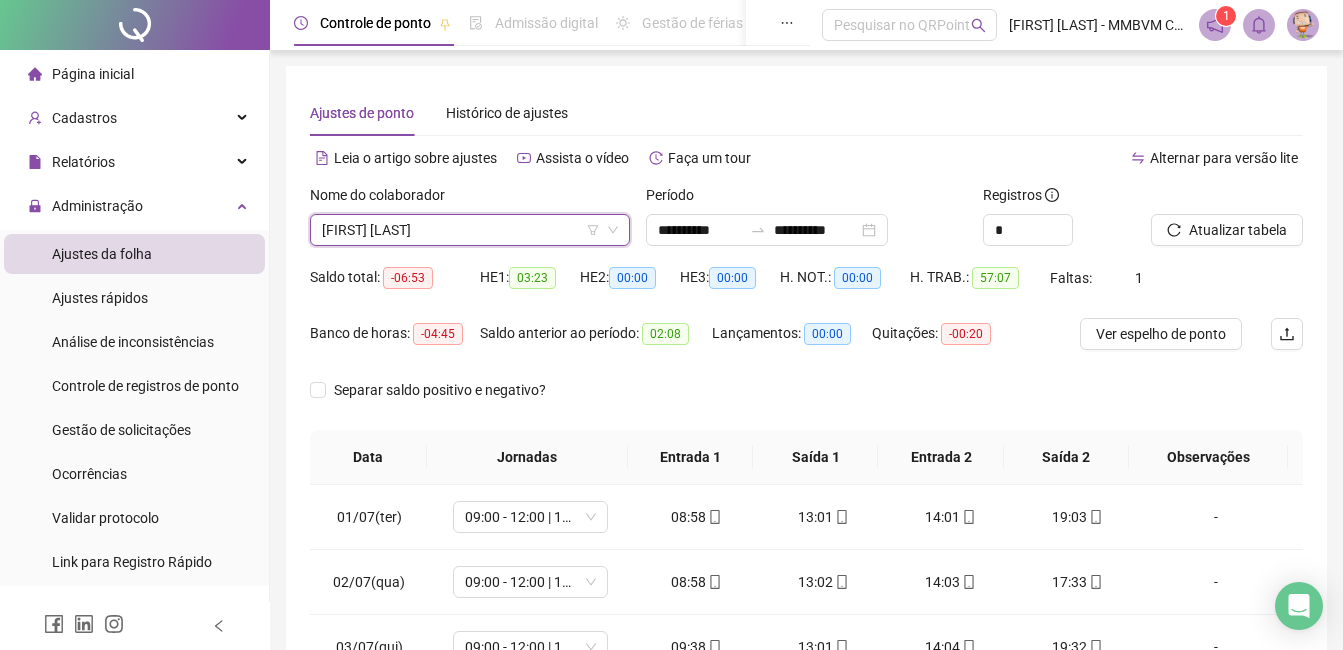 click on "[FIRST] [LAST]" at bounding box center [470, 230] 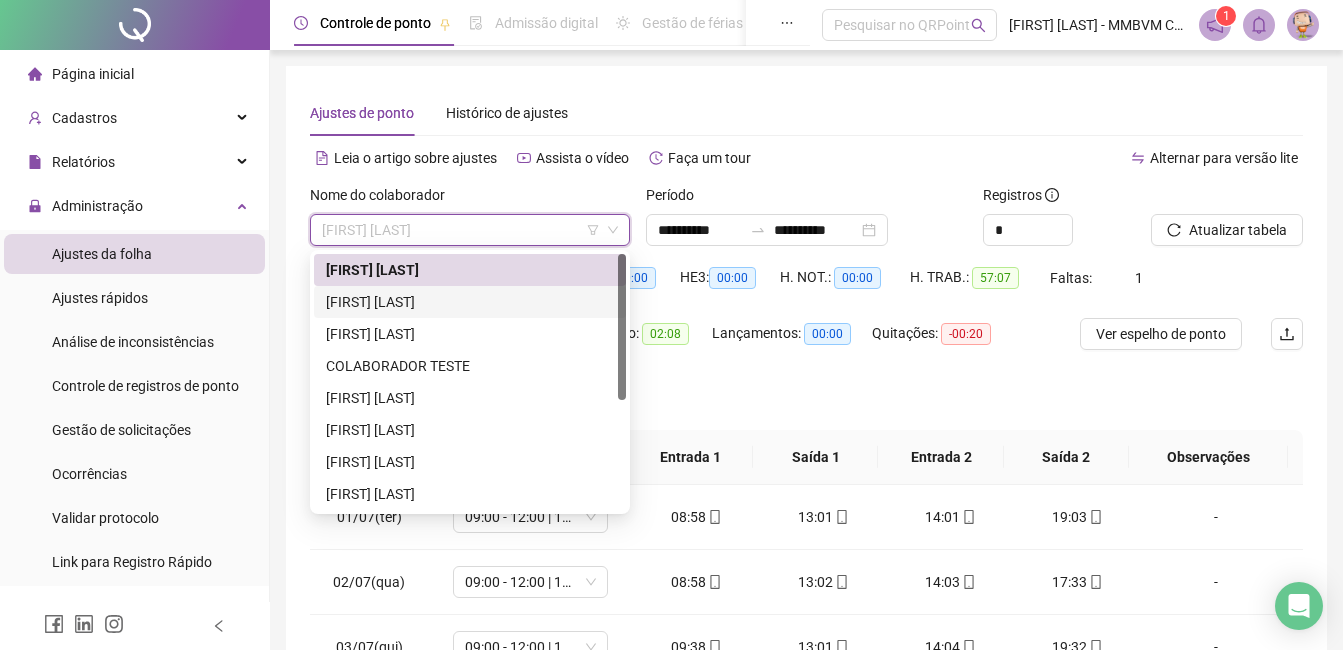 click on "[FIRST] [LAST]" at bounding box center [470, 302] 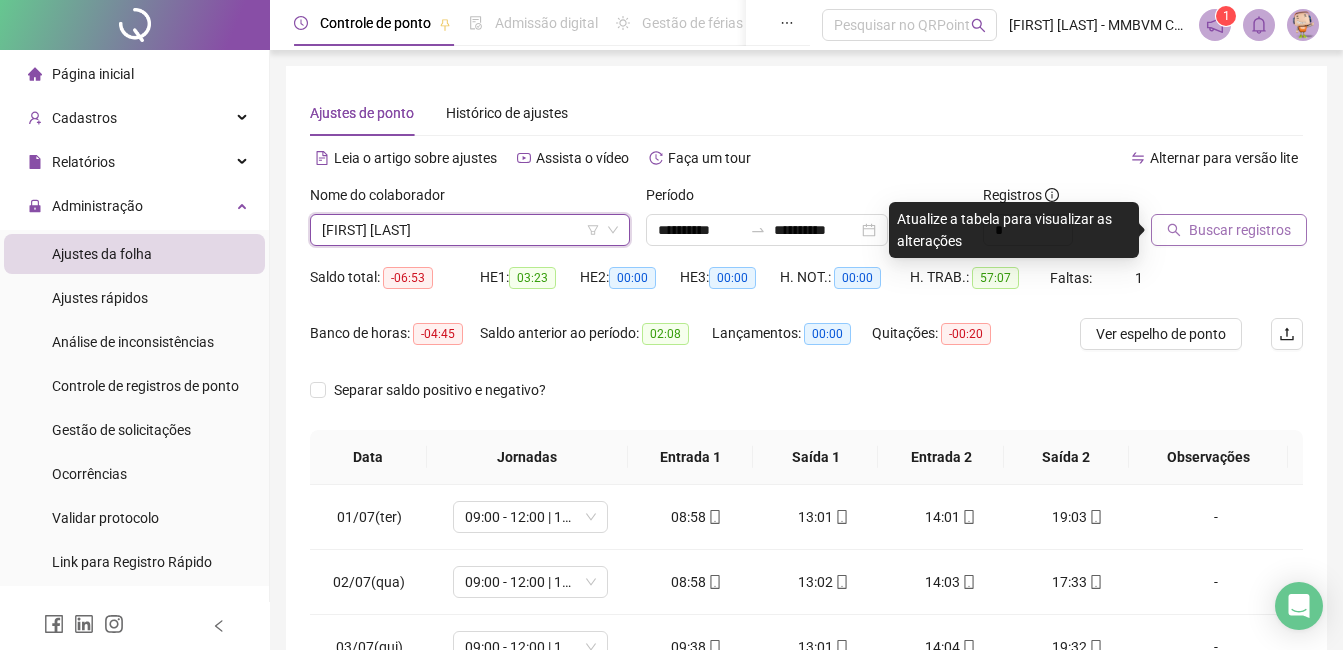 click on "Buscar registros" at bounding box center [1240, 230] 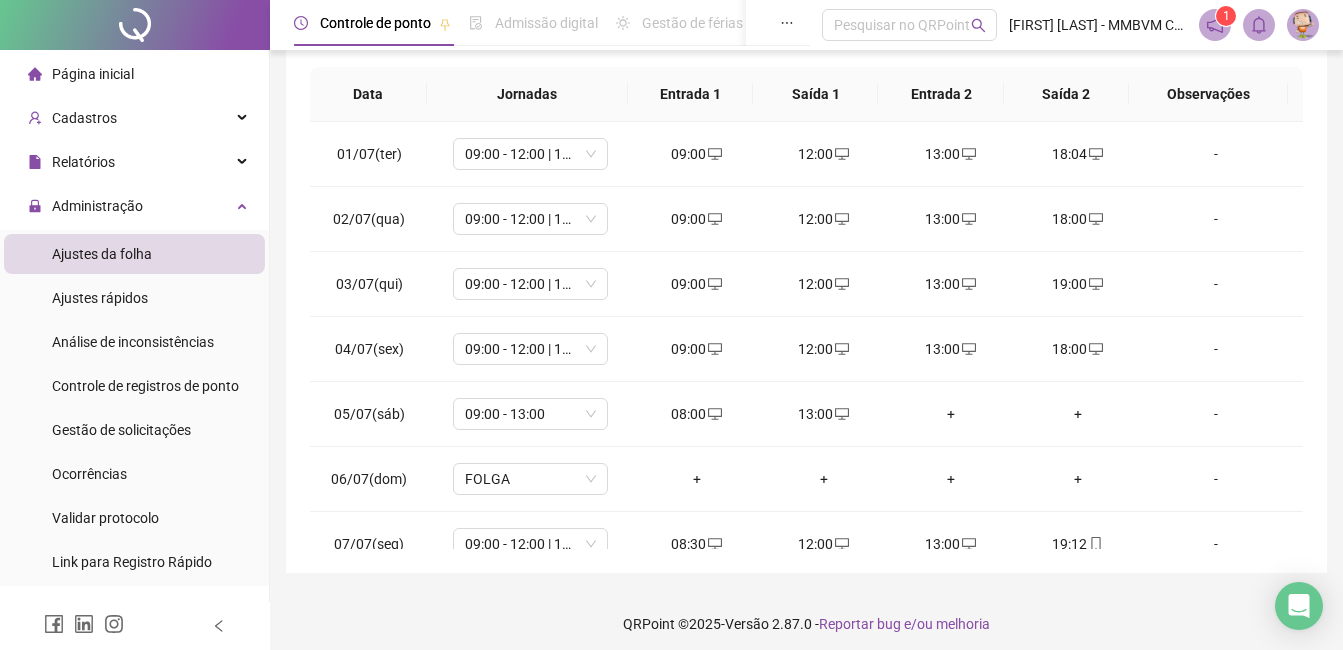 scroll, scrollTop: 372, scrollLeft: 0, axis: vertical 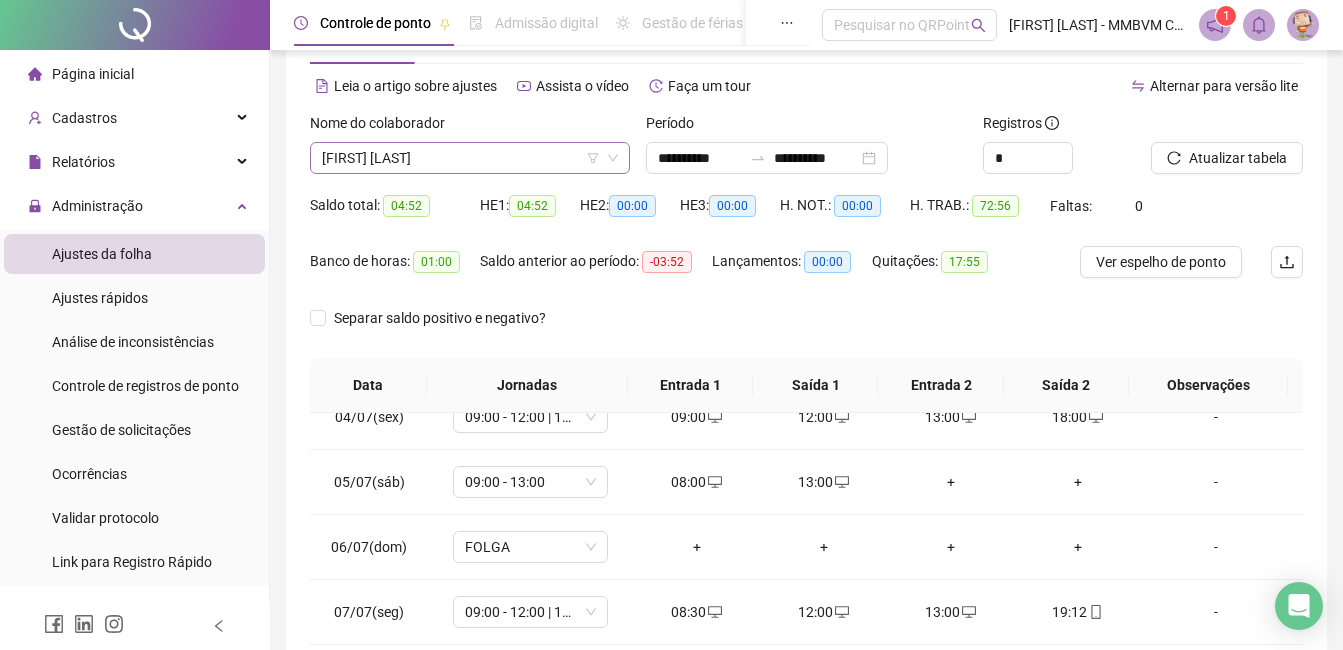 click on "[FIRST] [LAST]" at bounding box center (470, 158) 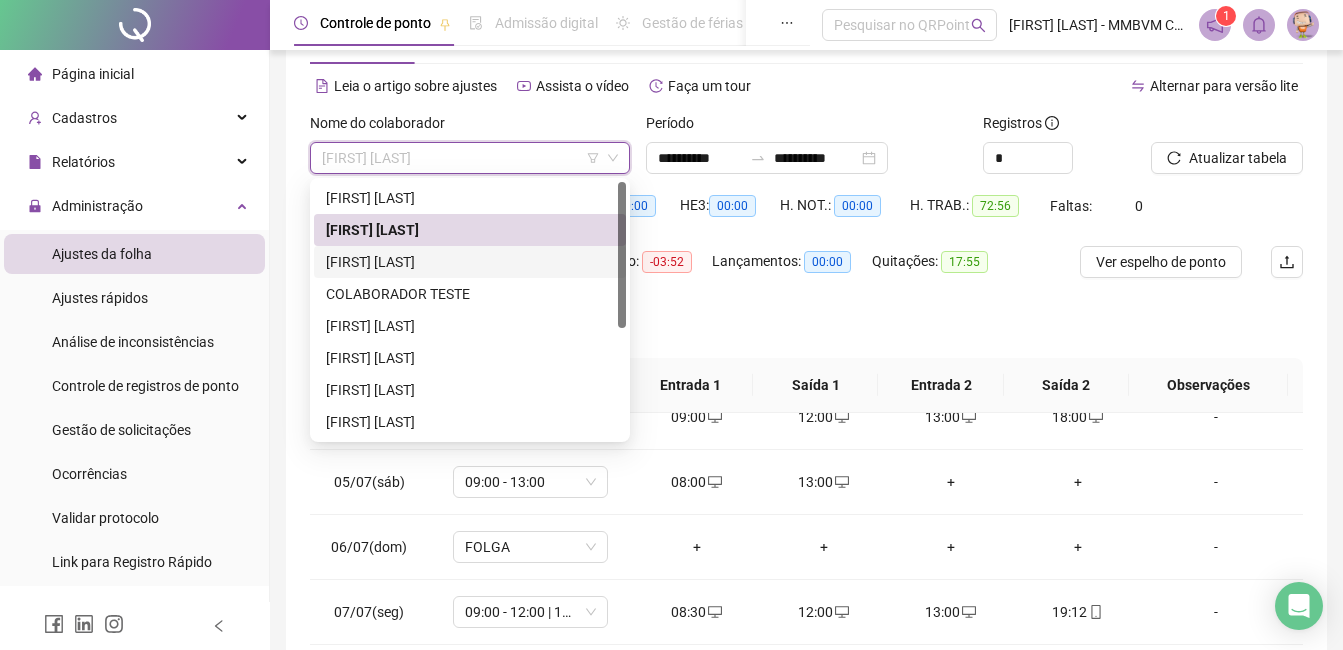 click on "[FIRST] [LAST]" at bounding box center [470, 262] 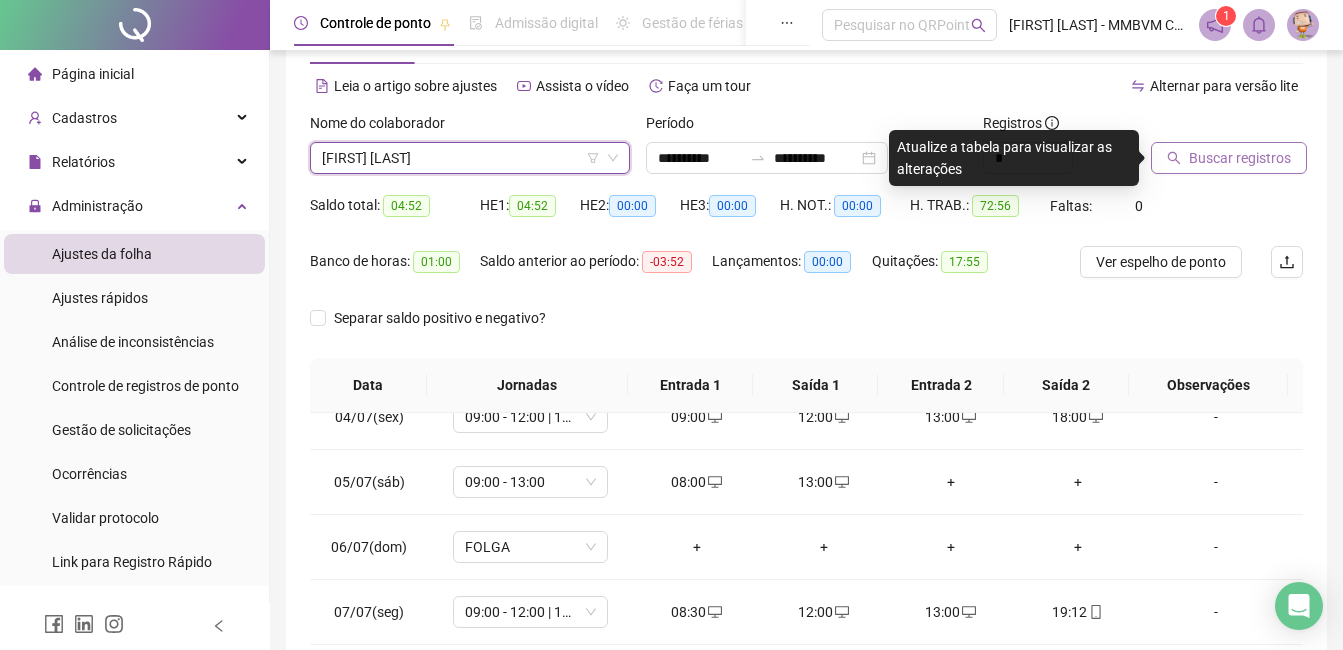 click on "Buscar registros" at bounding box center (1229, 158) 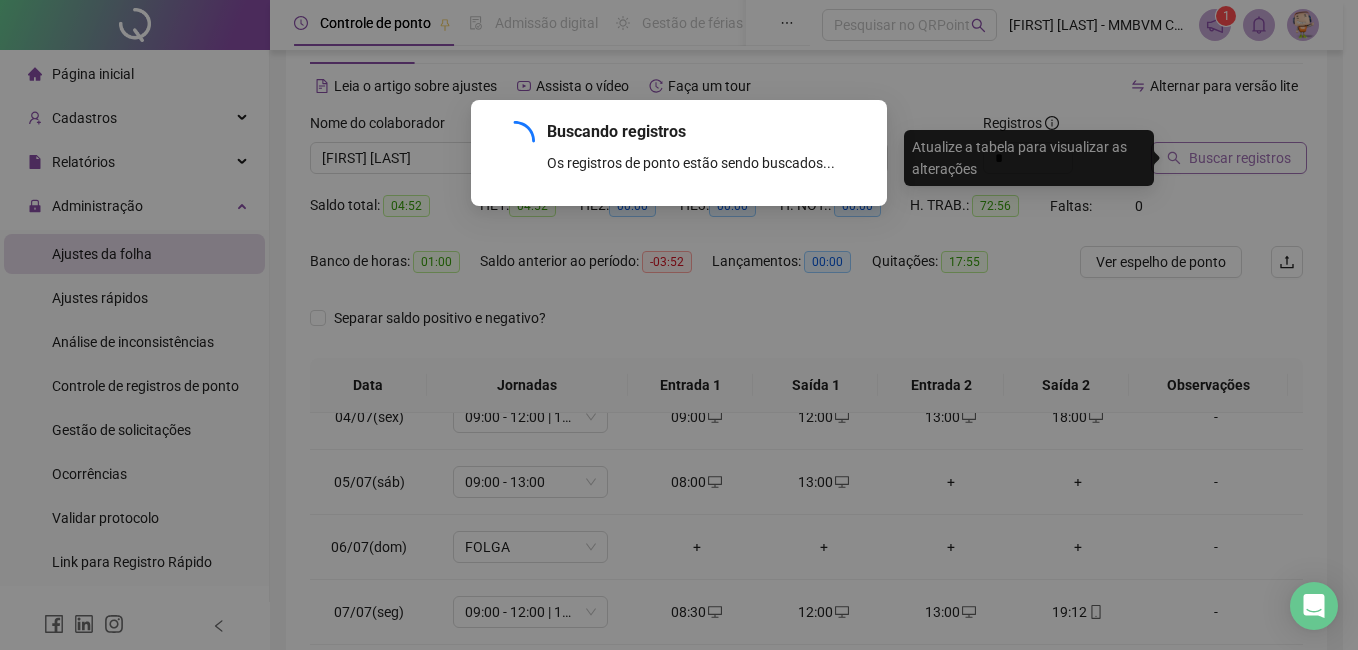 click on "Buscando registros Os registros de ponto estão sendo buscados... OK" at bounding box center [679, 325] 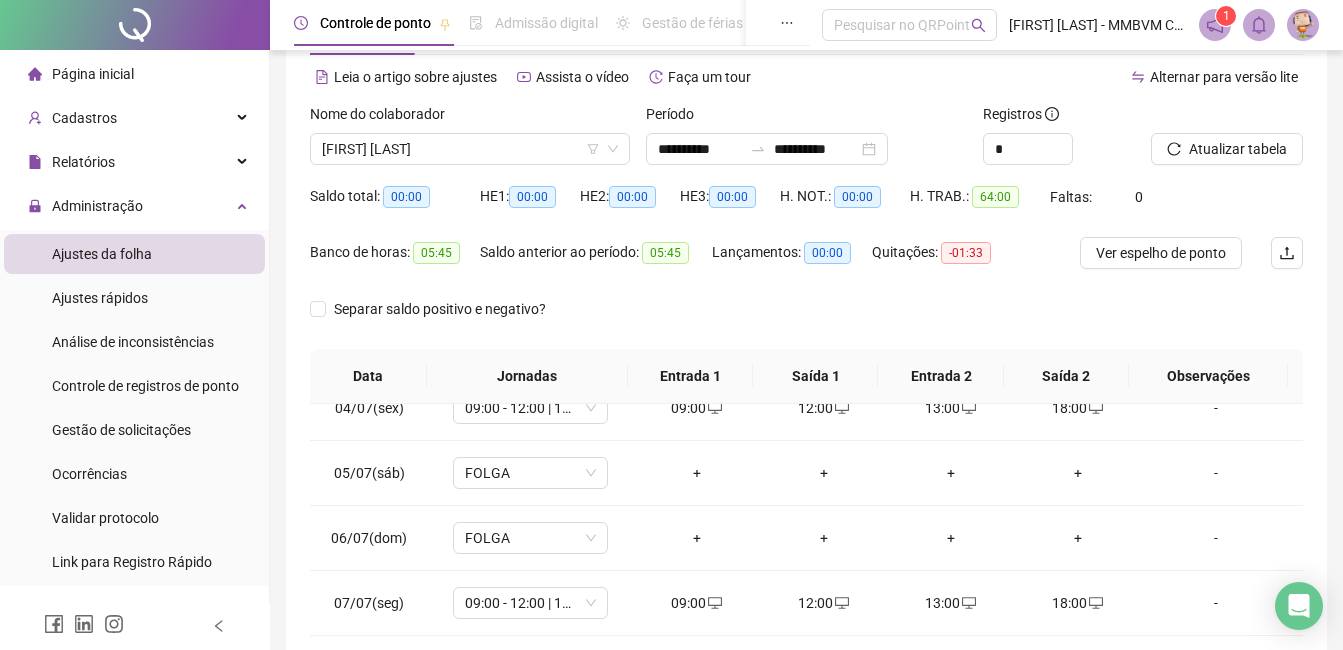 scroll, scrollTop: 72, scrollLeft: 0, axis: vertical 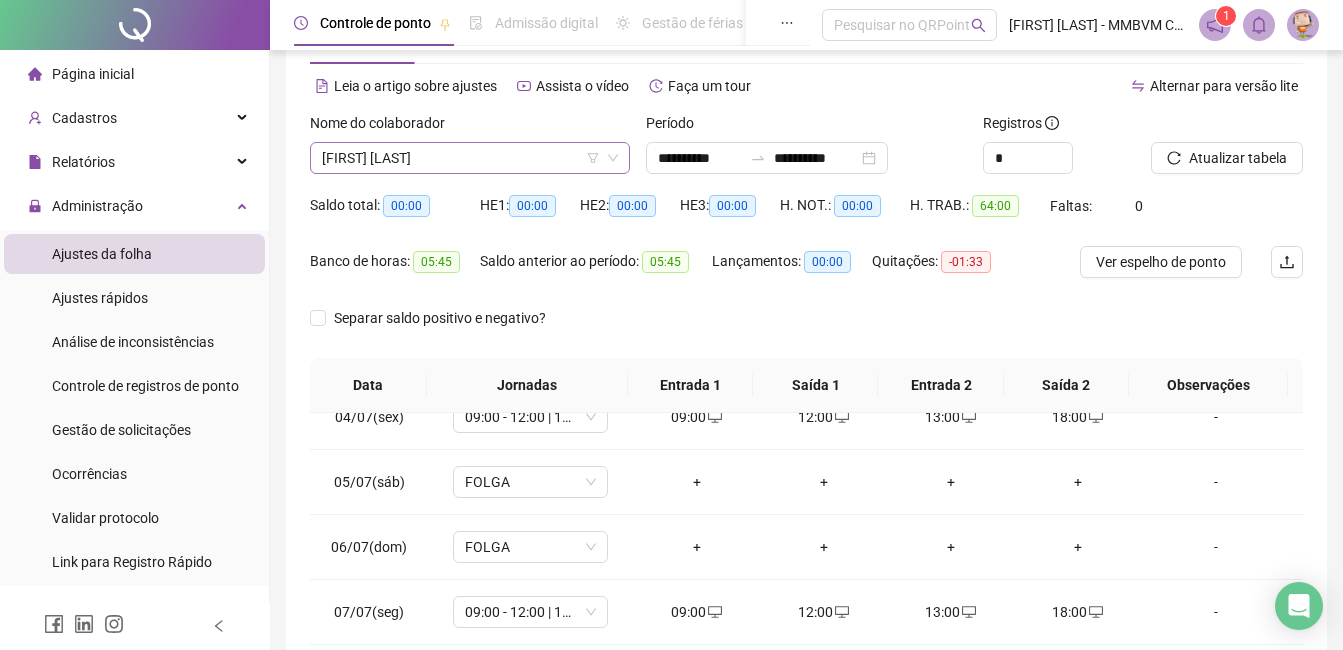click on "[FIRST] [LAST]" at bounding box center [470, 158] 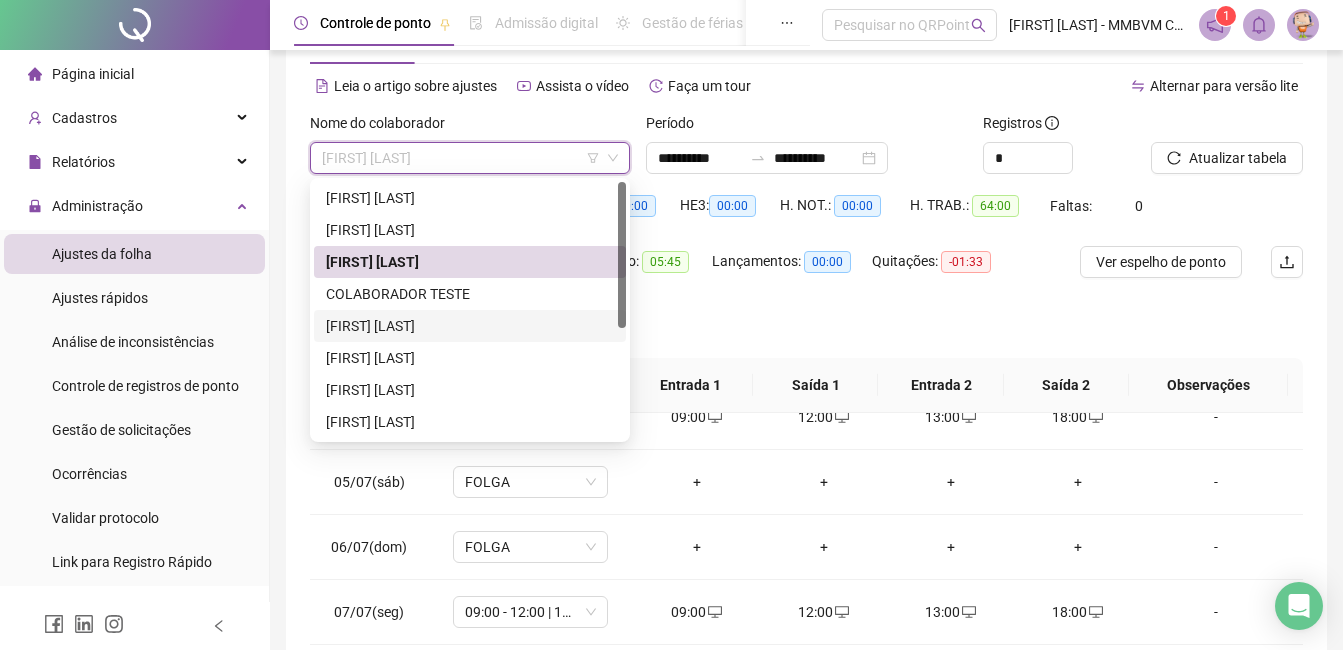 click on "[FIRST] [LAST]" at bounding box center [470, 326] 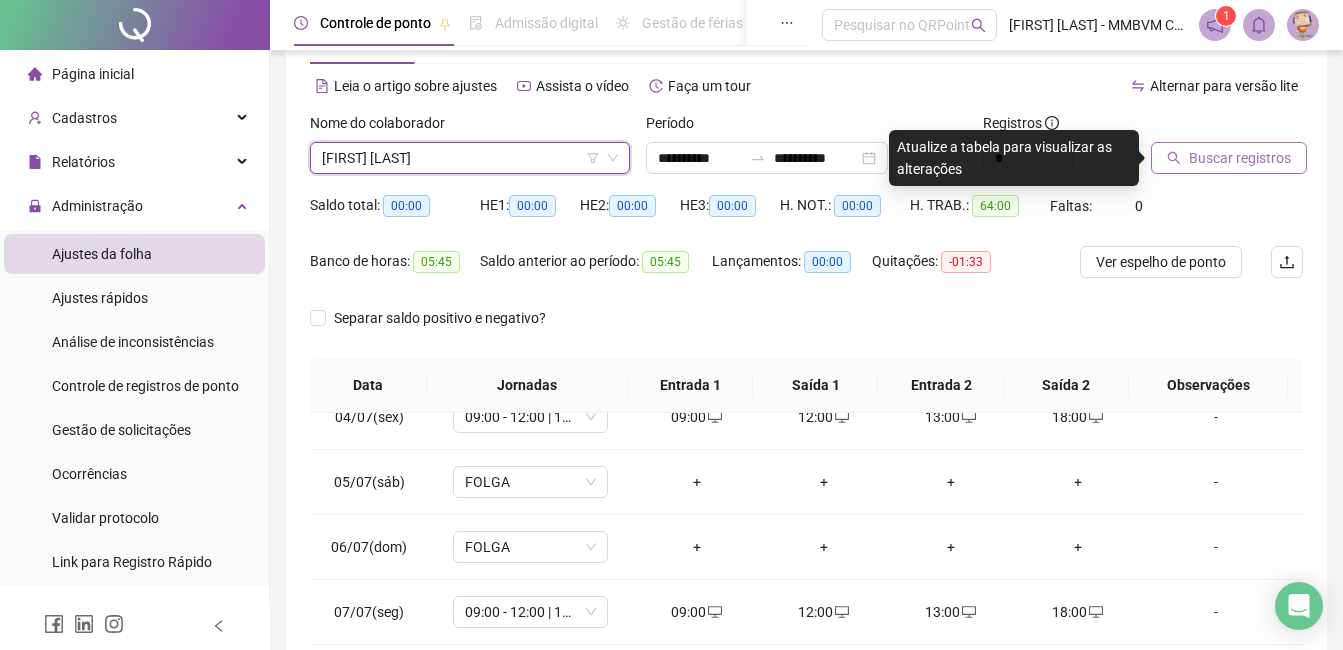click on "Buscar registros" at bounding box center (1240, 158) 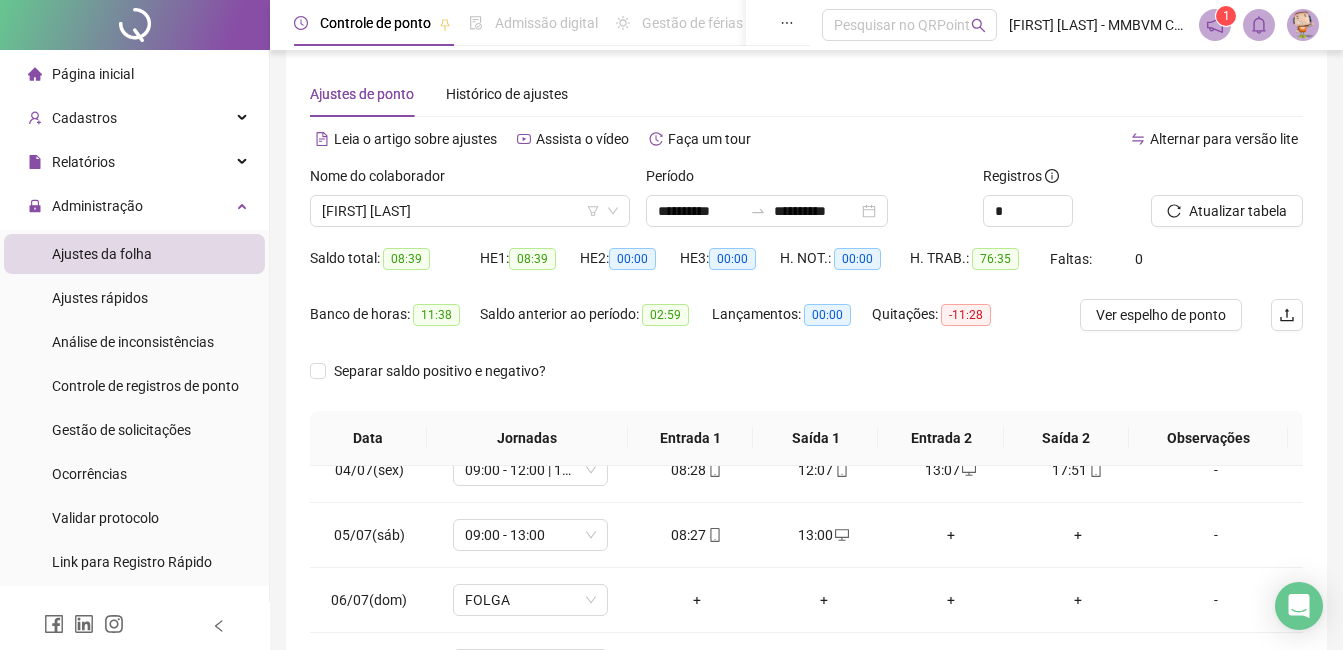 scroll, scrollTop: 0, scrollLeft: 0, axis: both 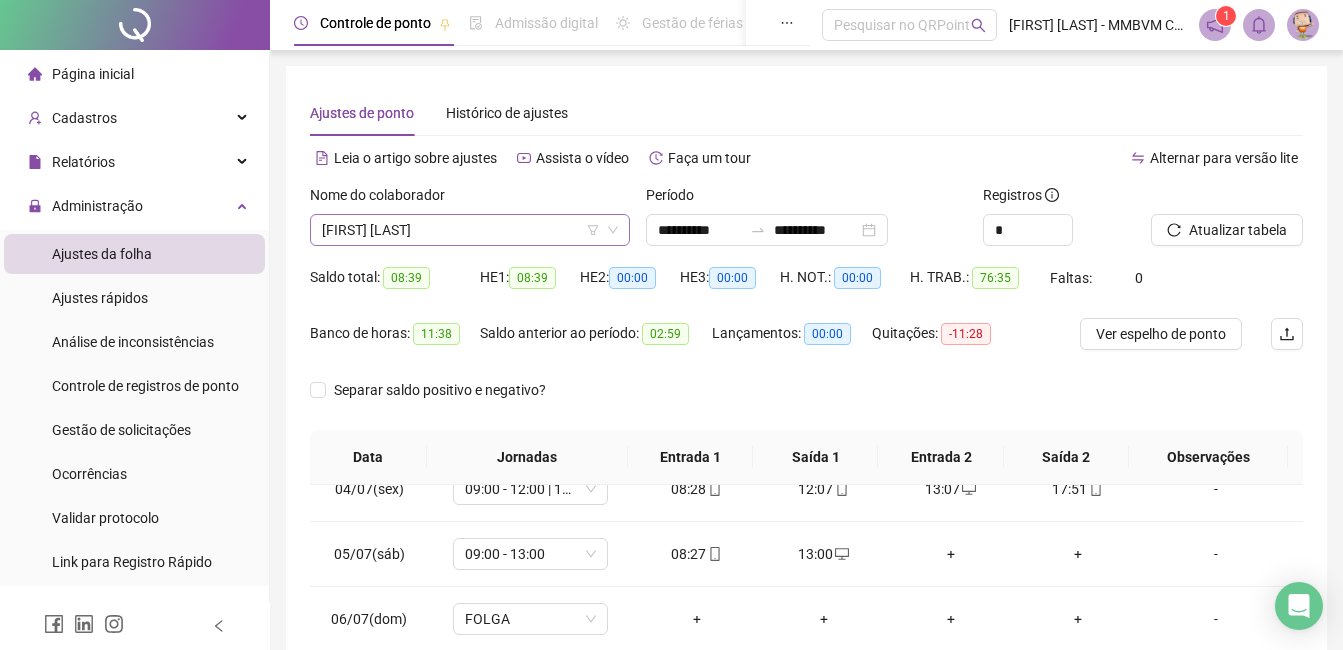 click on "[FIRST] [LAST]" at bounding box center [470, 230] 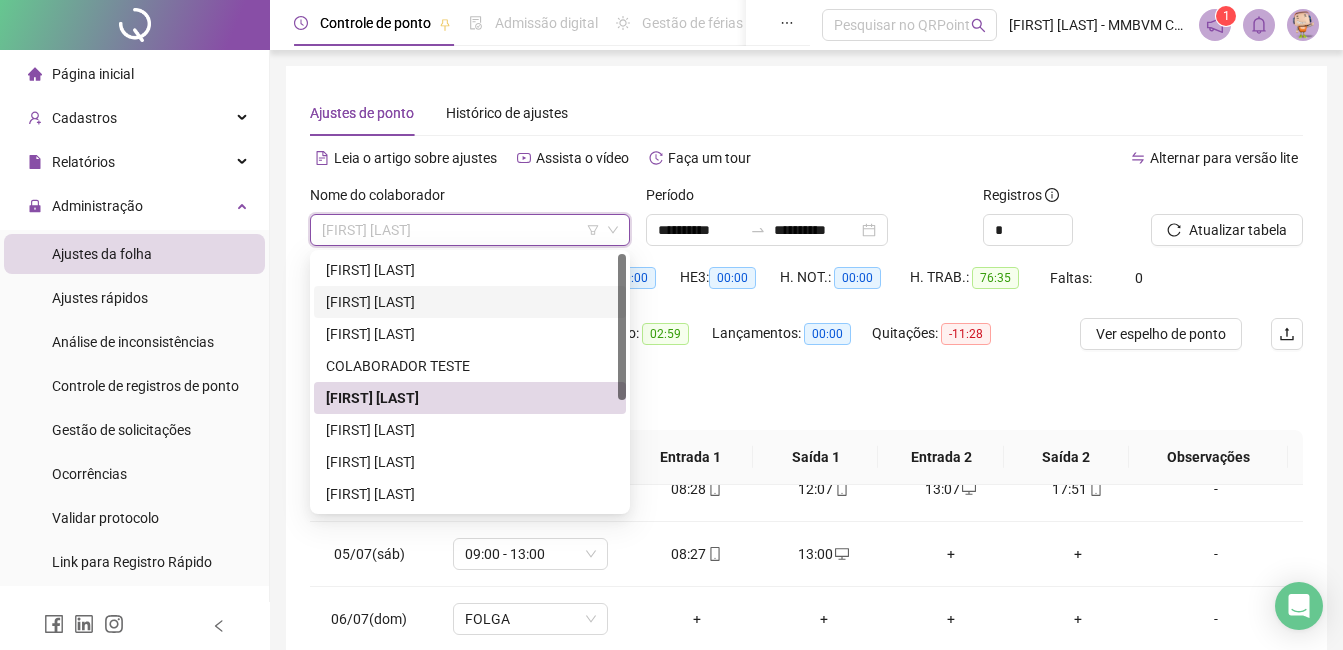 scroll, scrollTop: 100, scrollLeft: 0, axis: vertical 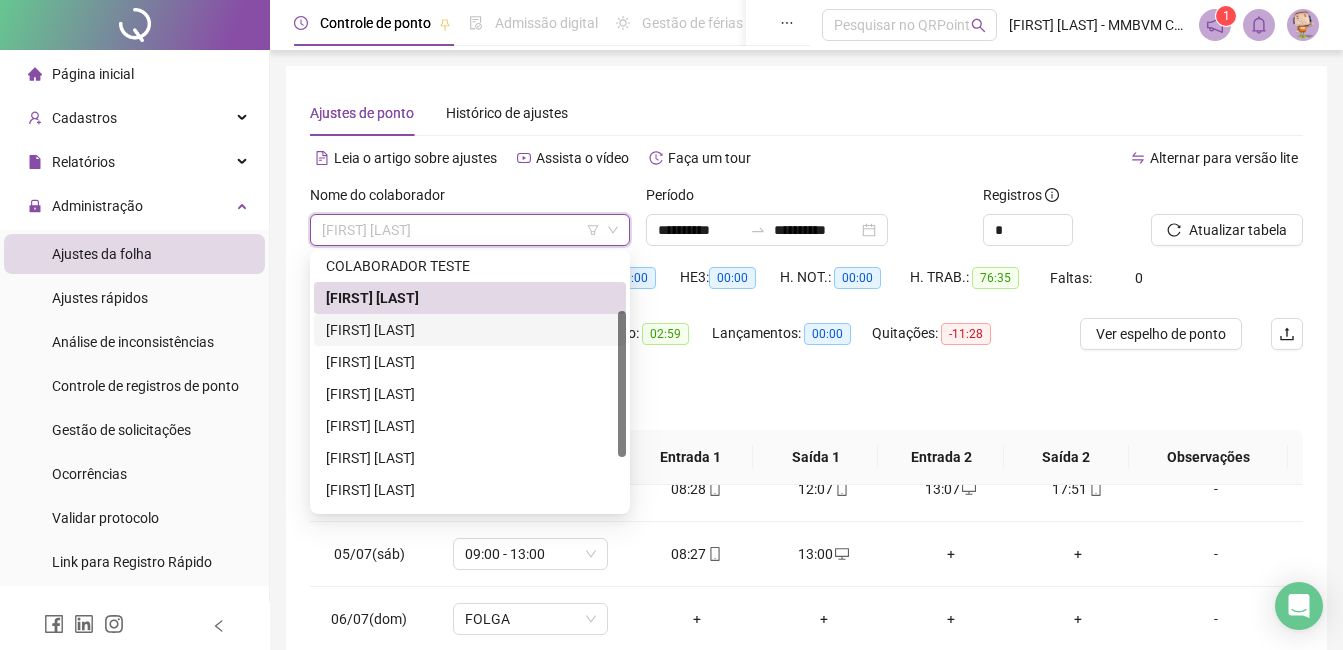 click on "[FIRST] [LAST]" at bounding box center [470, 330] 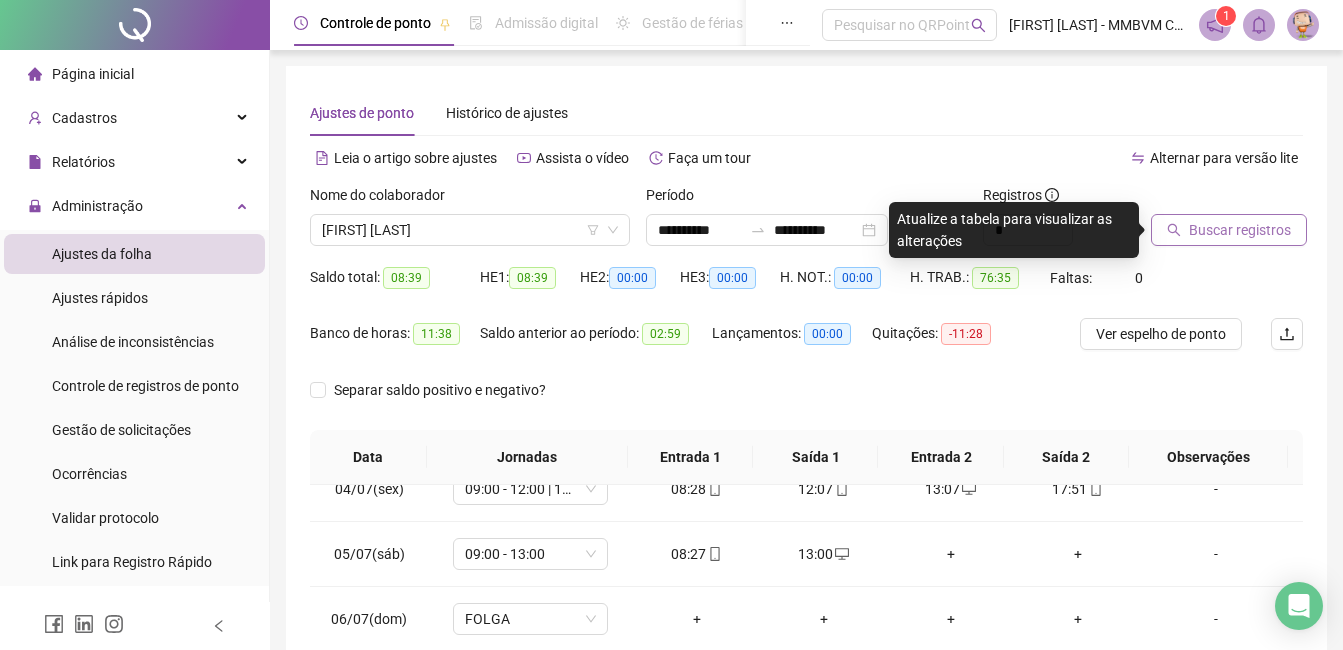 click on "Buscar registros" at bounding box center [1240, 230] 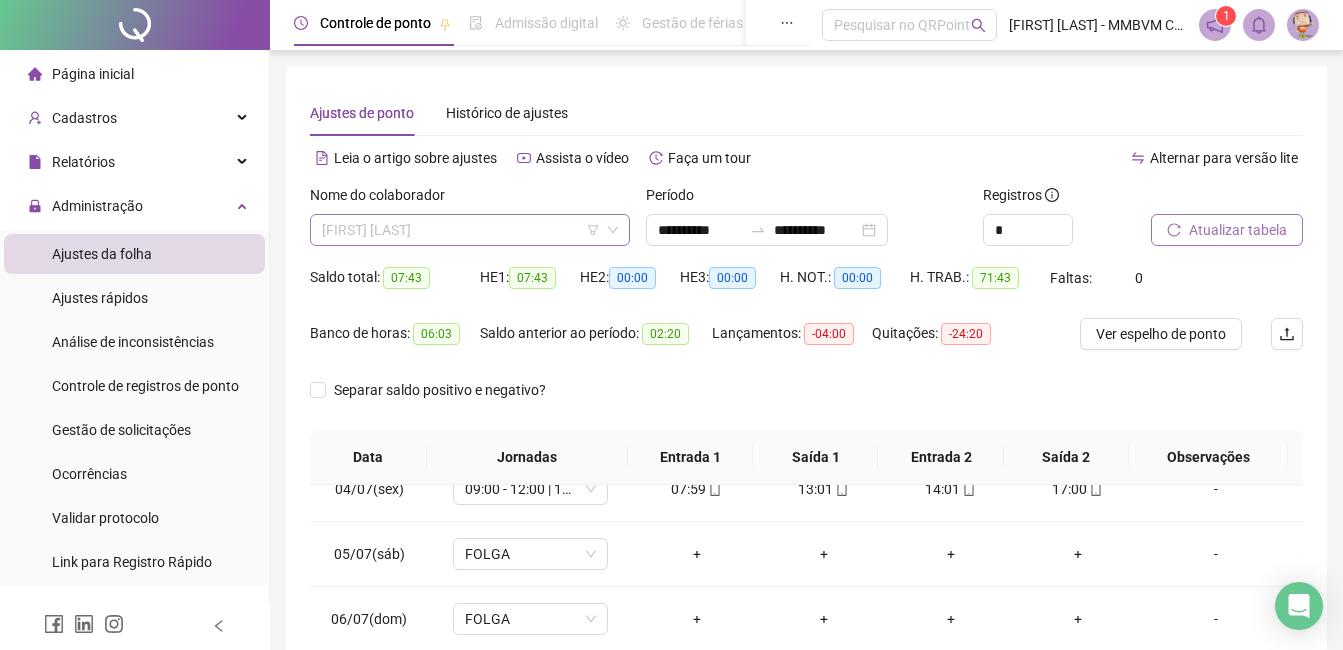 click on "[FIRST] [LAST]" at bounding box center (470, 230) 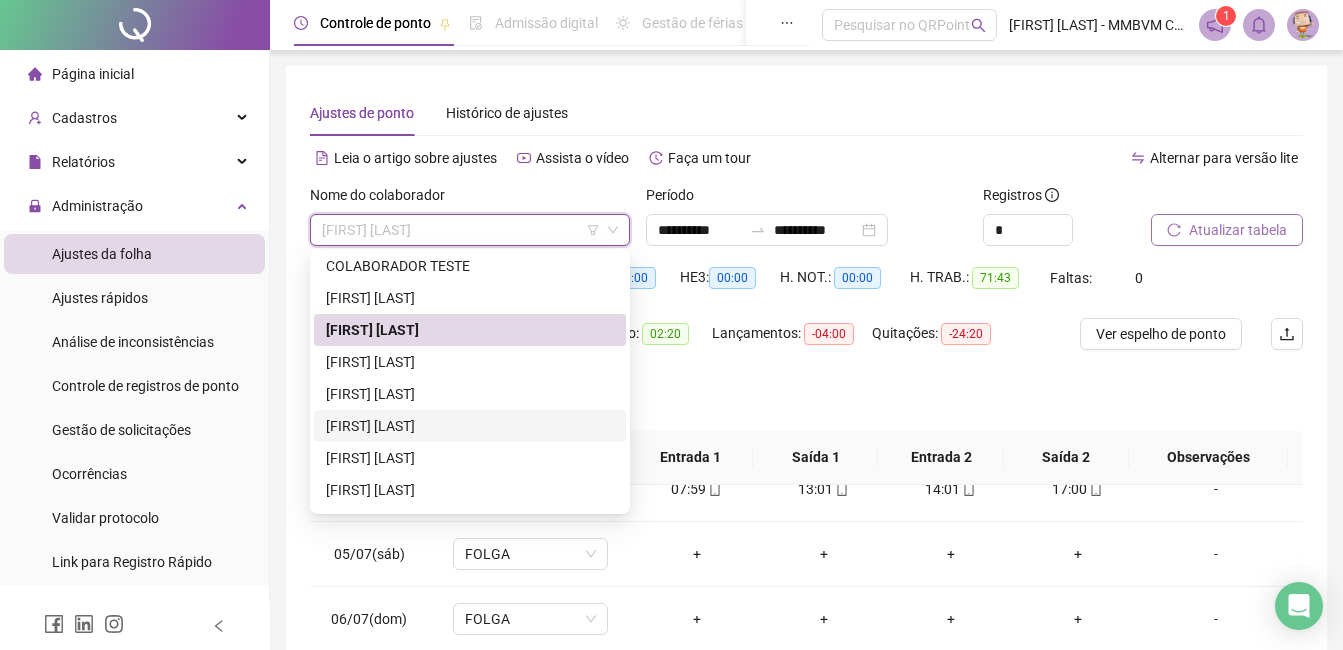 click on "[FIRST] [LAST]" at bounding box center (470, 426) 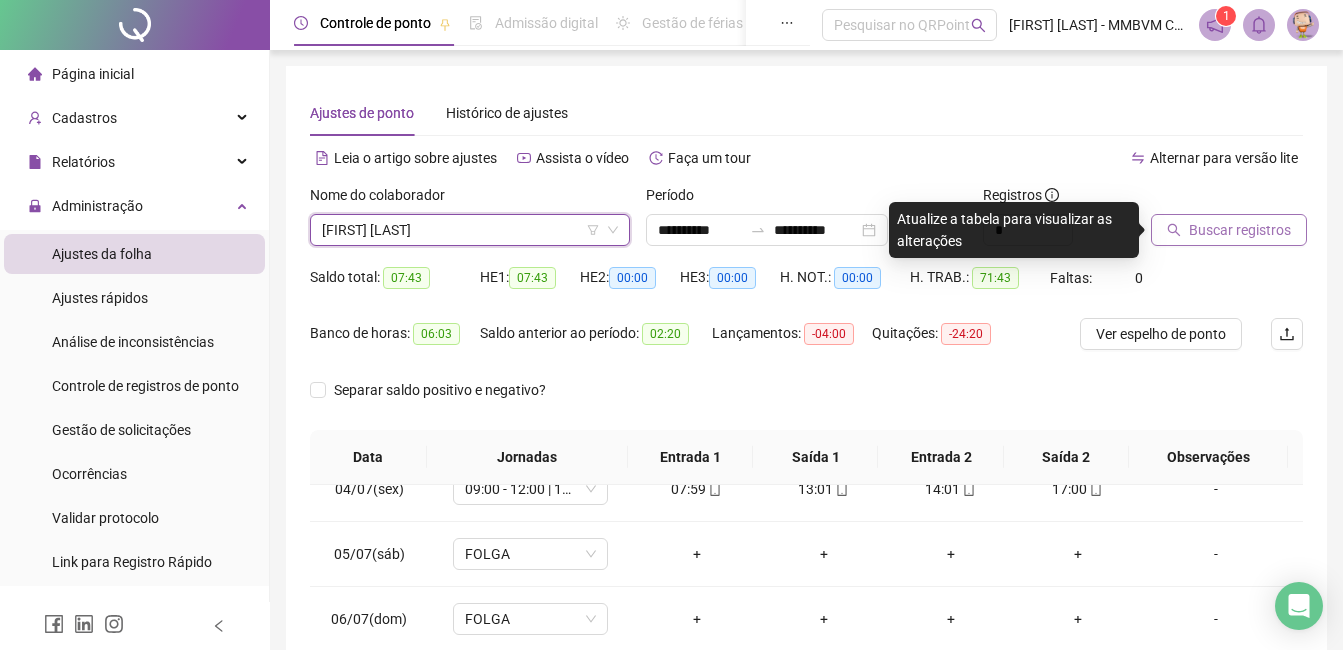 click at bounding box center [1202, 199] 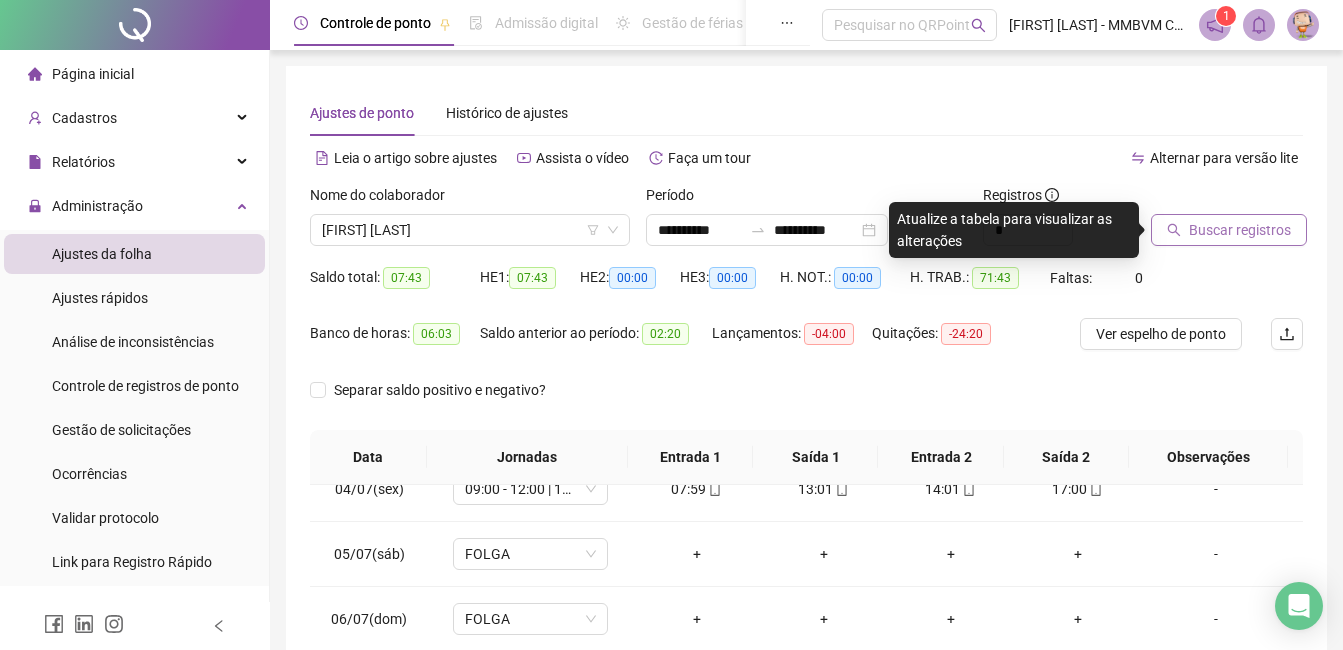 click on "Buscar registros" at bounding box center (1240, 230) 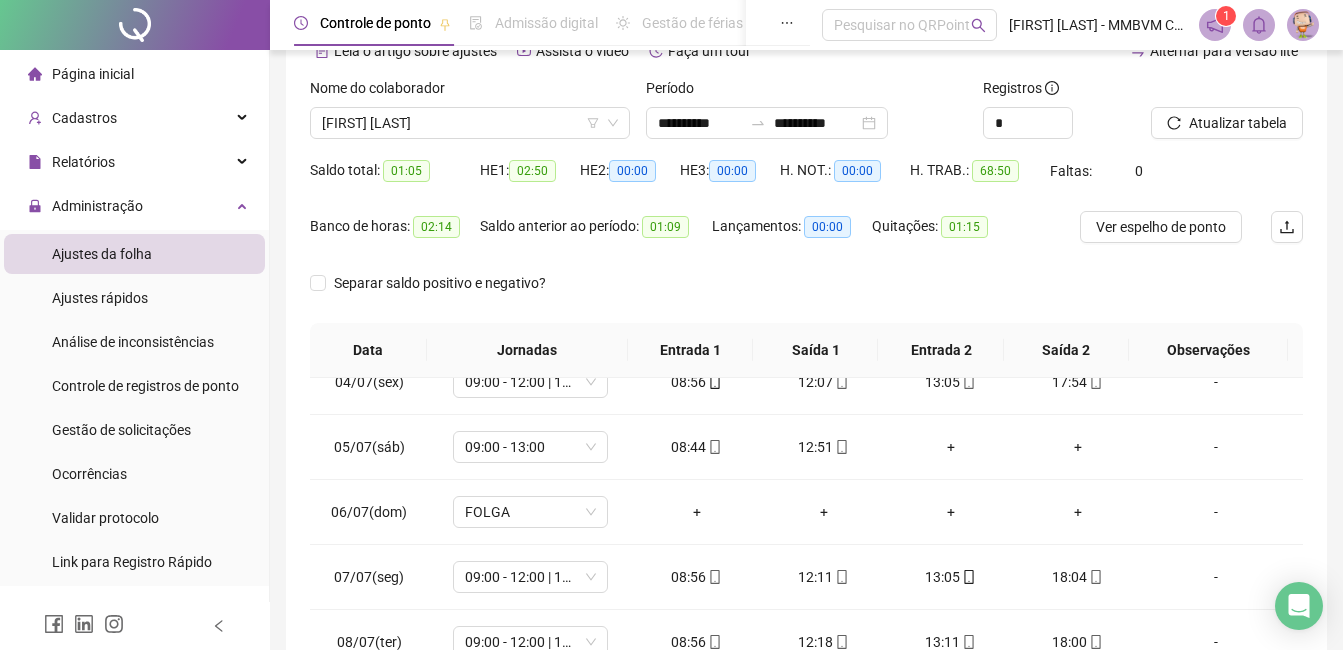 scroll, scrollTop: 72, scrollLeft: 0, axis: vertical 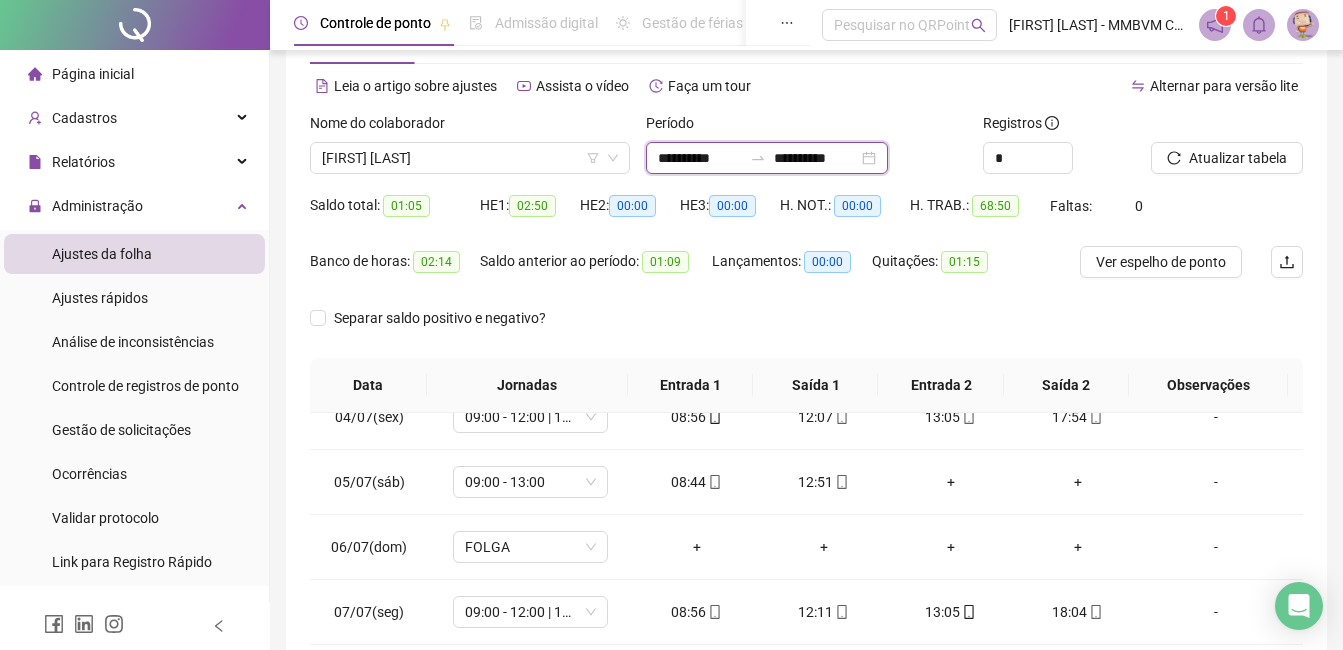 click on "**********" at bounding box center [816, 158] 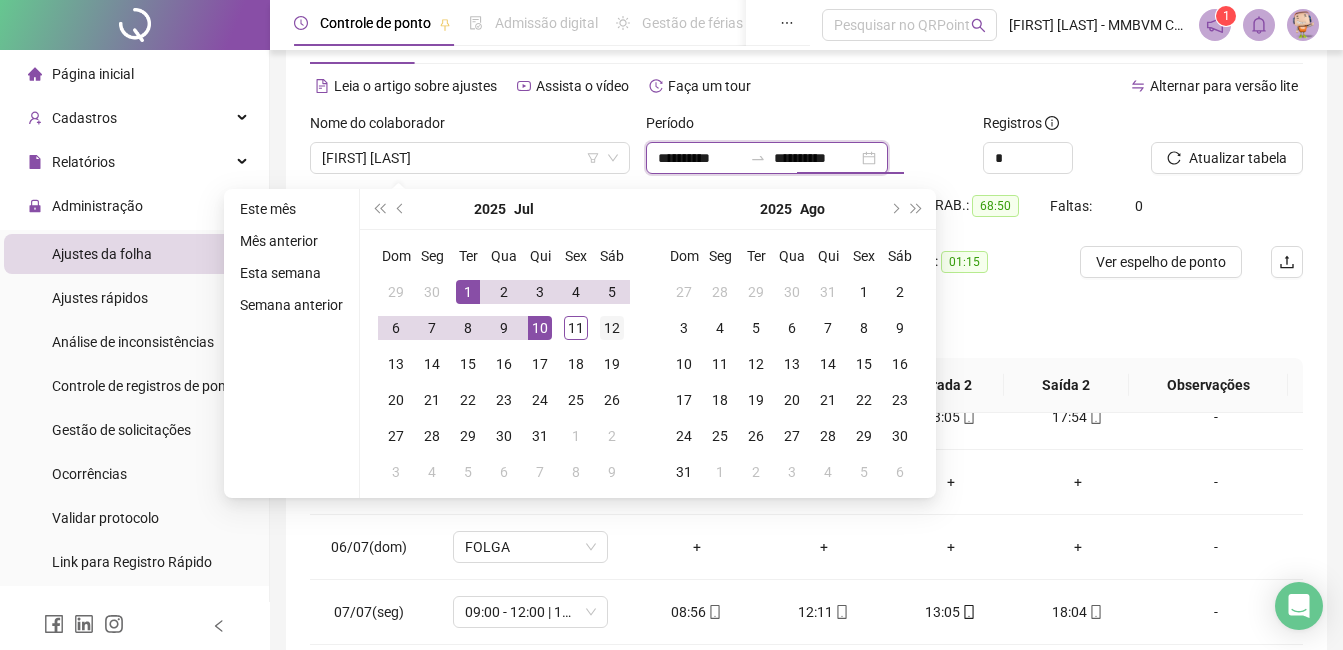 type on "**********" 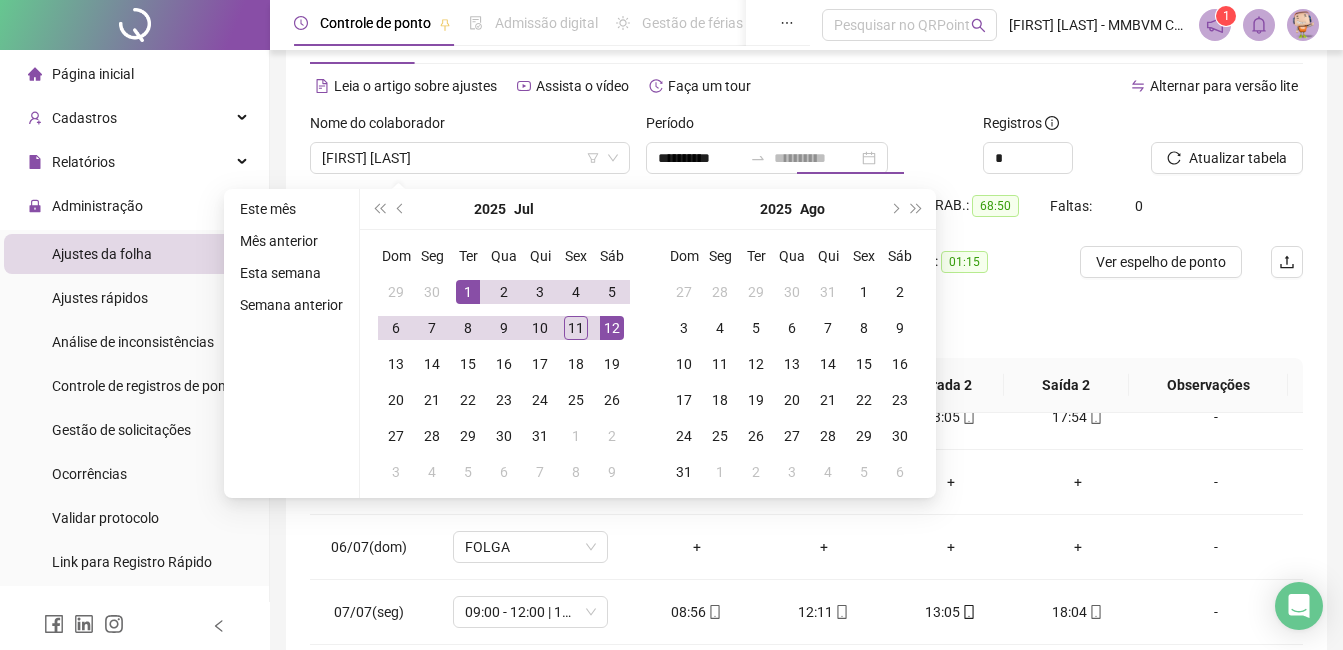 click on "12" at bounding box center [612, 328] 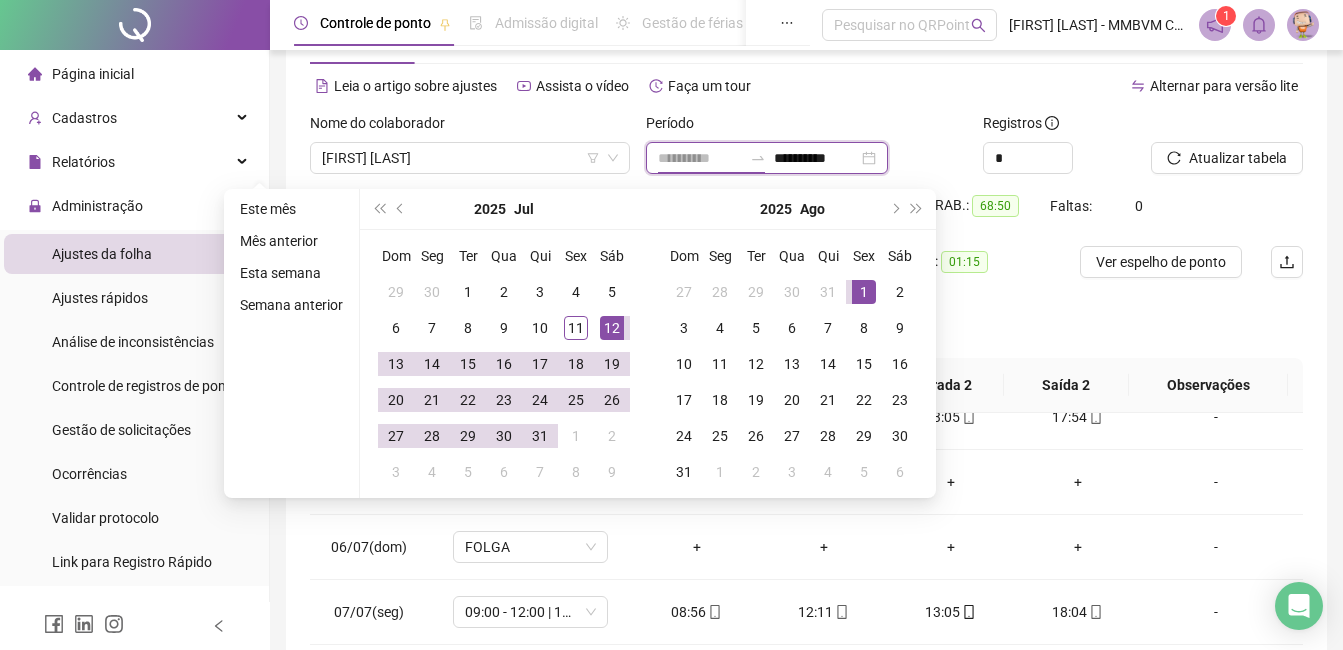 type on "**********" 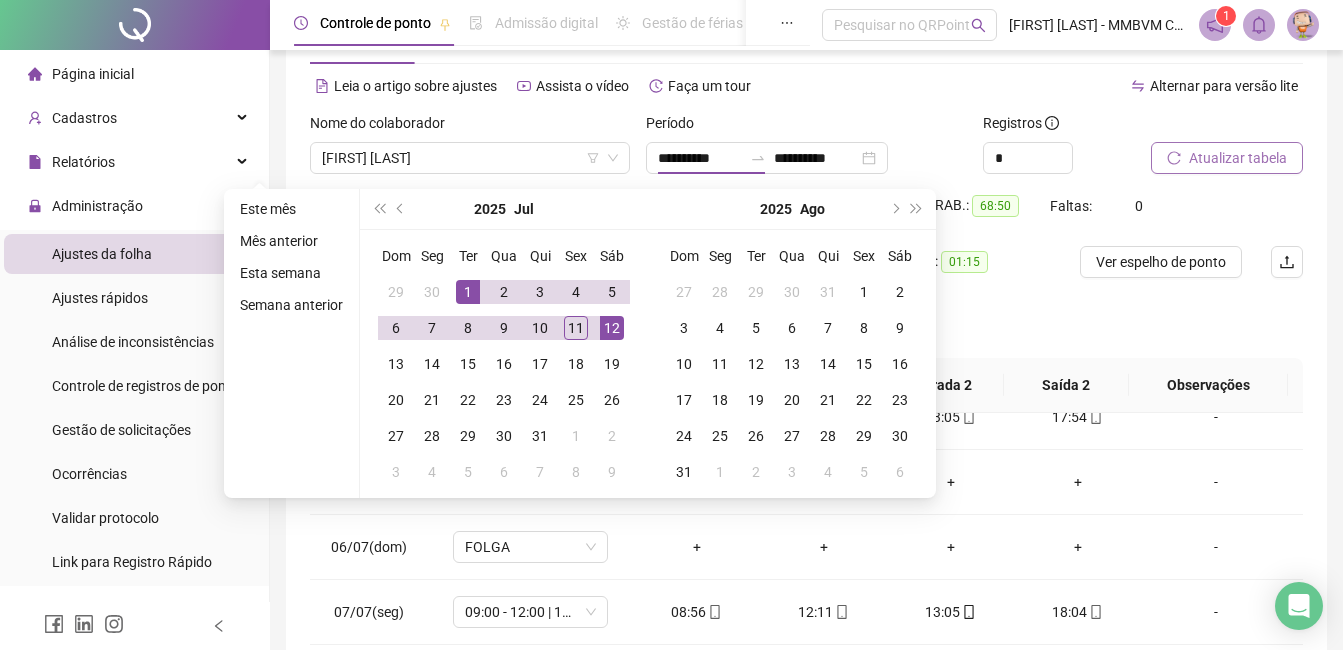 click on "Atualizar tabela" at bounding box center [1227, 158] 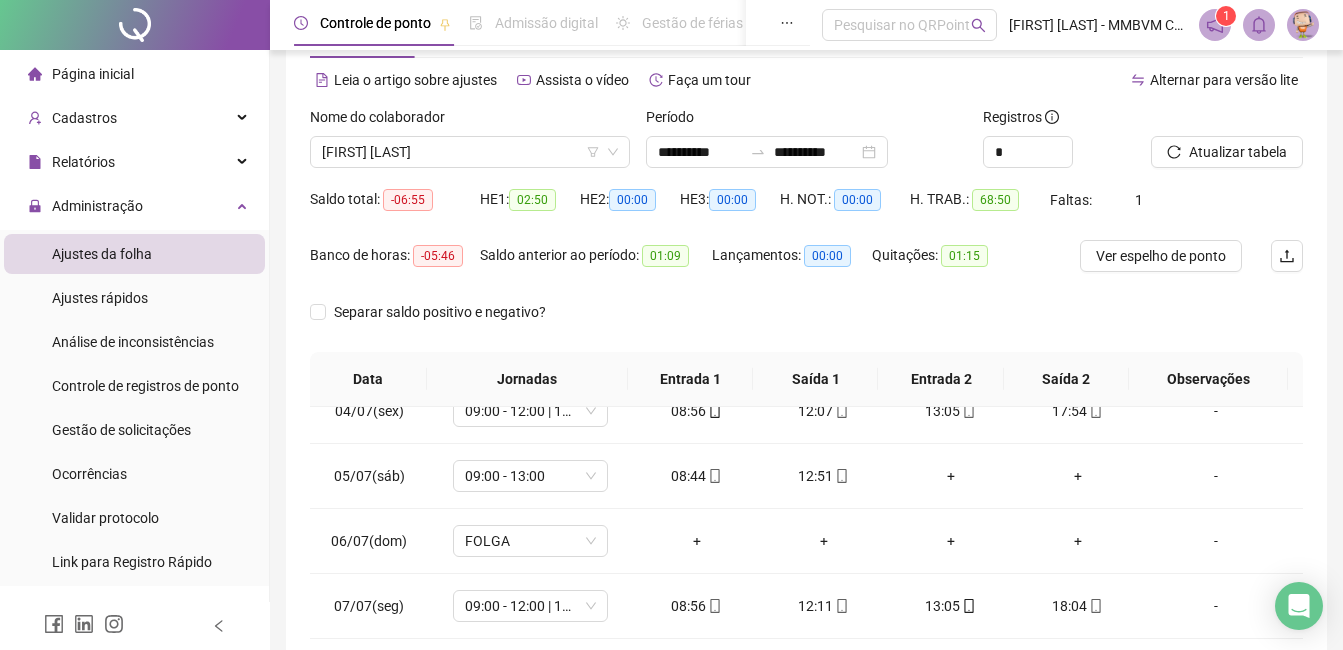 scroll, scrollTop: 372, scrollLeft: 0, axis: vertical 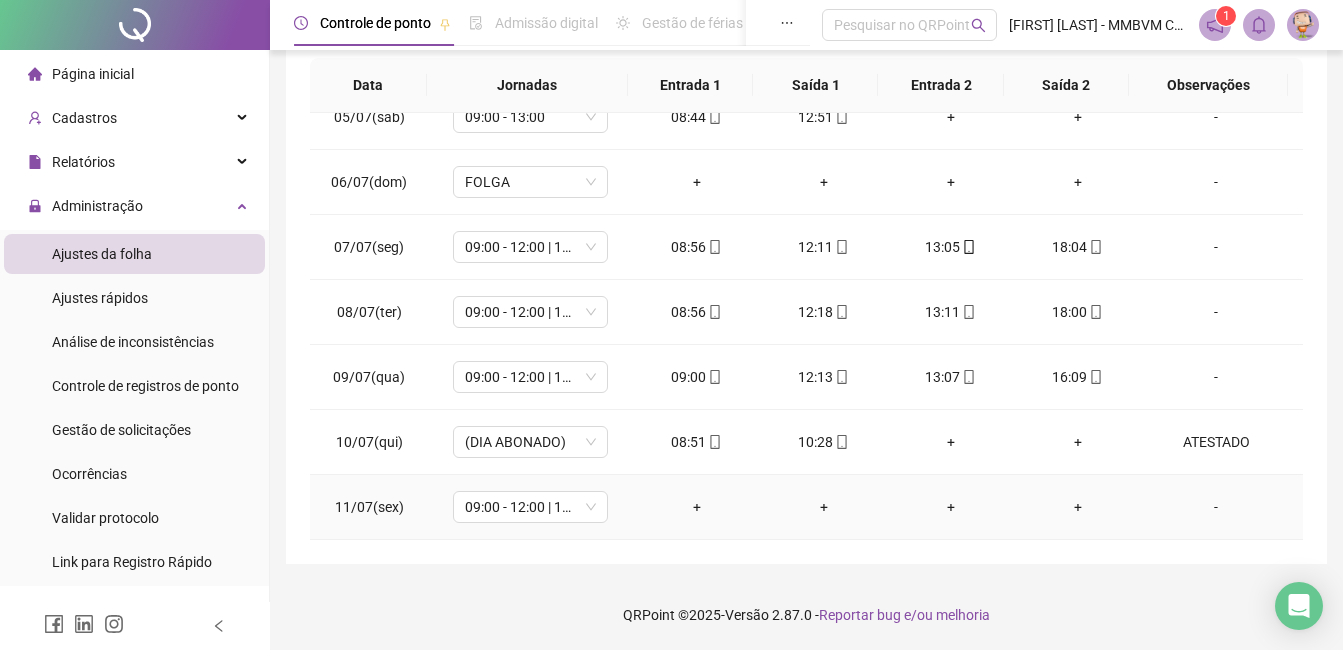 click on "-" at bounding box center [1216, 507] 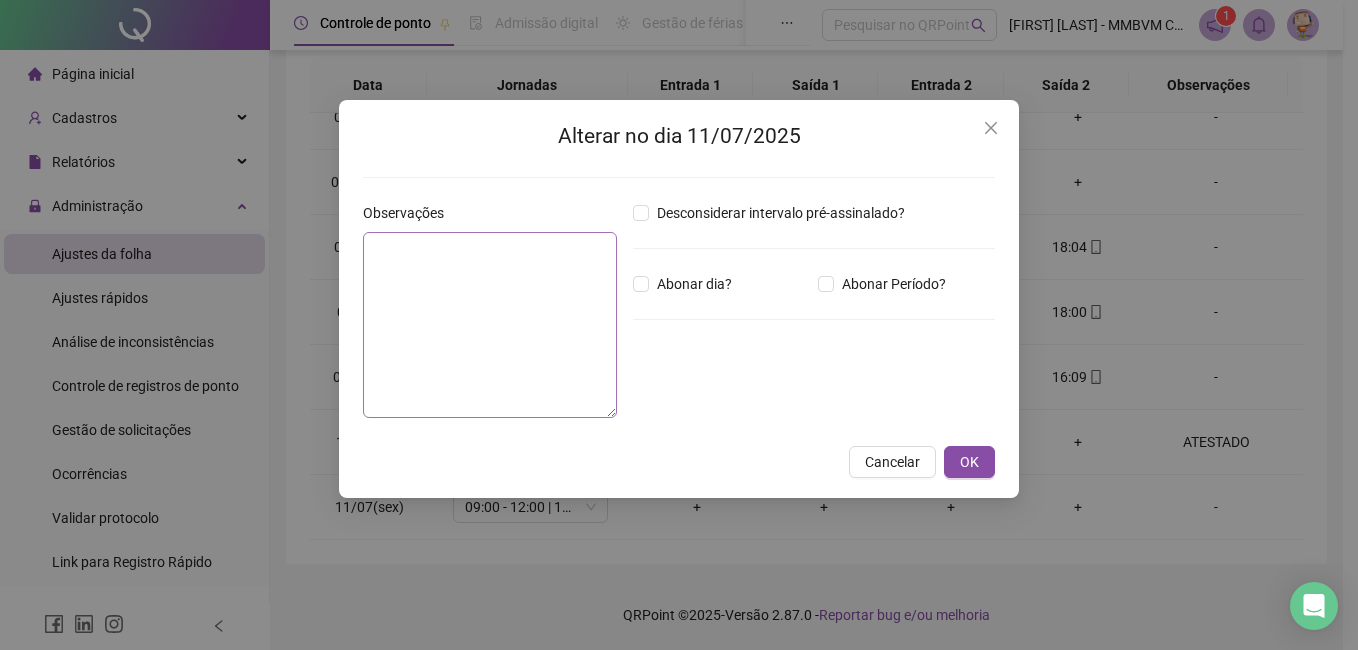drag, startPoint x: 668, startPoint y: 282, endPoint x: 607, endPoint y: 289, distance: 61.400326 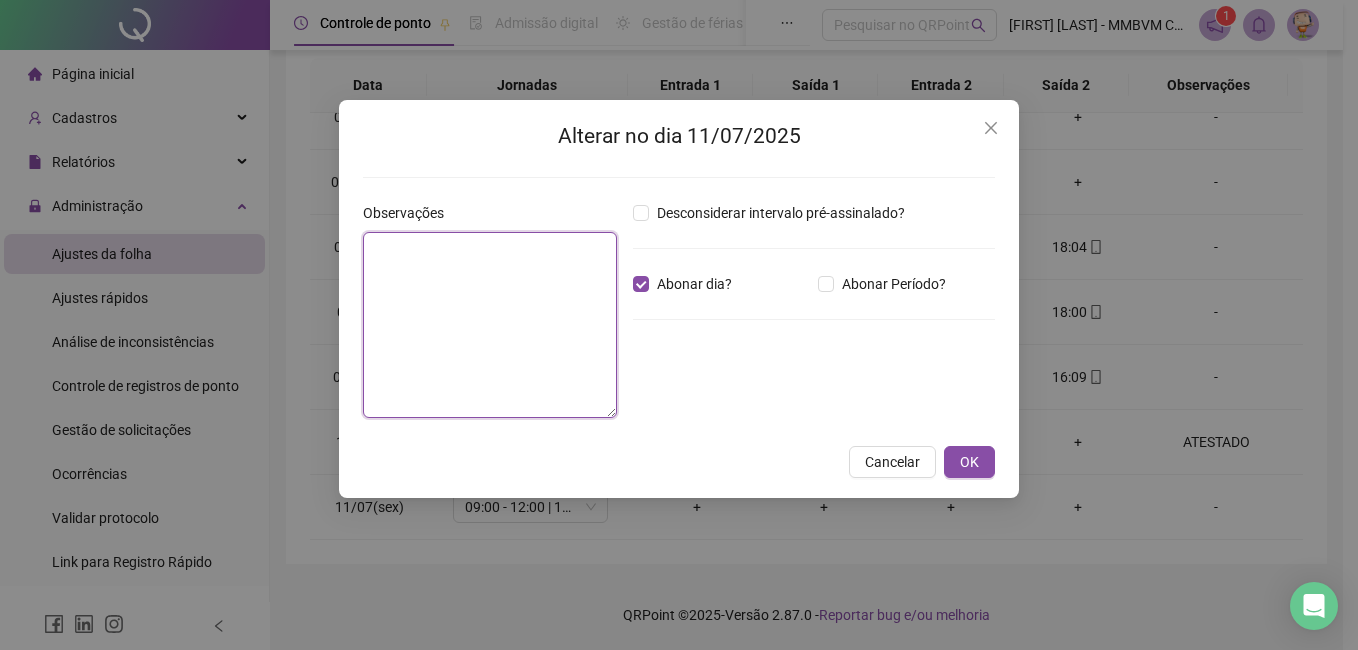click at bounding box center [490, 325] 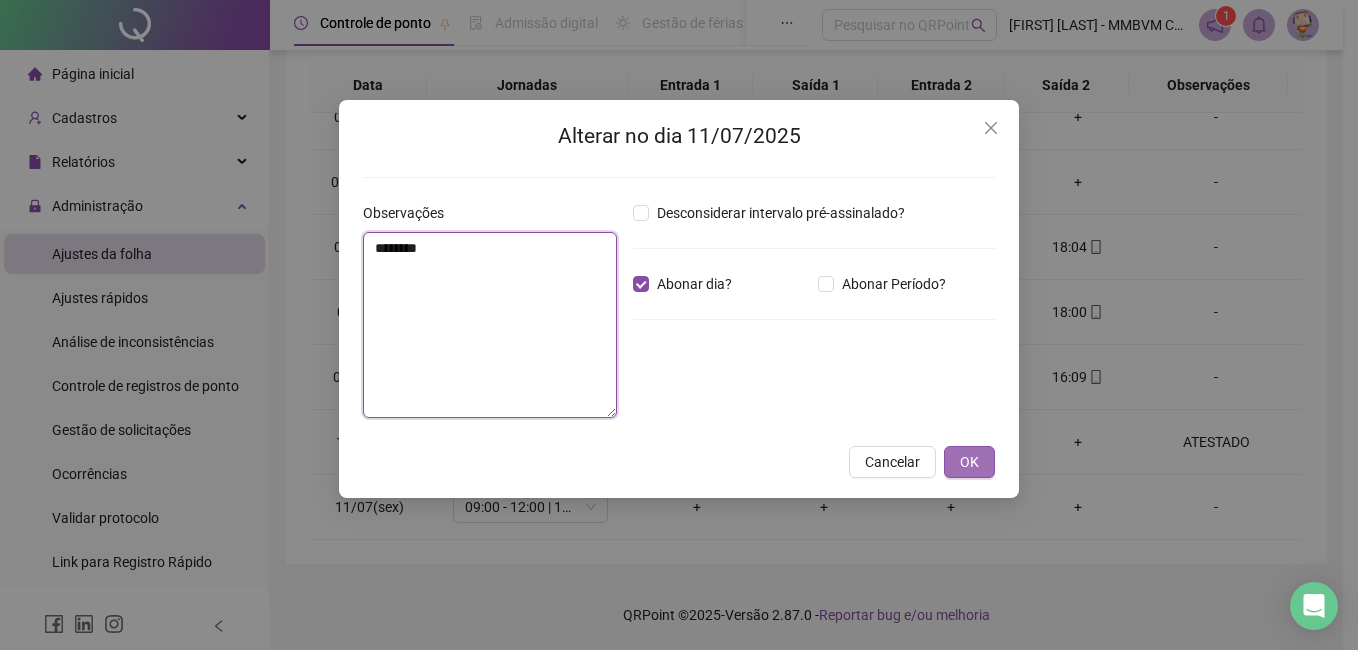type on "********" 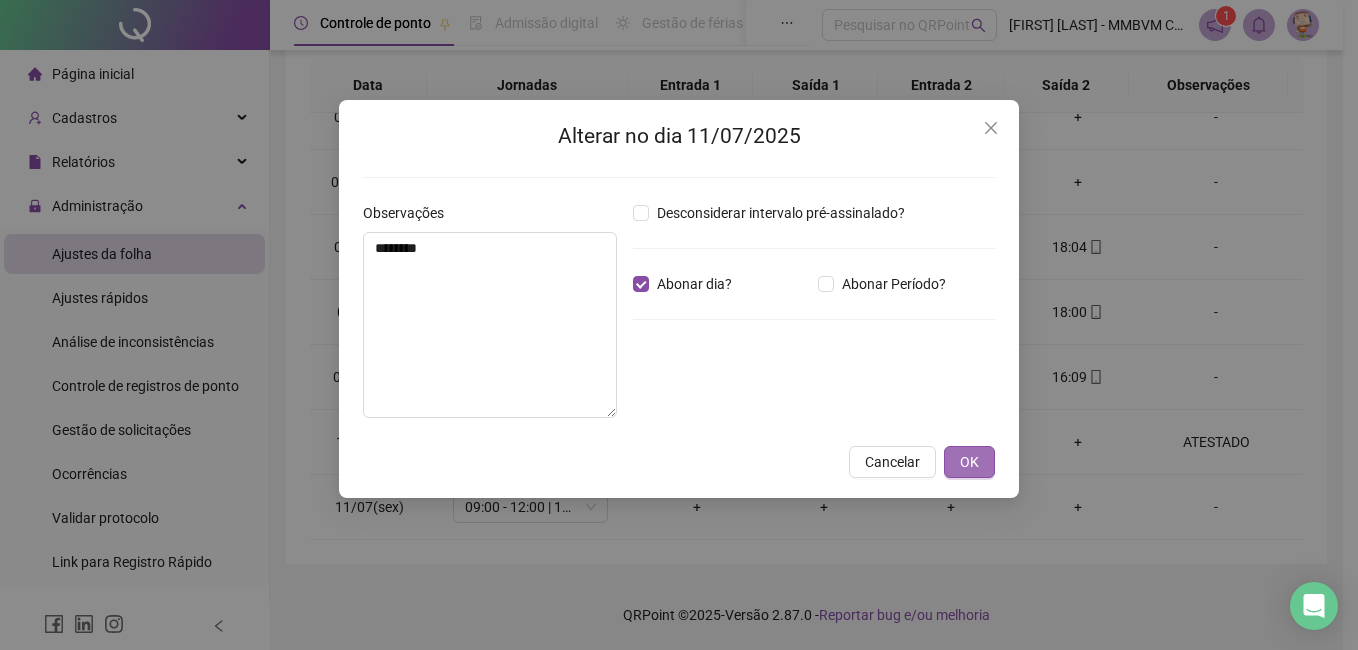 click on "OK" at bounding box center [969, 462] 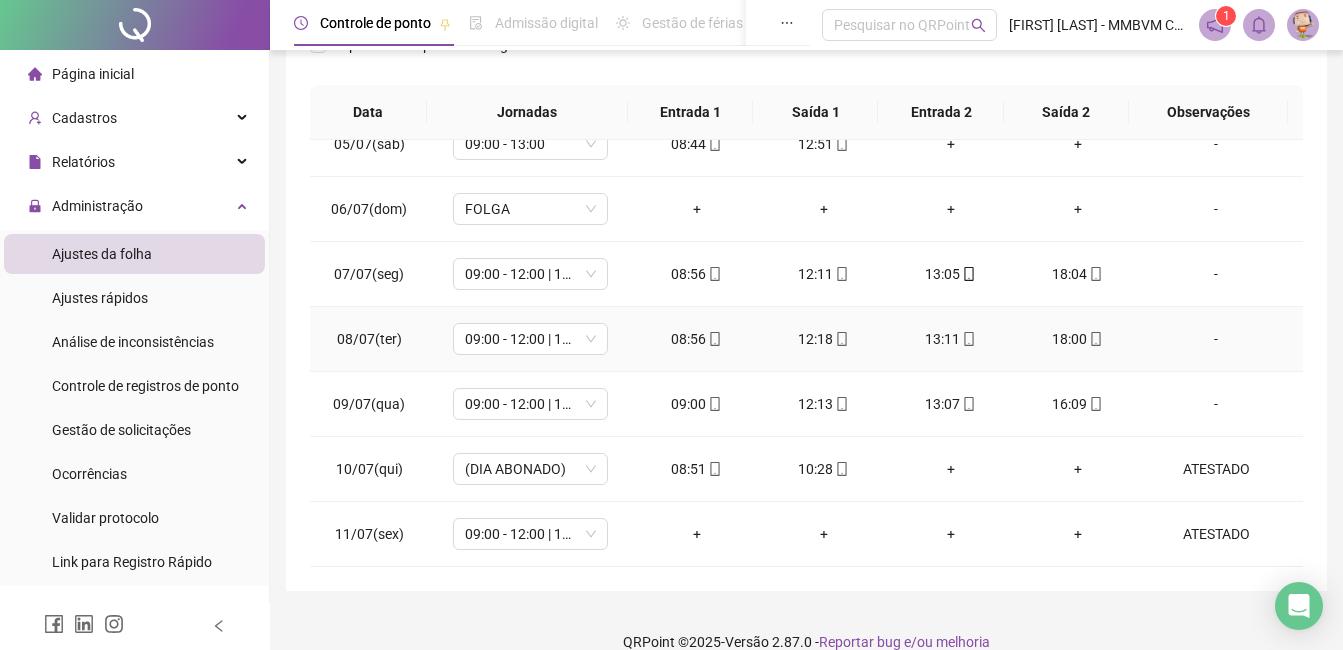 scroll, scrollTop: 372, scrollLeft: 0, axis: vertical 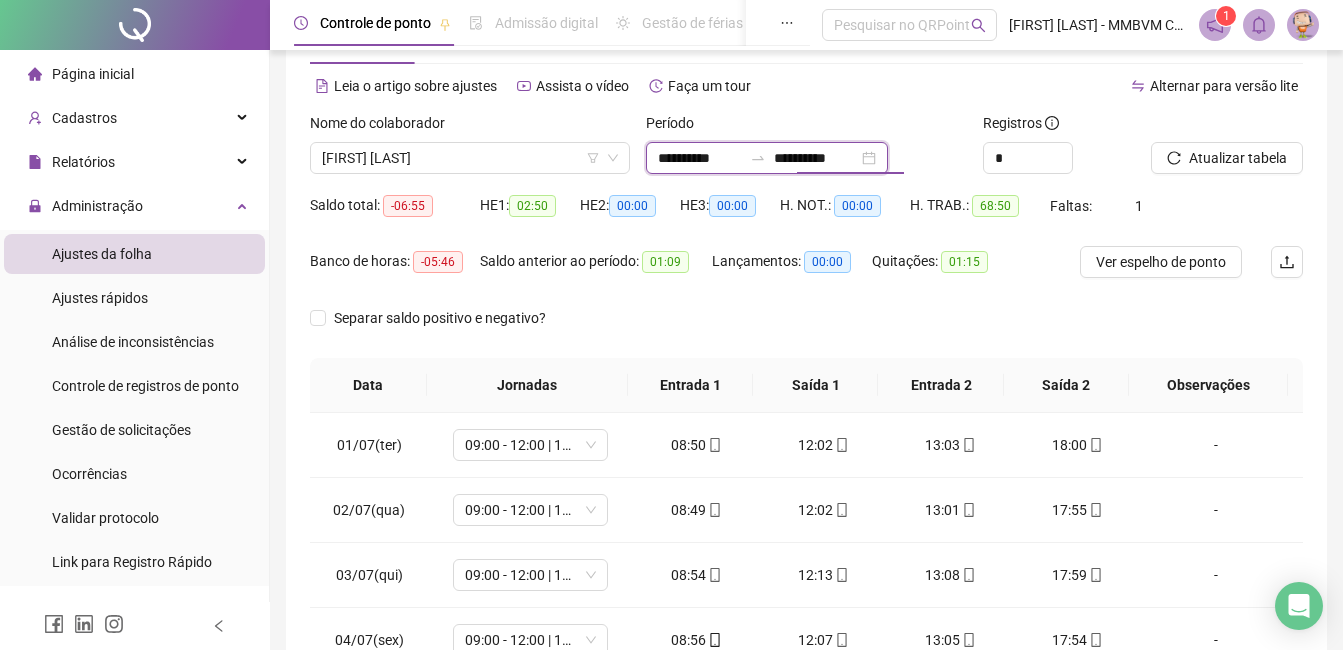 click on "**********" at bounding box center [816, 158] 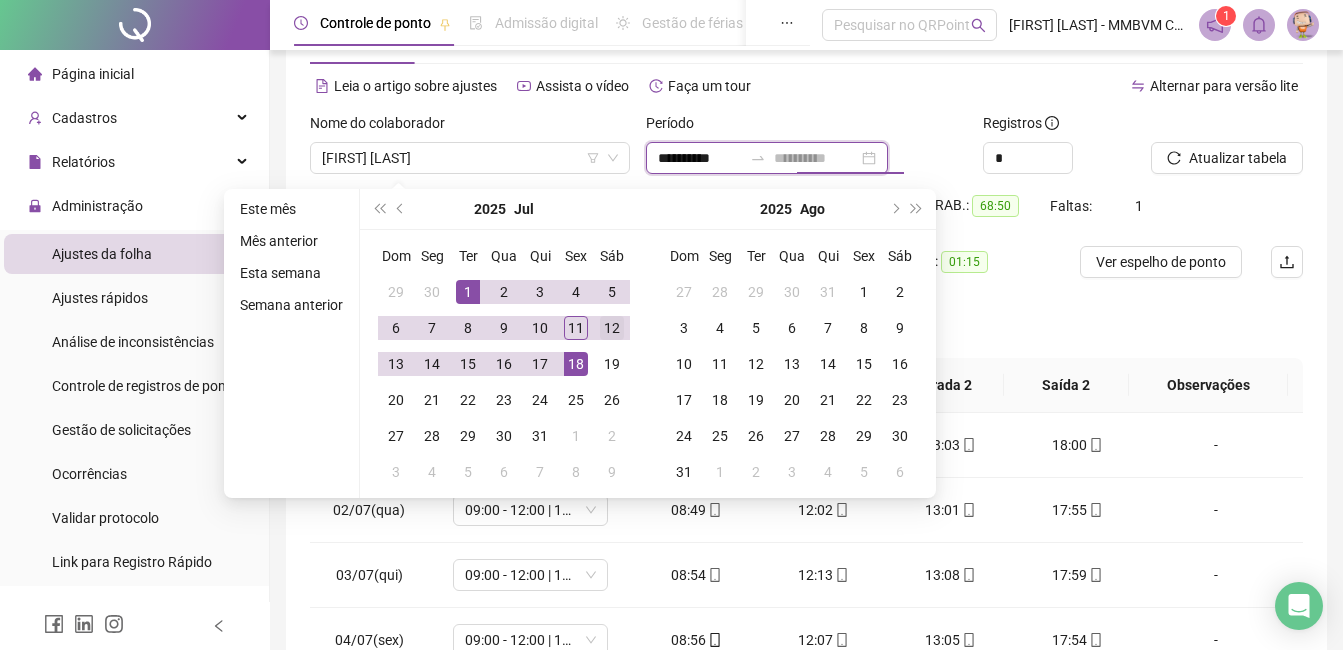 type on "**********" 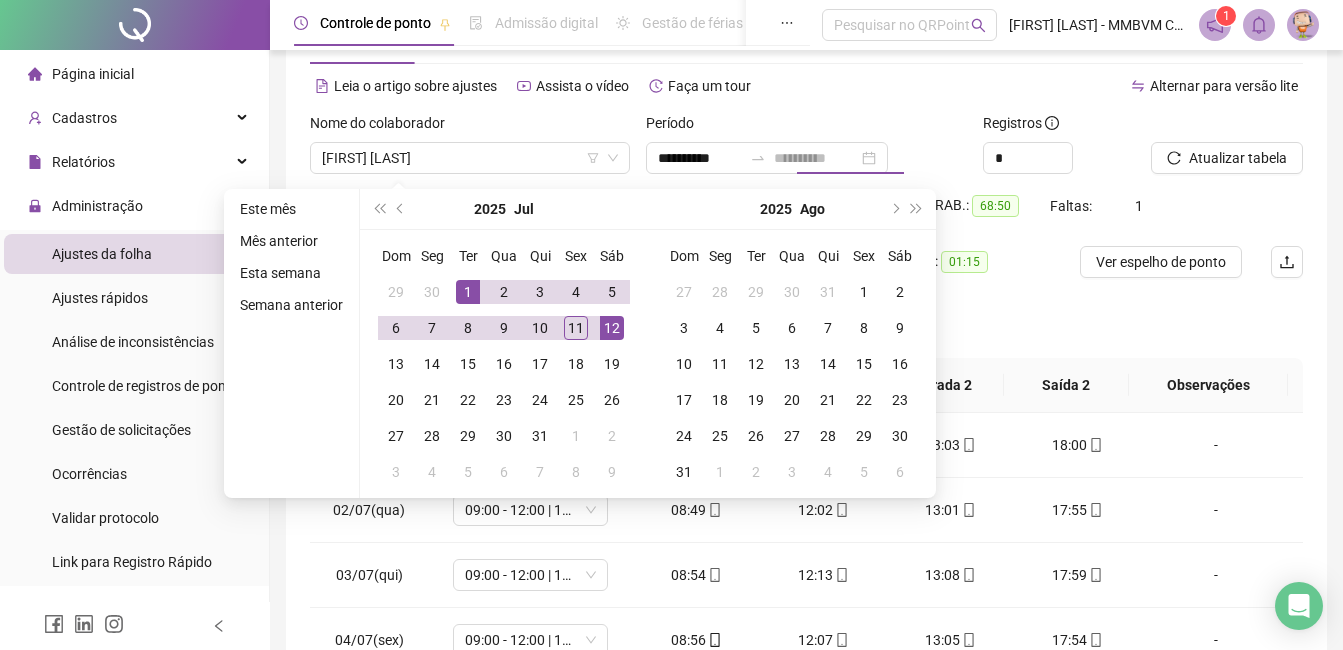 click on "12" at bounding box center (612, 328) 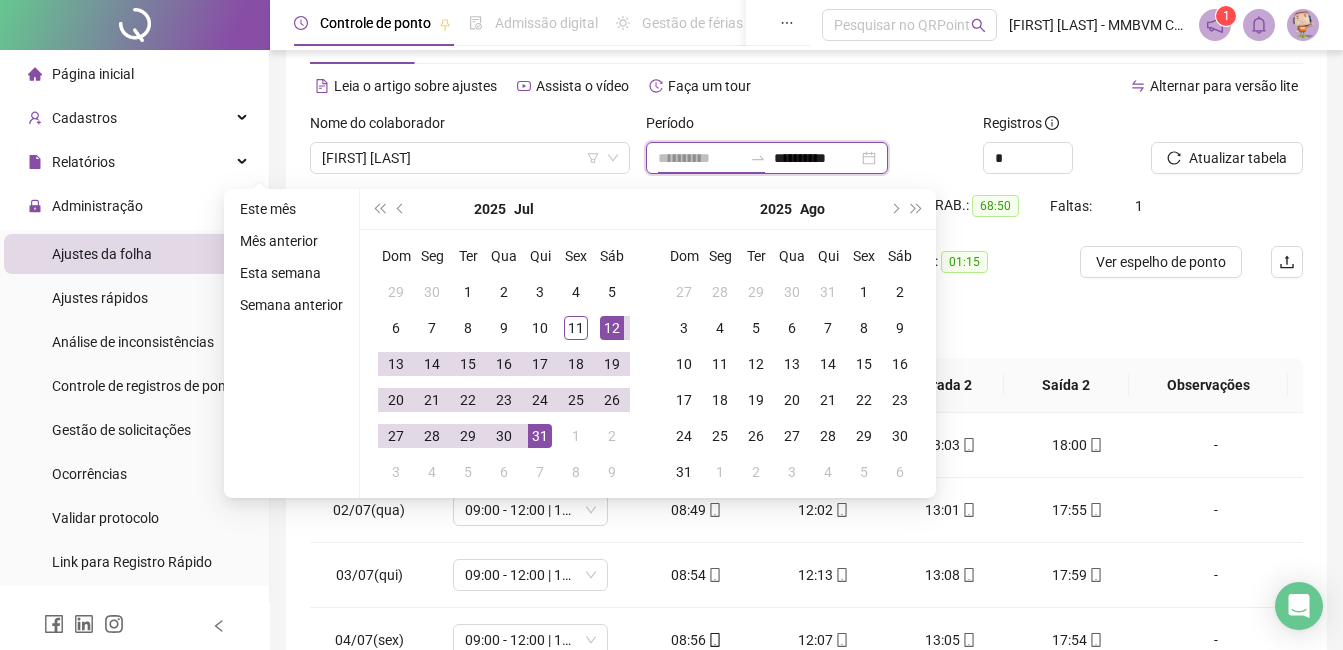 type on "**********" 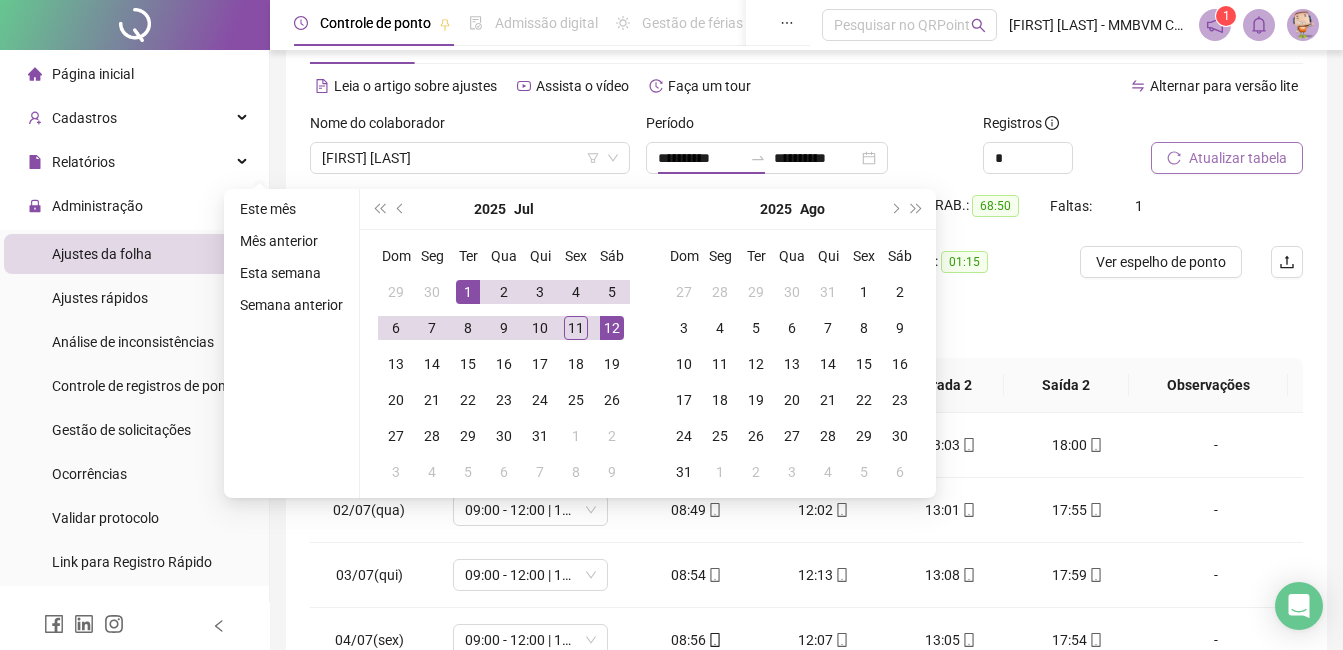 click on "Atualizar tabela" at bounding box center [1238, 158] 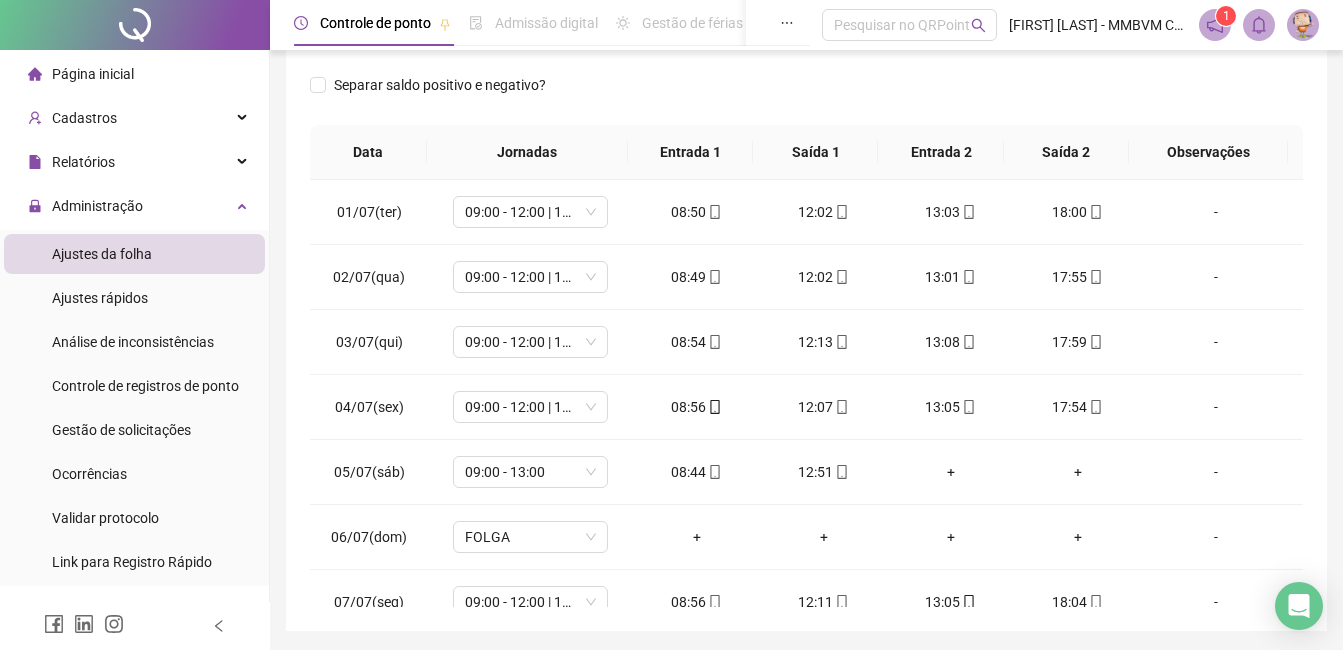 scroll, scrollTop: 372, scrollLeft: 0, axis: vertical 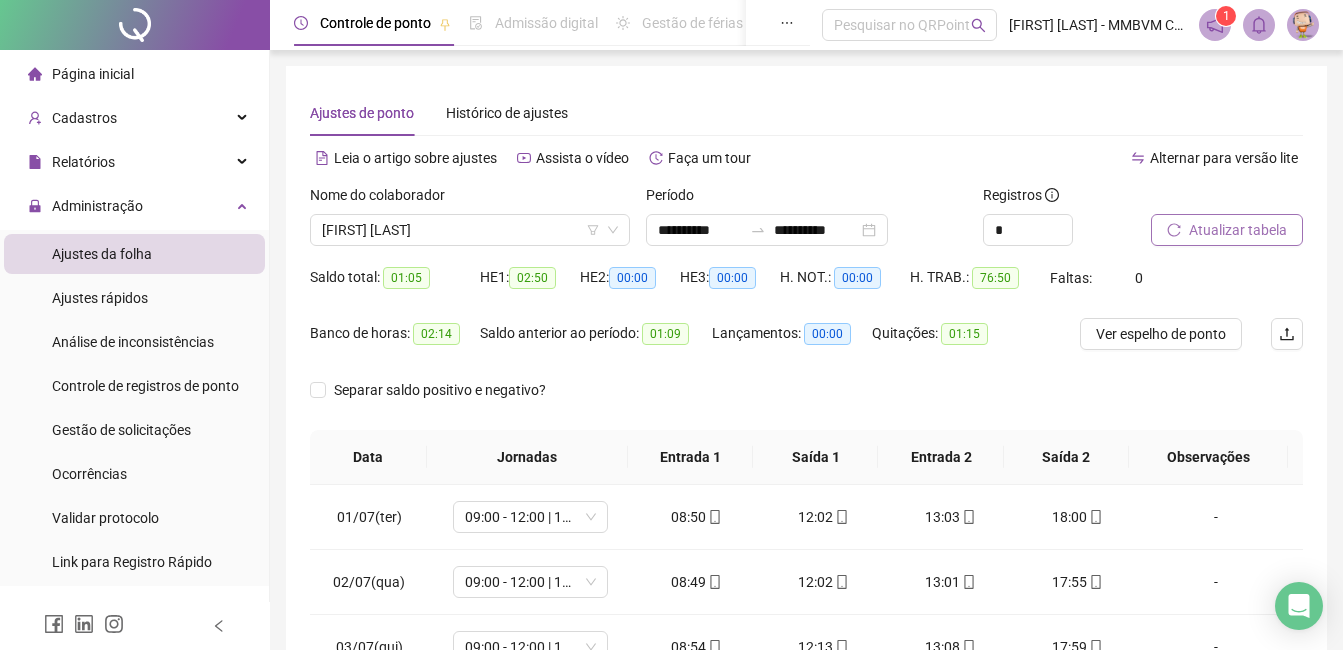 click on "Atualizar tabela" at bounding box center (1238, 230) 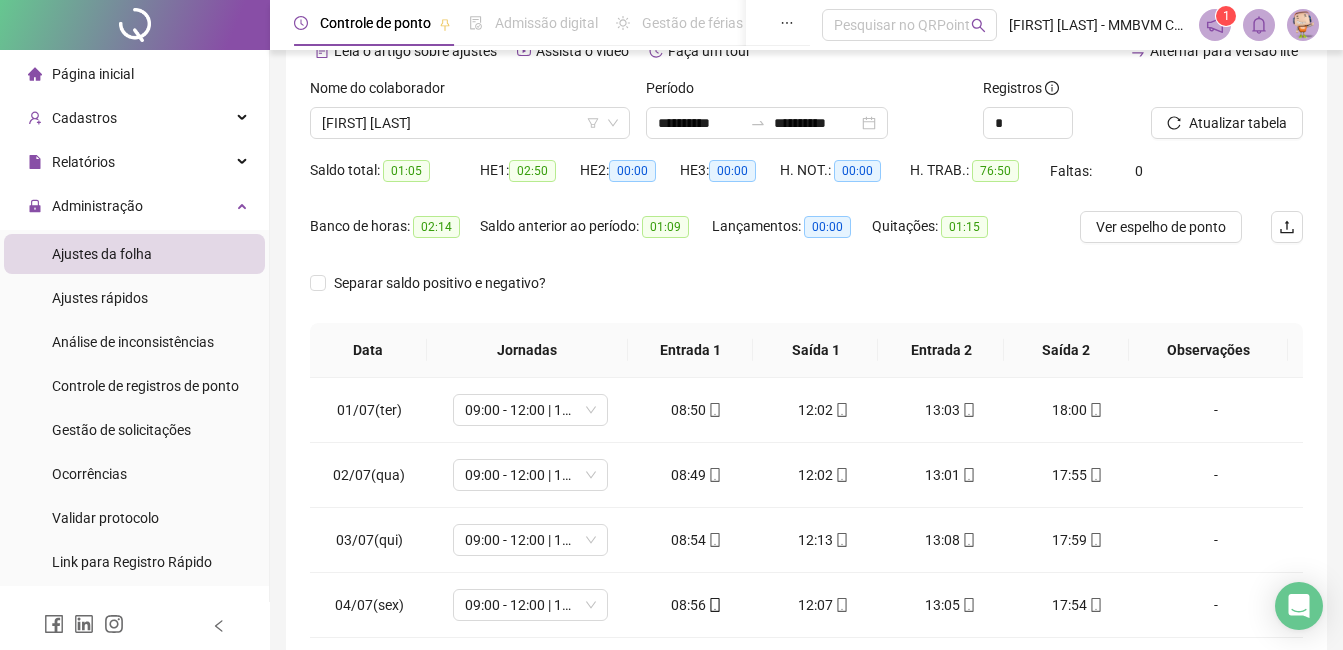 scroll, scrollTop: 0, scrollLeft: 0, axis: both 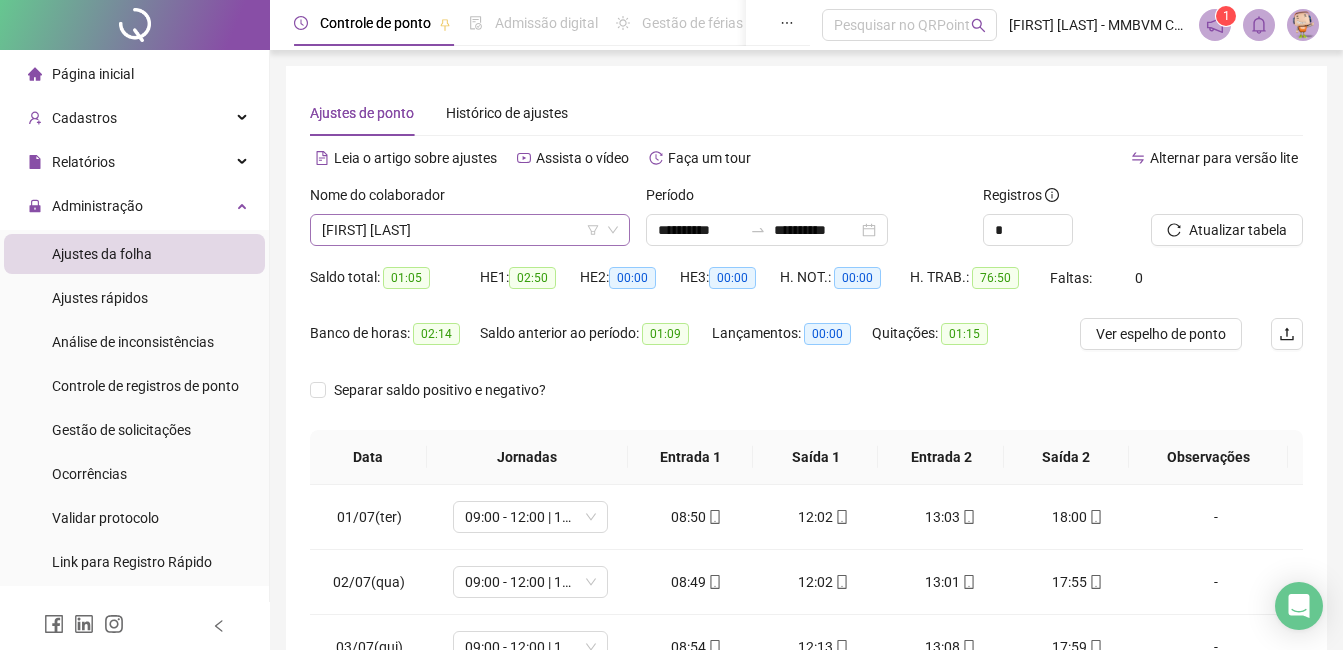 click on "[FIRST] [LAST]" at bounding box center [470, 230] 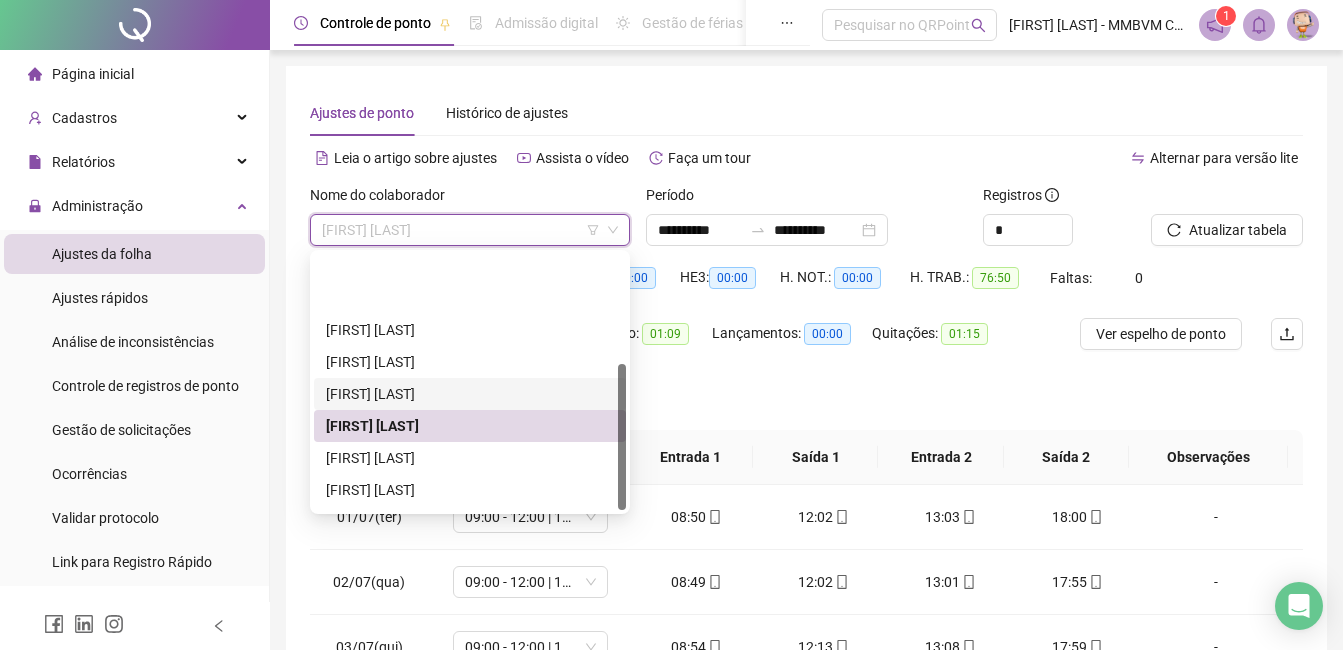 scroll, scrollTop: 192, scrollLeft: 0, axis: vertical 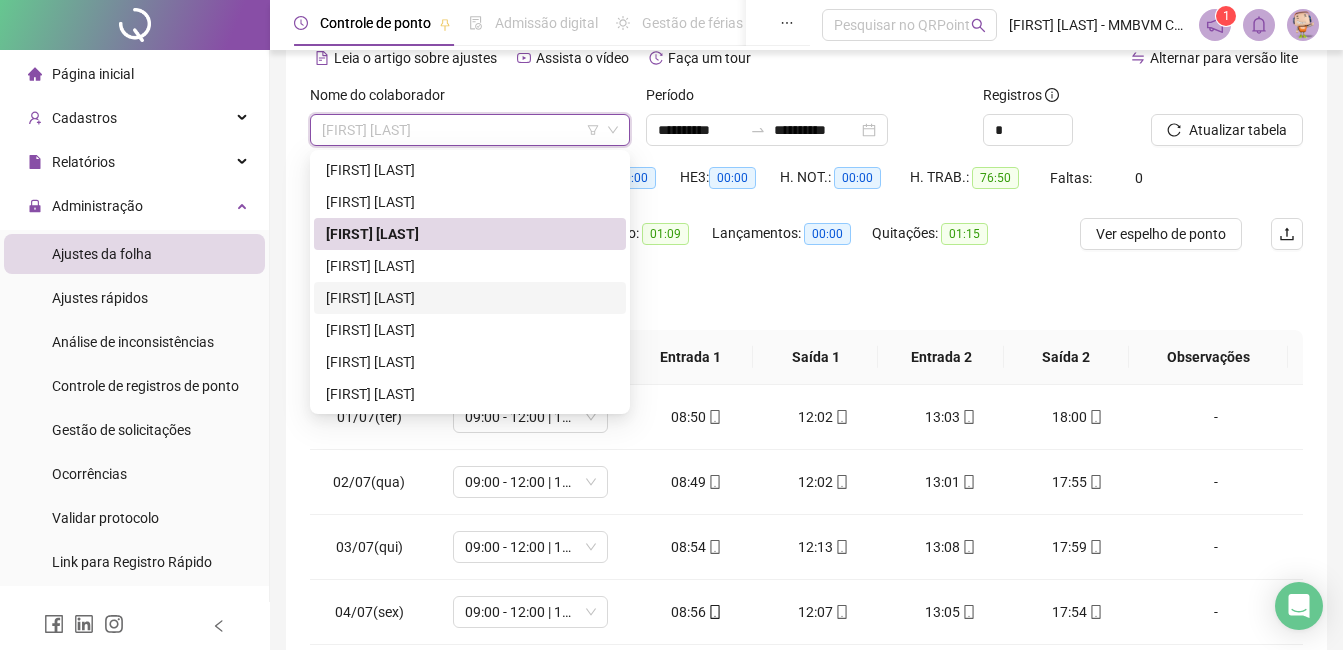 click on "[FIRST] [LAST]" at bounding box center [470, 298] 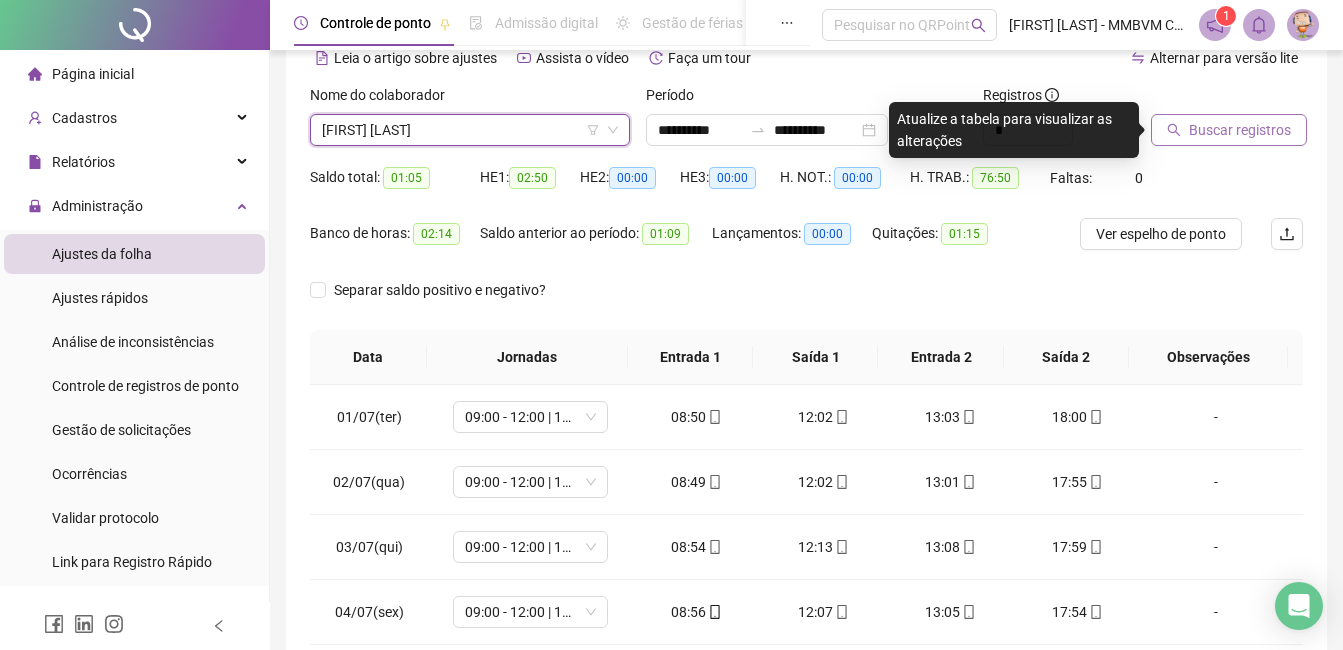 click on "Buscar registros" at bounding box center (1240, 130) 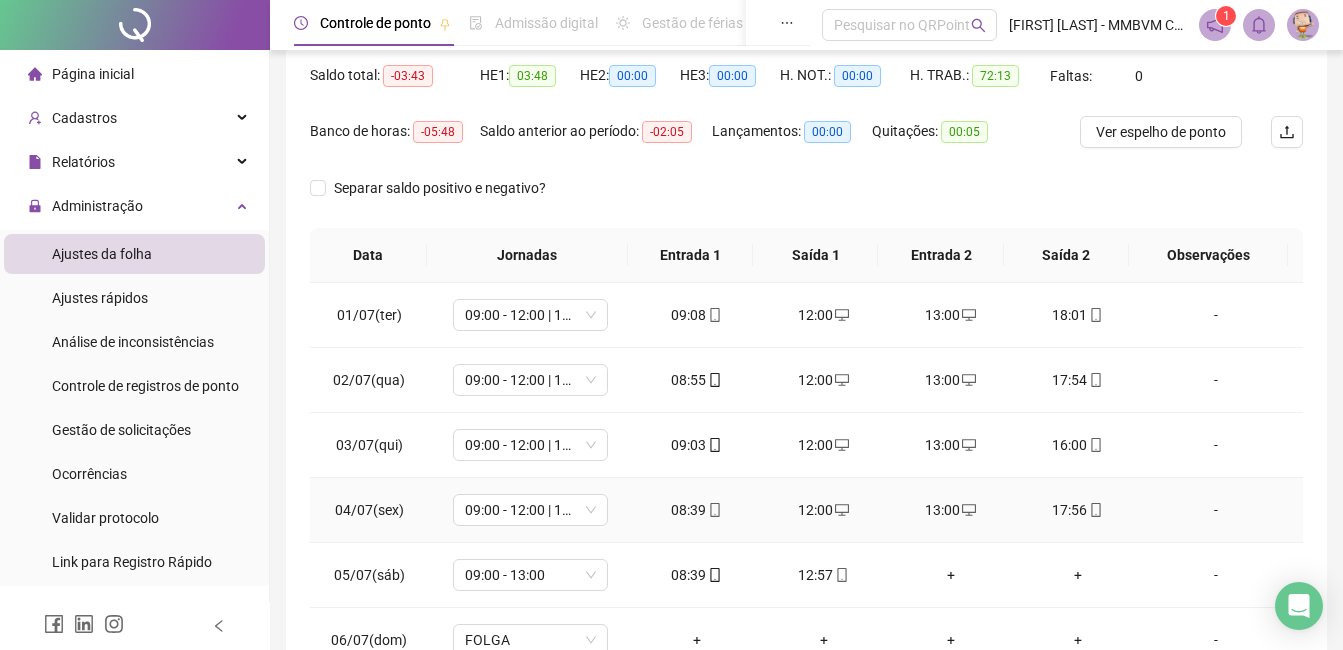 scroll, scrollTop: 372, scrollLeft: 0, axis: vertical 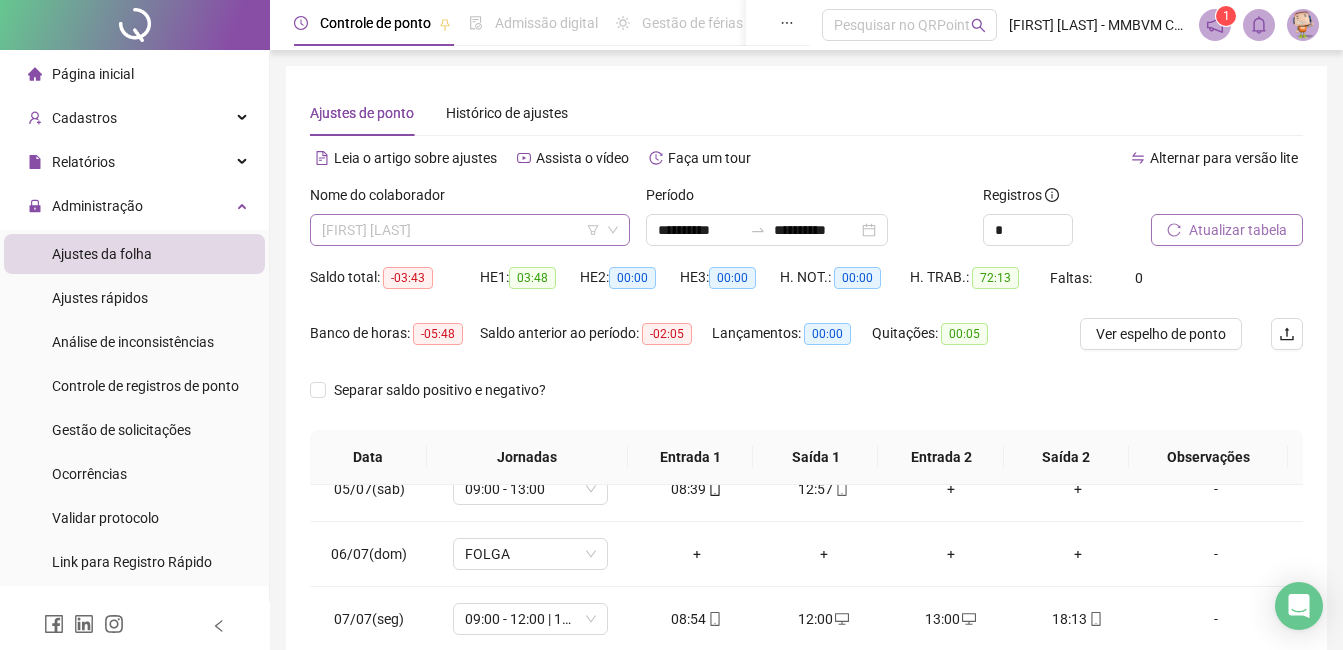 click on "[FIRST] [LAST]" at bounding box center (470, 230) 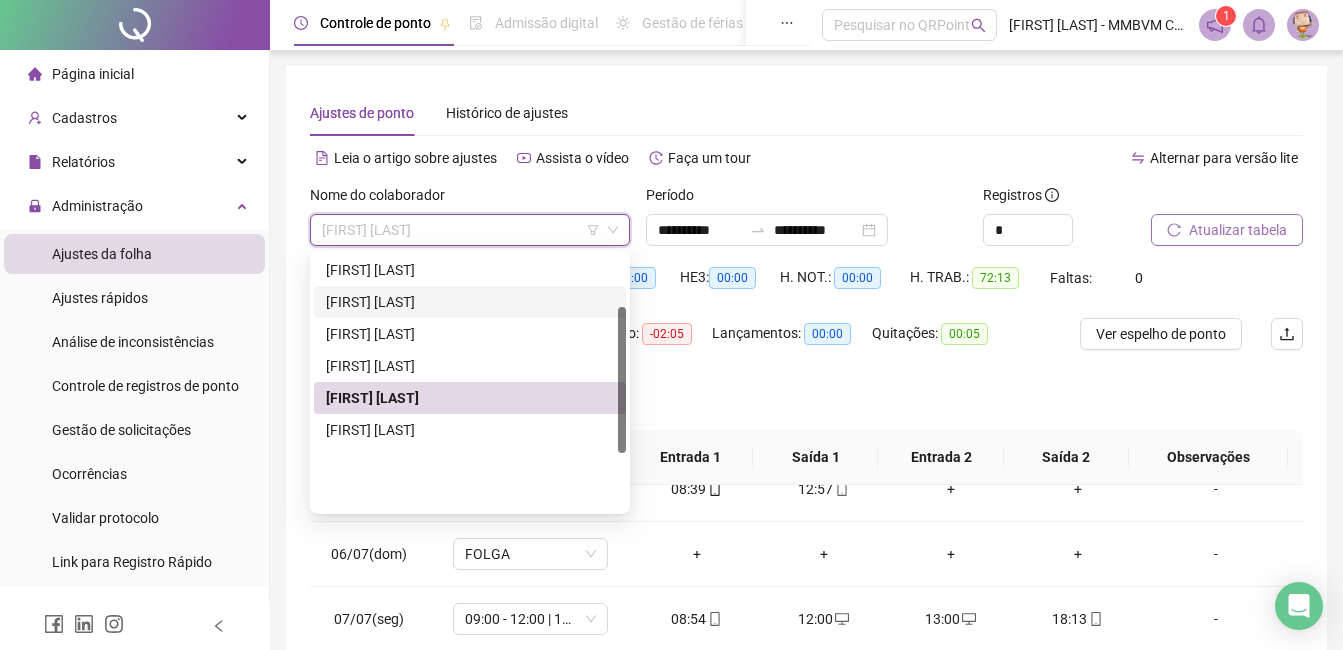 scroll, scrollTop: 0, scrollLeft: 0, axis: both 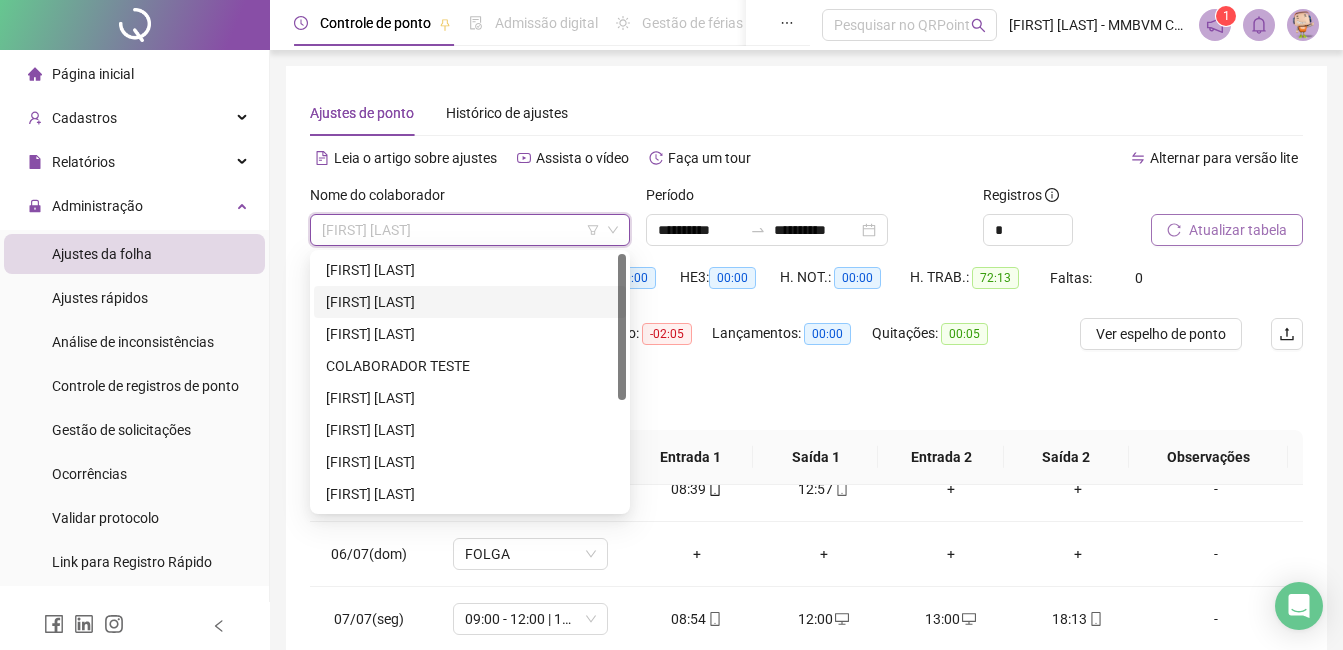 click on "[FIRST] [LAST]" at bounding box center [470, 302] 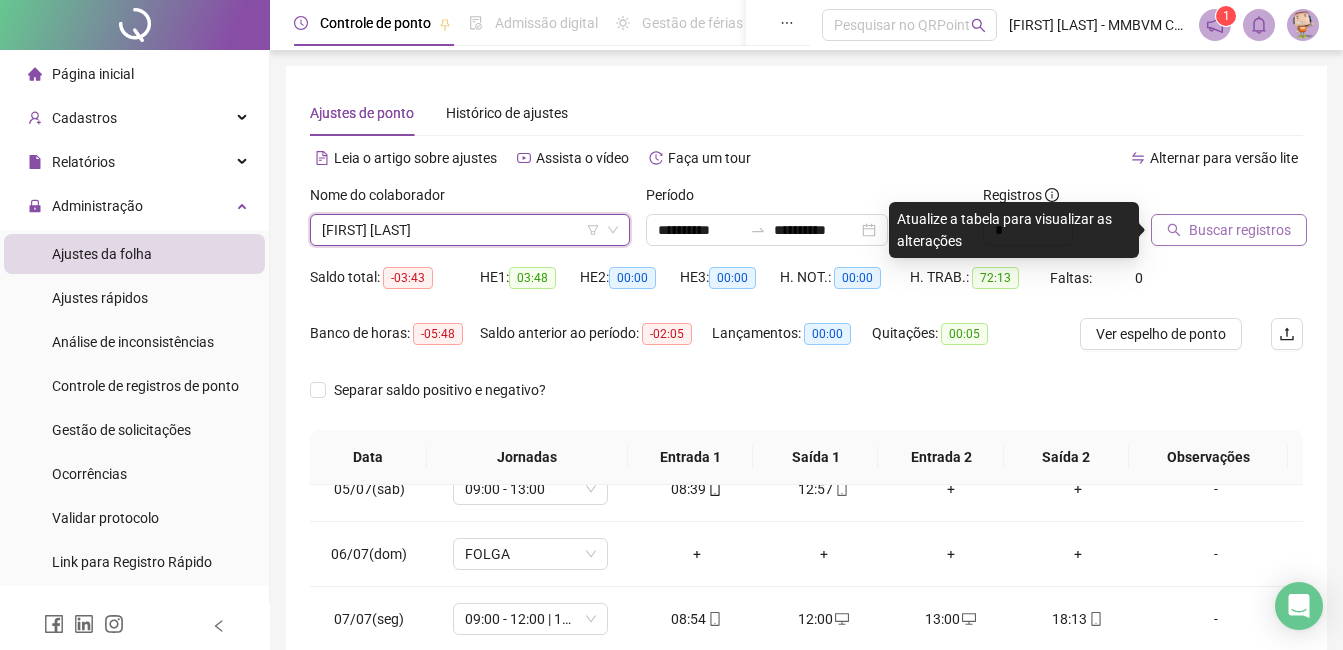 click on "Buscar registros" at bounding box center (1240, 230) 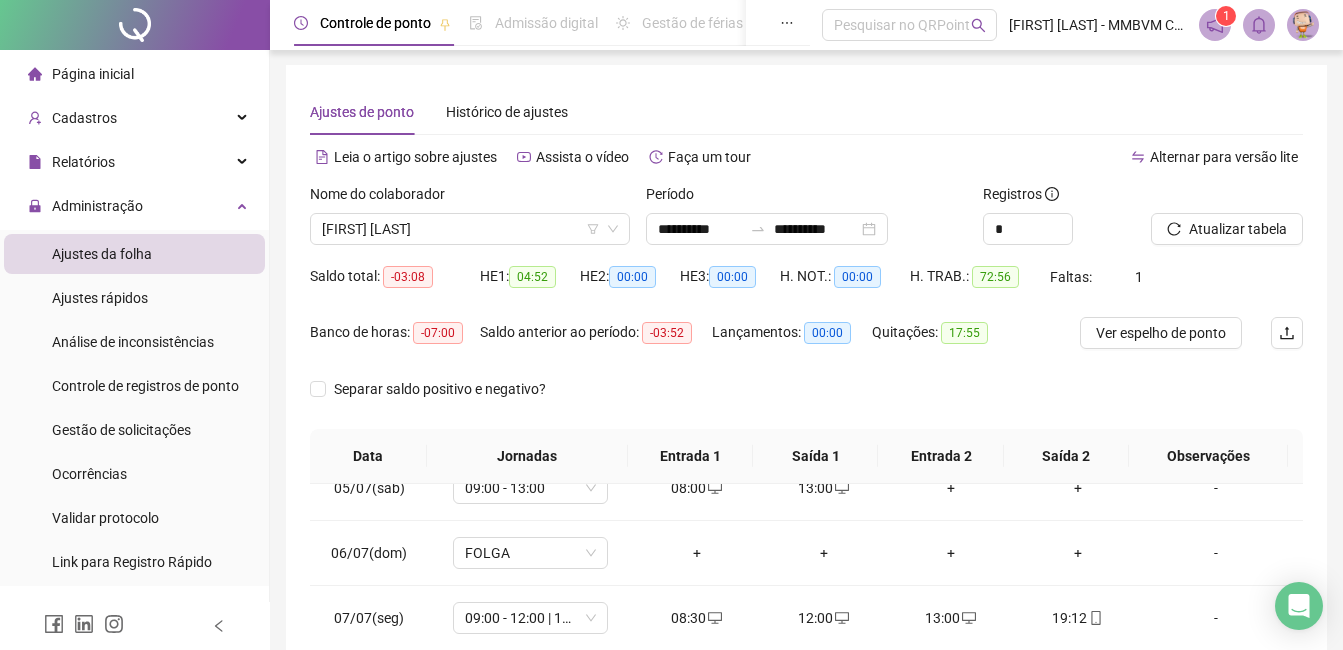 scroll, scrollTop: 372, scrollLeft: 0, axis: vertical 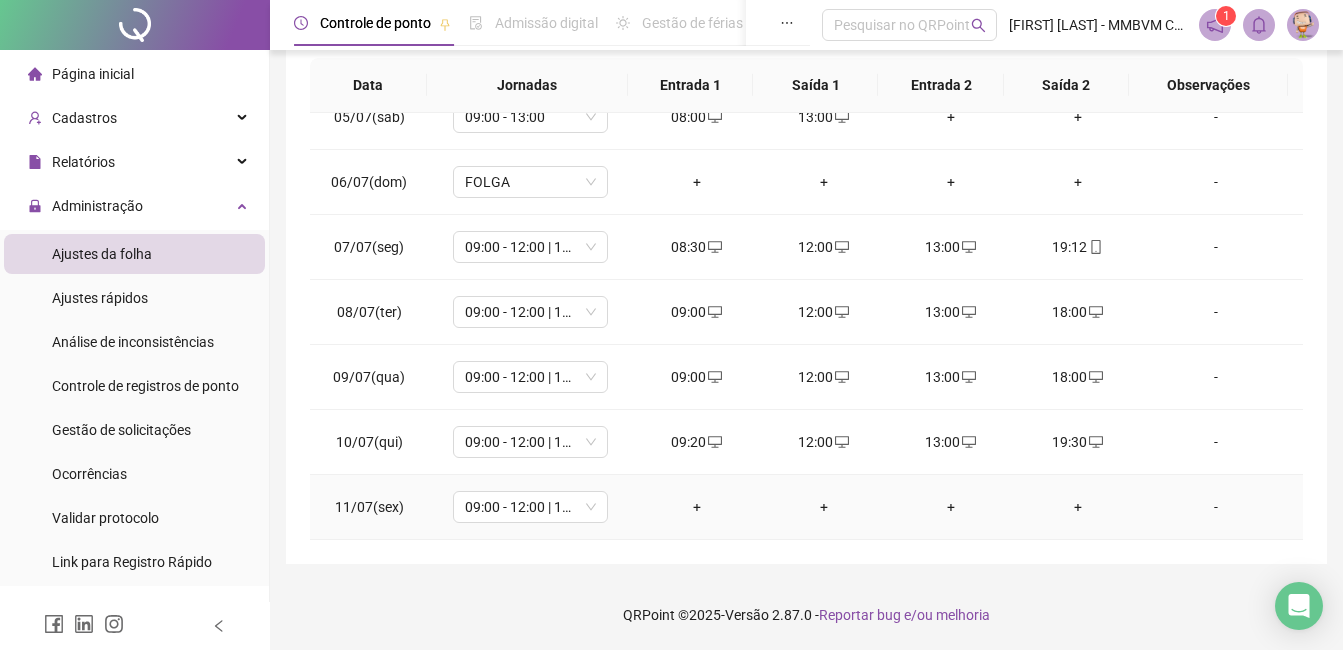 click on "+" at bounding box center (696, 507) 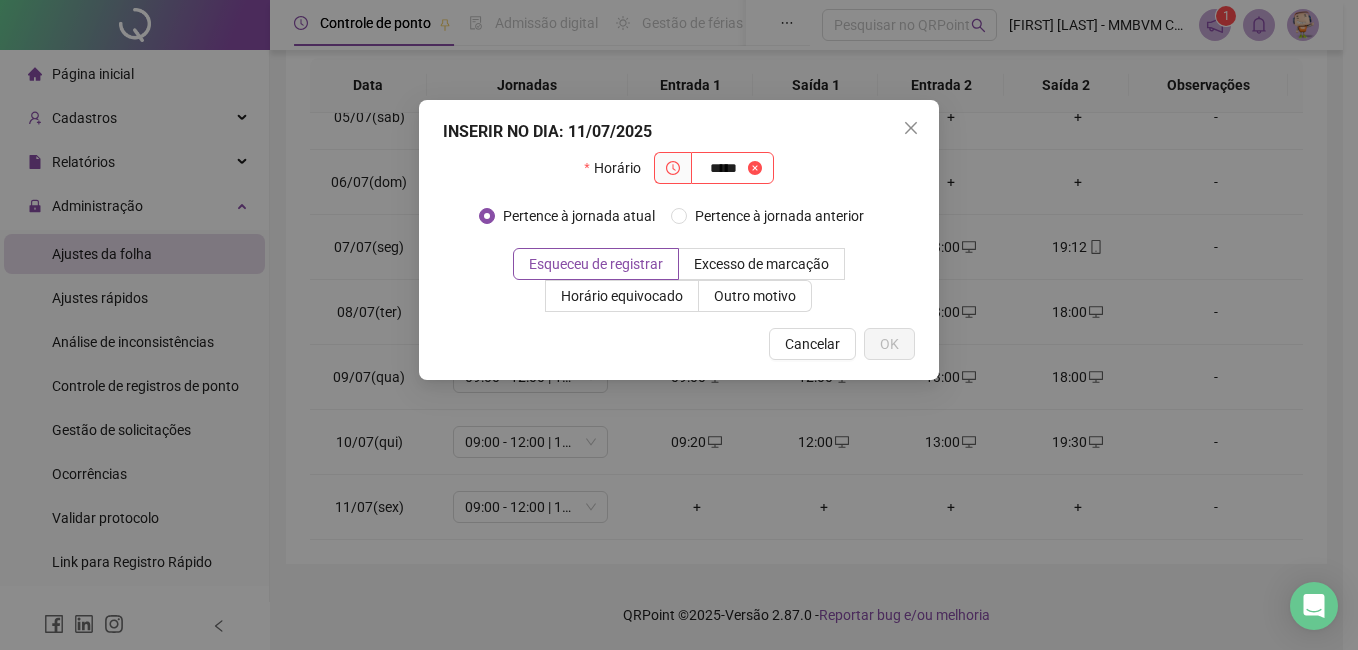 type on "*****" 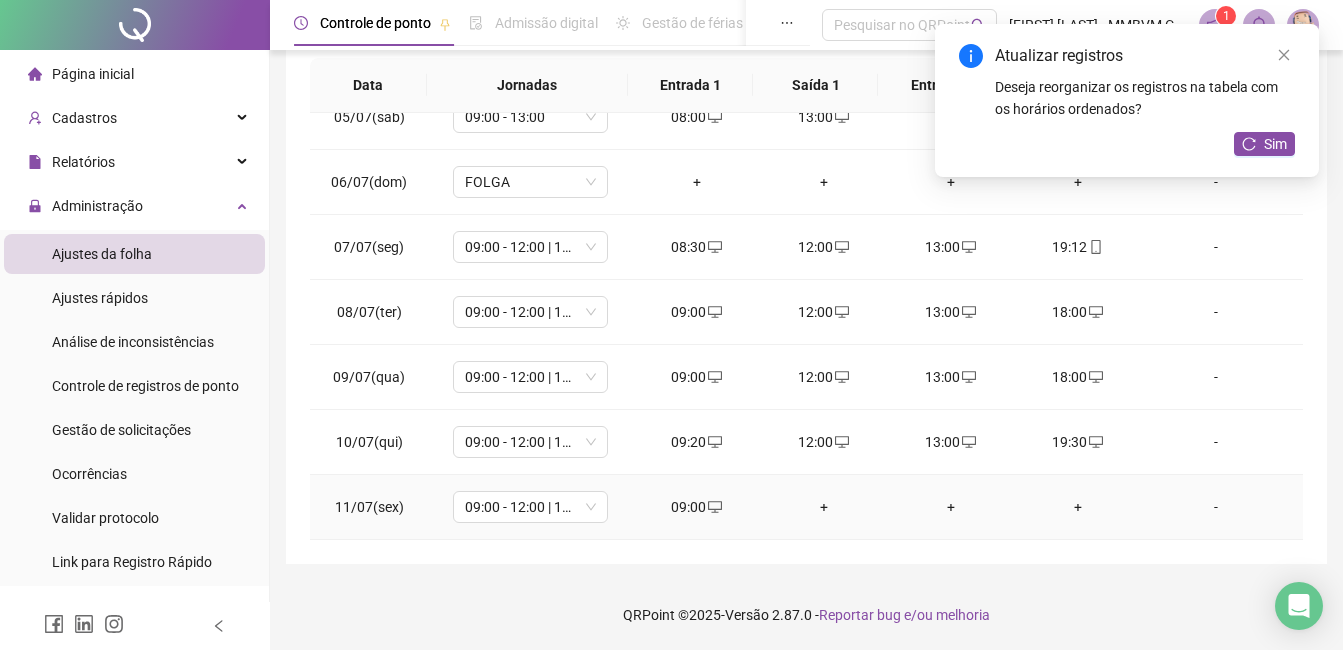 click on "+" at bounding box center (823, 507) 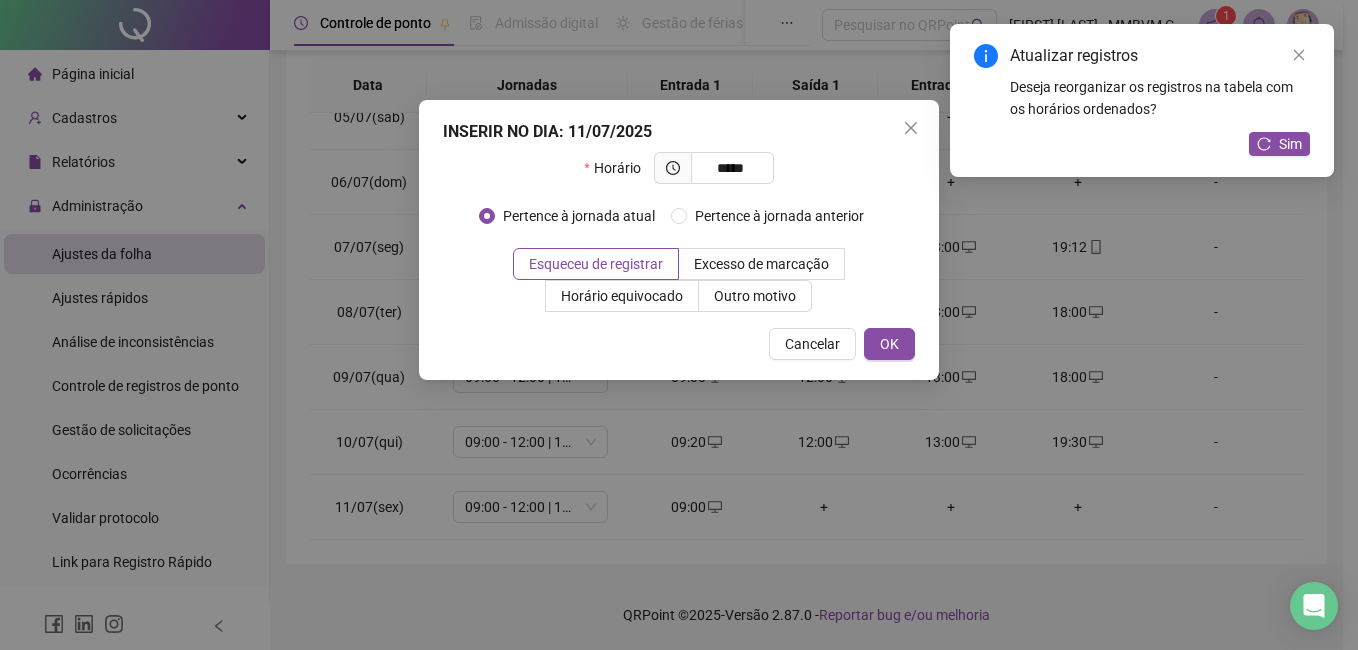 type on "*****" 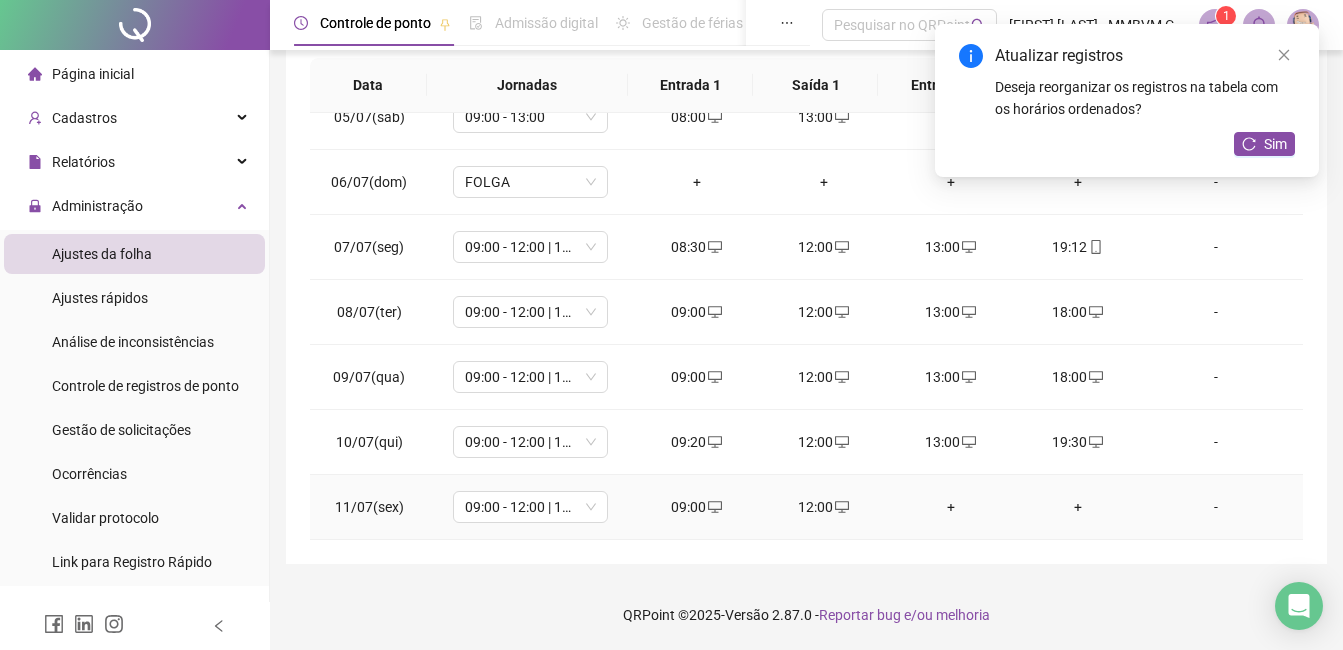 click on "+" at bounding box center (950, 507) 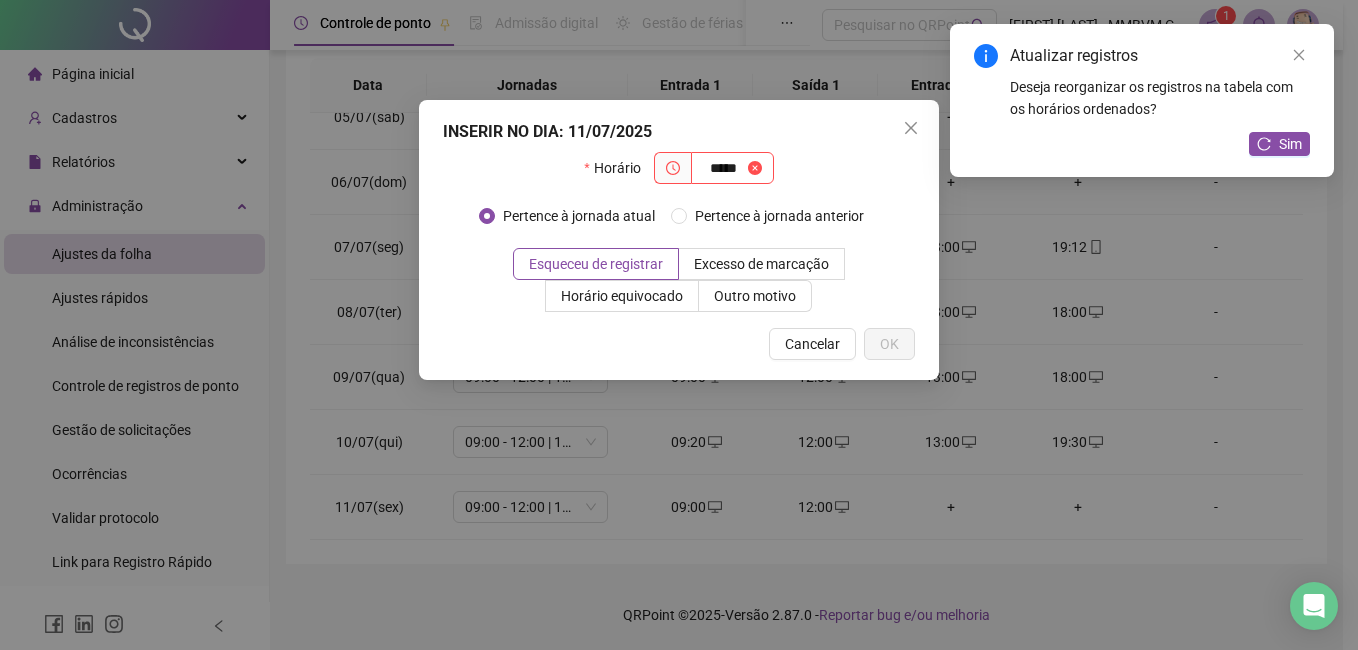 type on "*****" 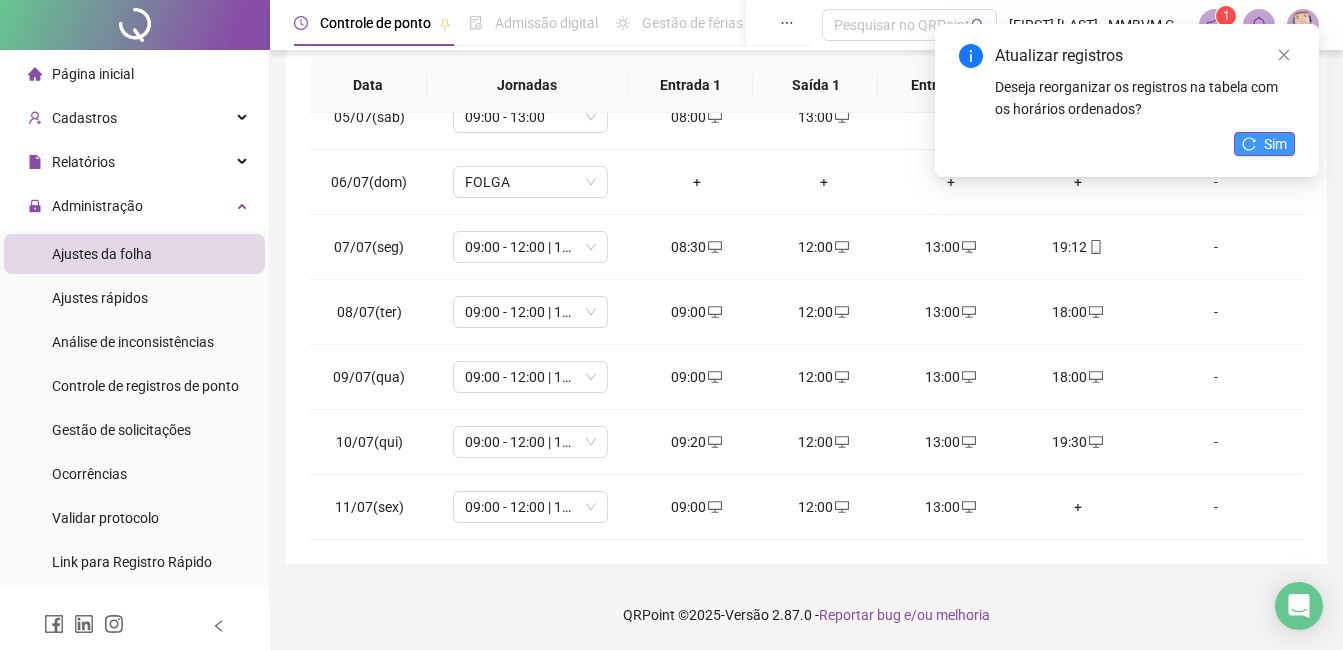 click 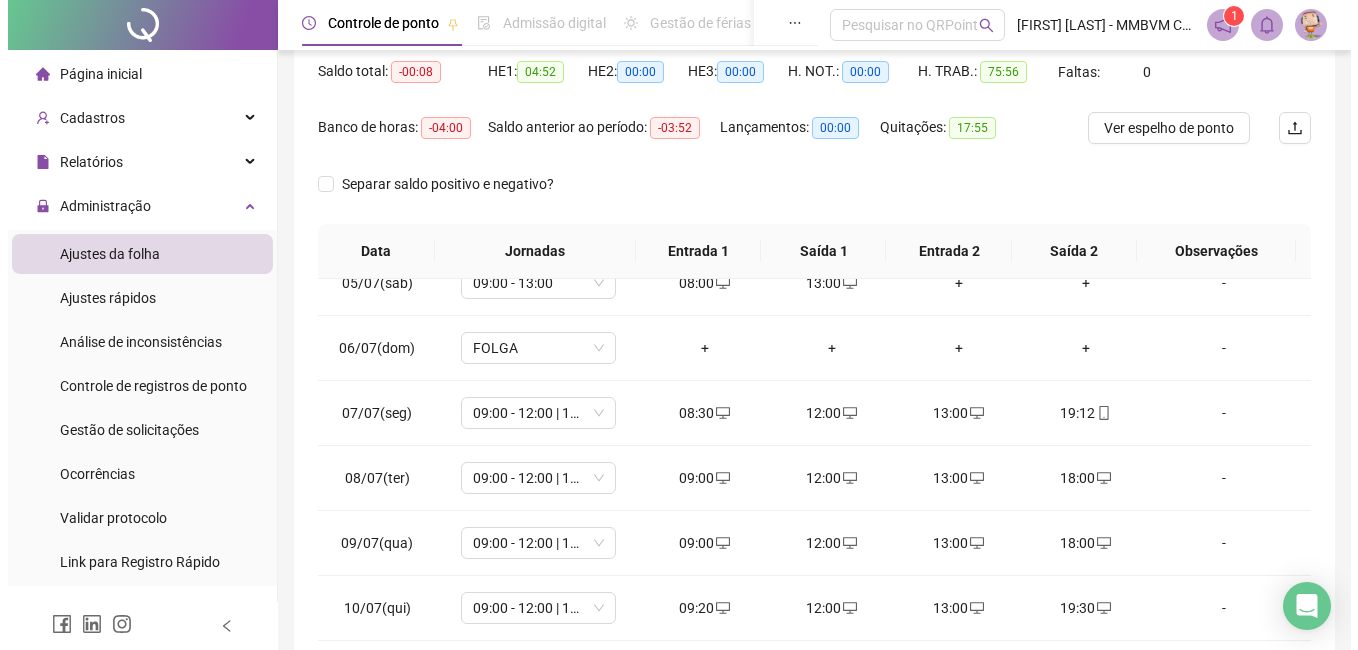 scroll, scrollTop: 0, scrollLeft: 0, axis: both 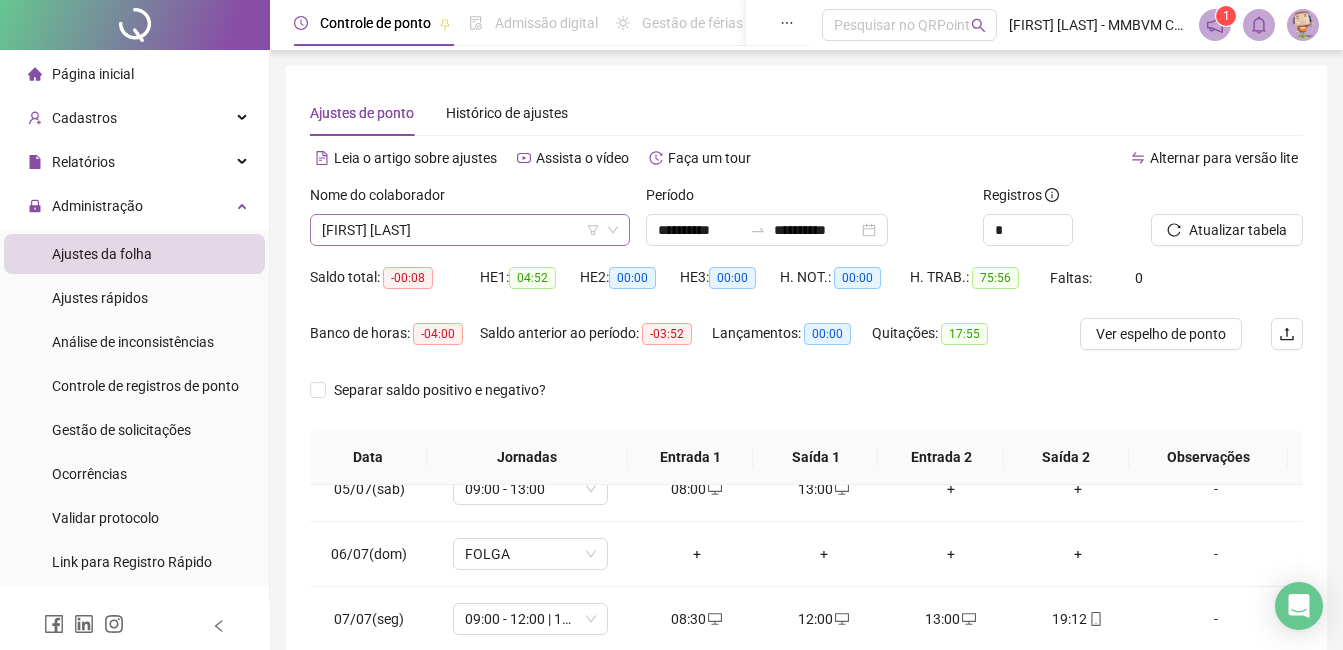click on "[FIRST] [LAST]" at bounding box center (470, 230) 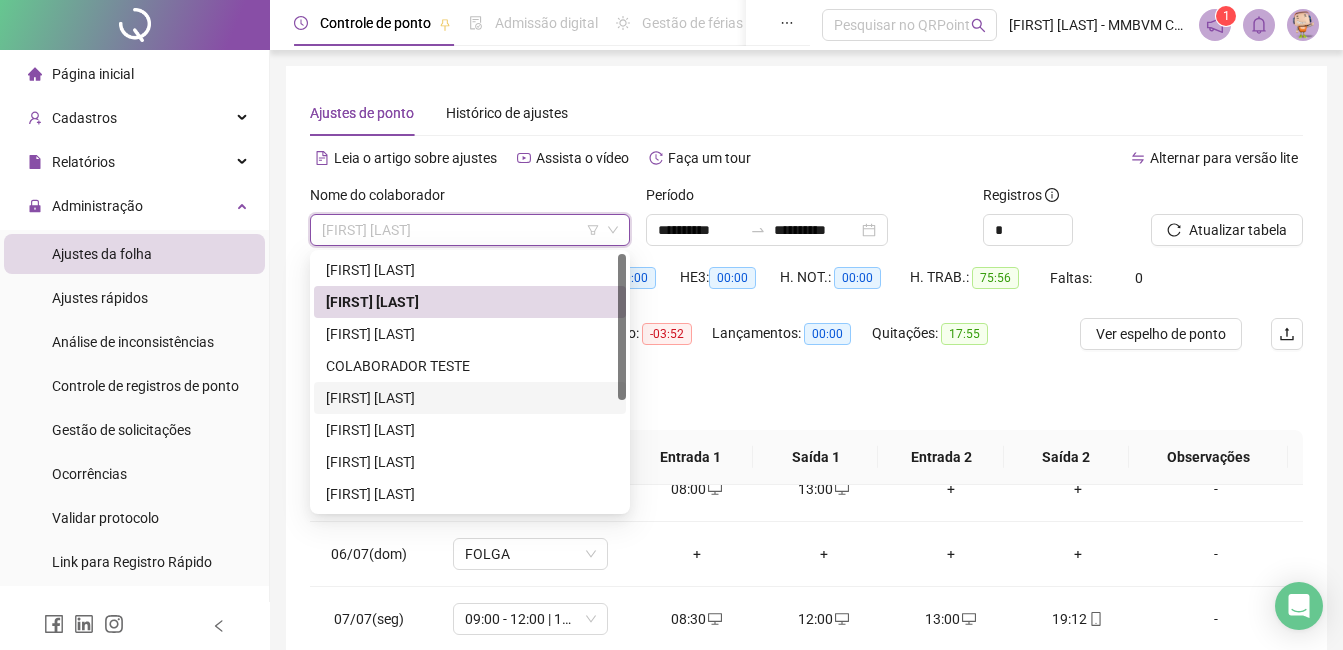 click on "[FIRST] [LAST]" at bounding box center (470, 398) 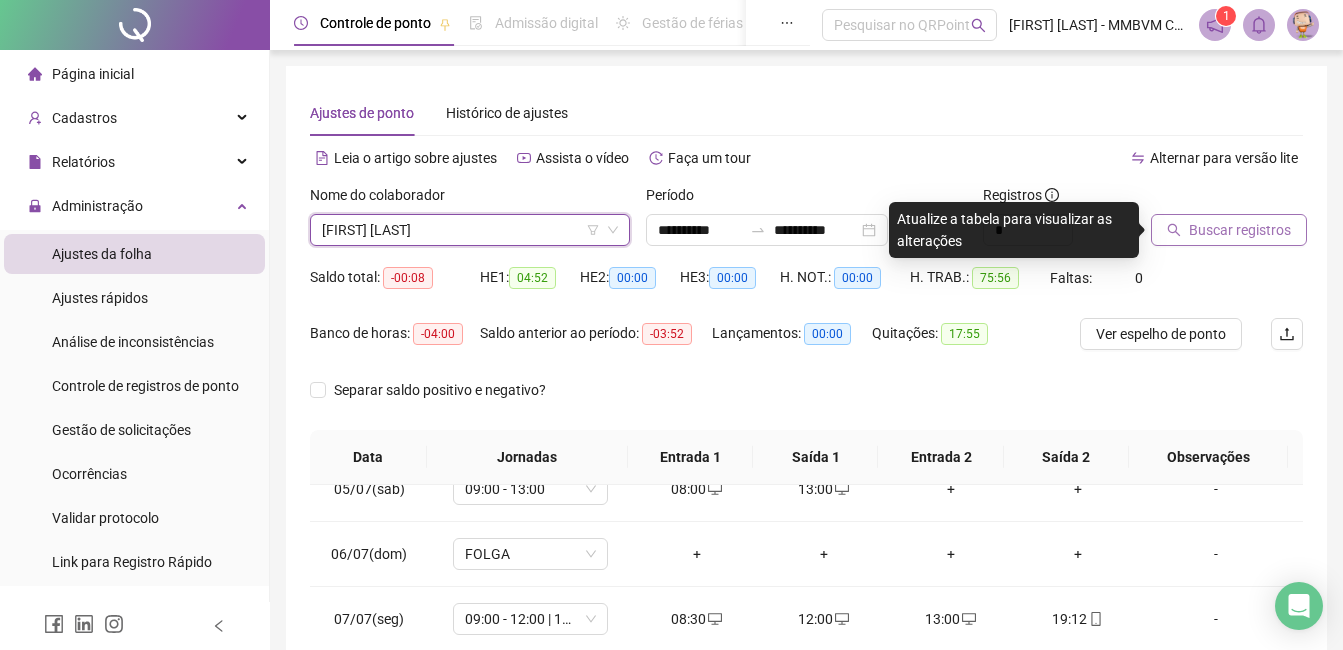click on "Buscar registros" at bounding box center (1240, 230) 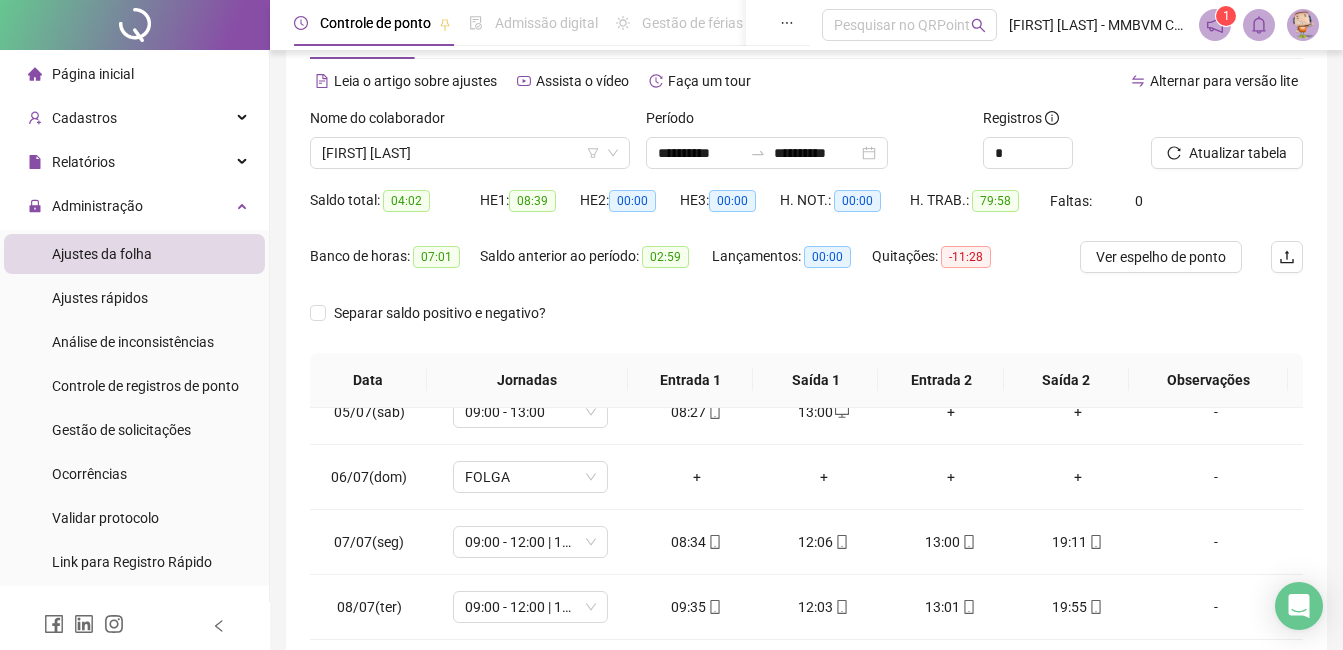 scroll, scrollTop: 72, scrollLeft: 0, axis: vertical 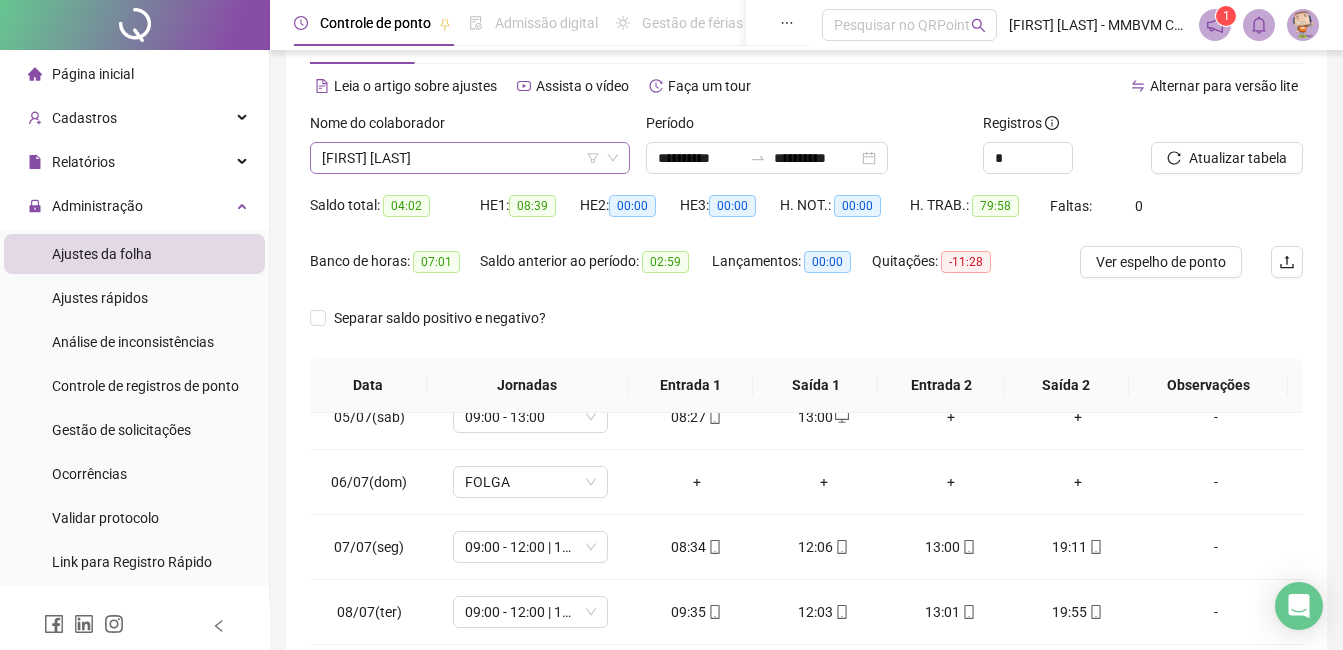 click on "[FIRST] [LAST]" at bounding box center (470, 158) 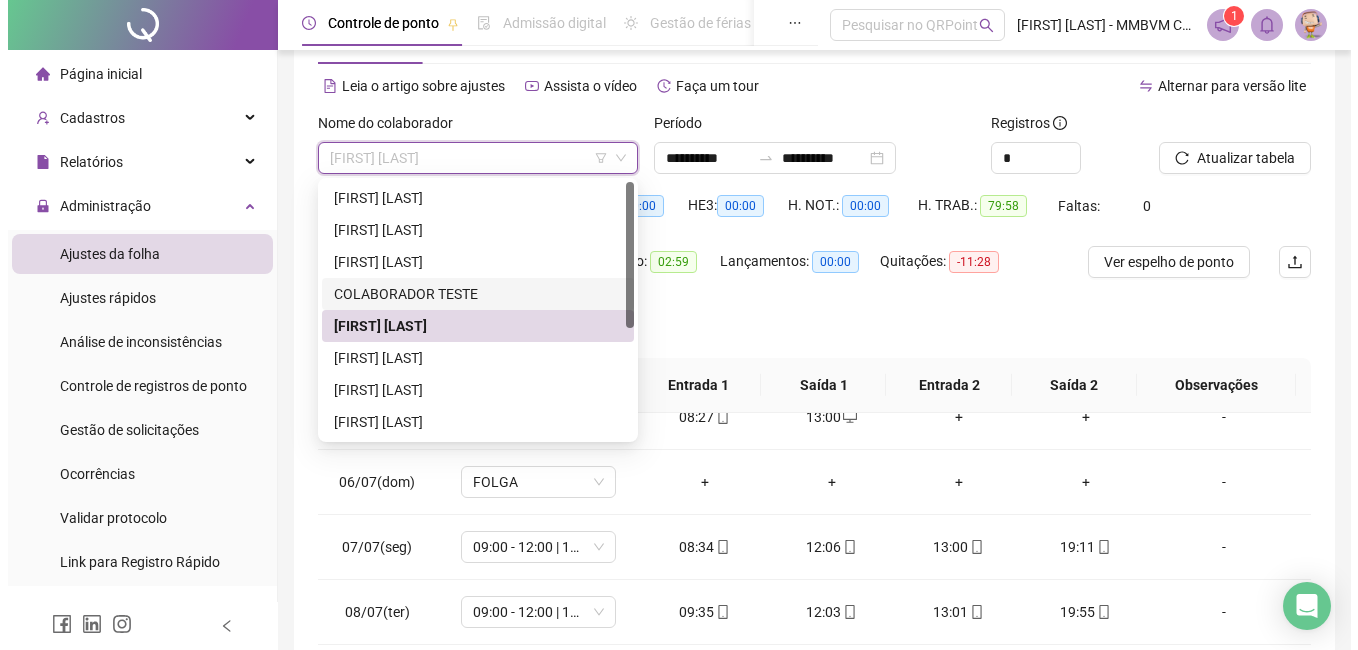scroll, scrollTop: 100, scrollLeft: 0, axis: vertical 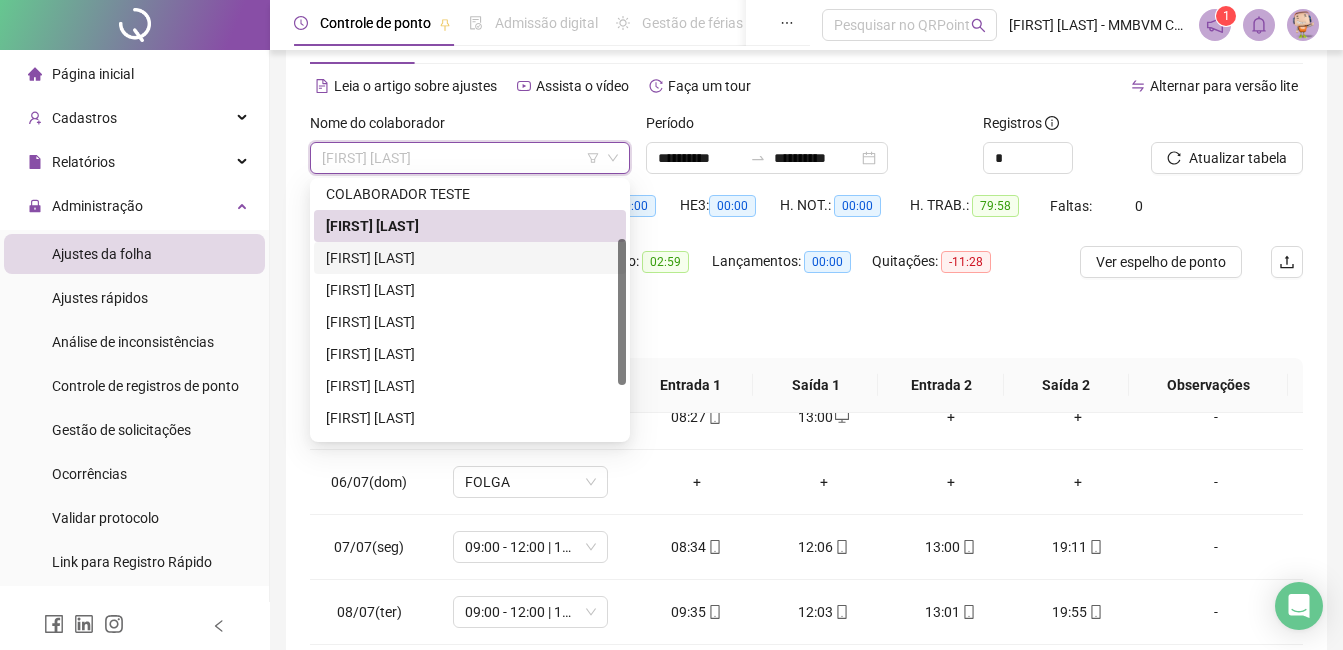 click on "[FIRST] [LAST]" at bounding box center [470, 258] 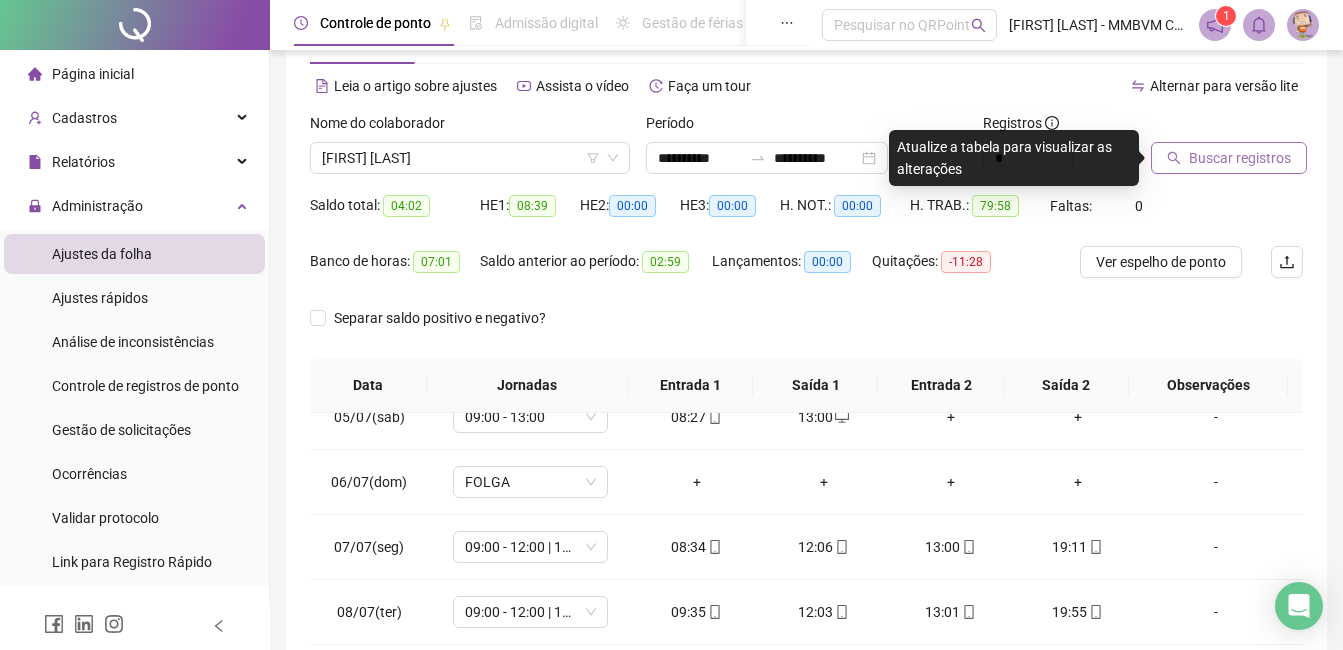 click on "Buscar registros" at bounding box center (1240, 158) 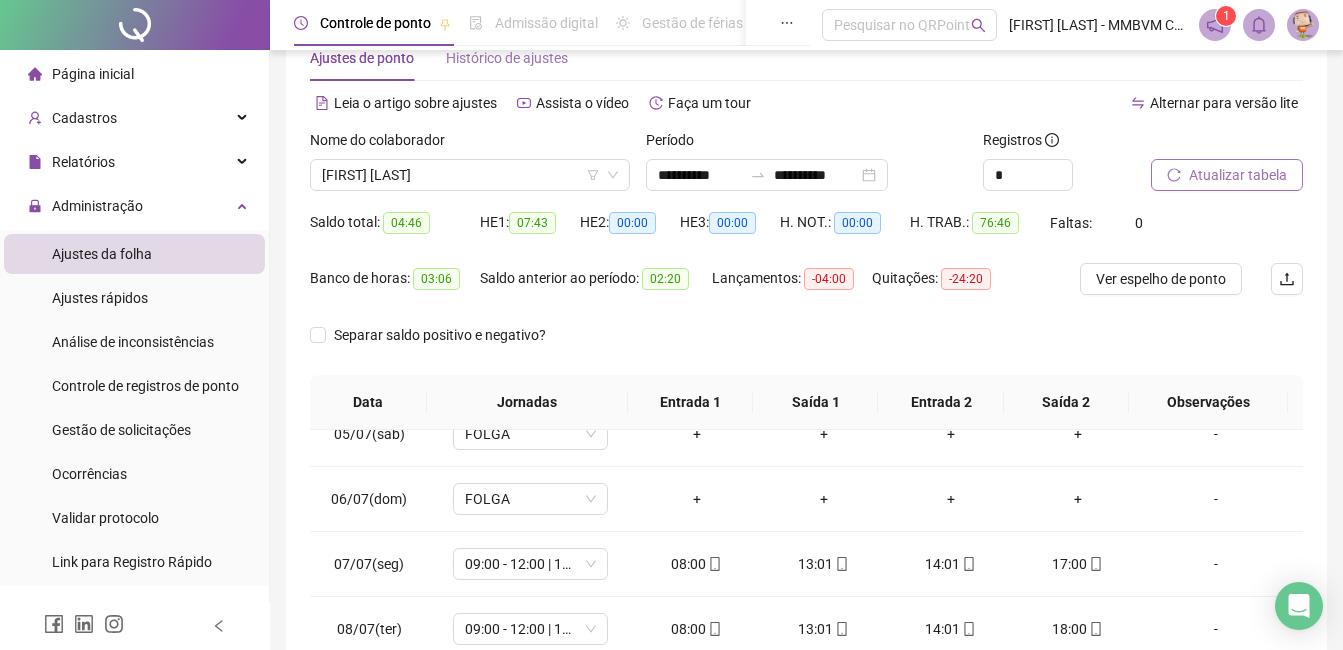 scroll, scrollTop: 0, scrollLeft: 0, axis: both 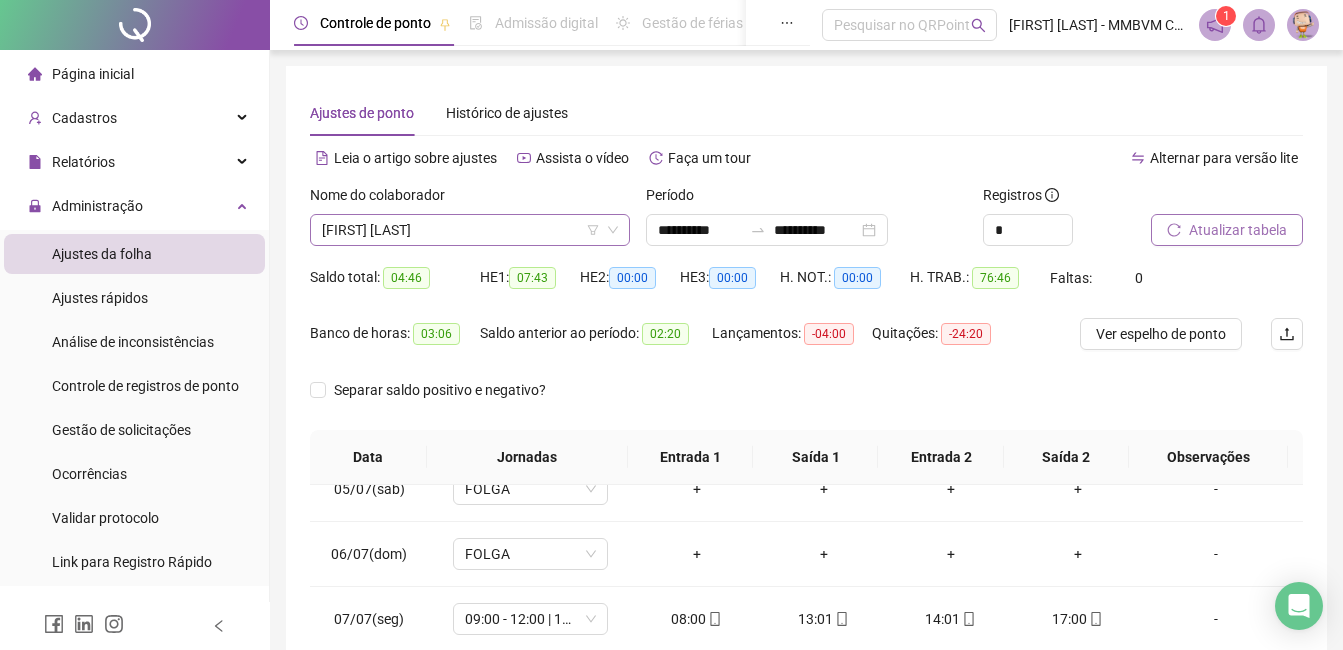 click on "[FIRST] [LAST]" at bounding box center [470, 230] 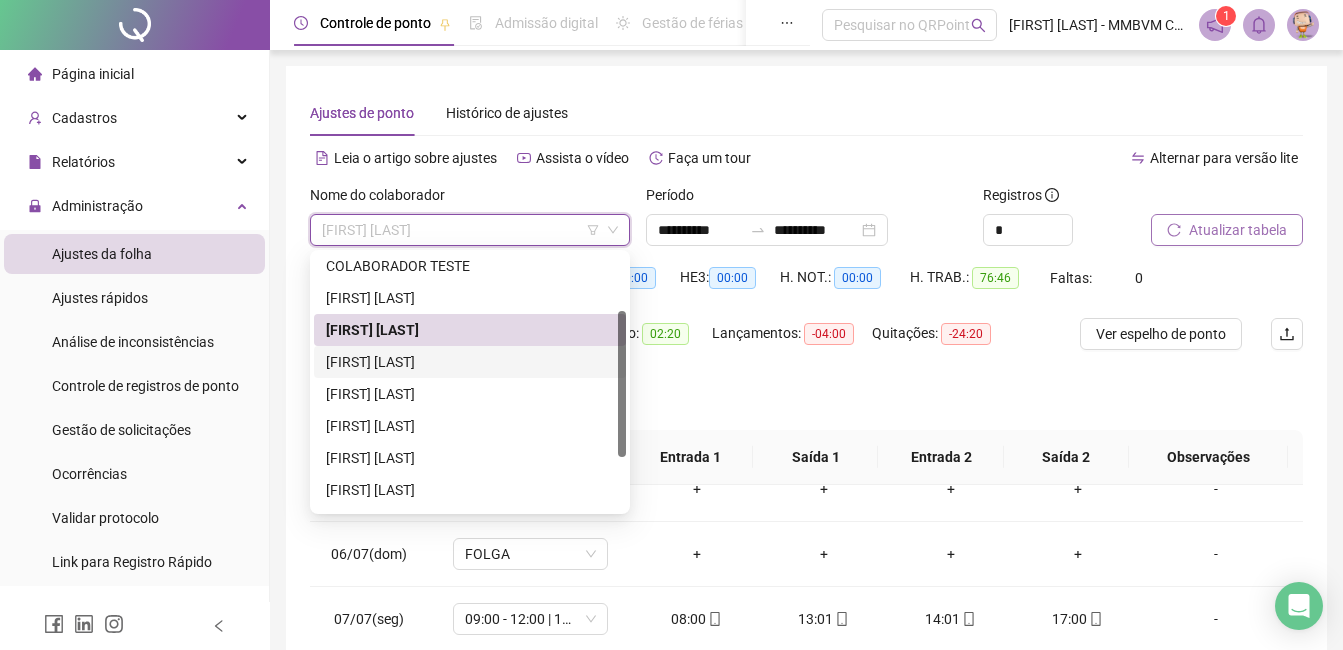 click on "[FIRST] [LAST]" at bounding box center [470, 362] 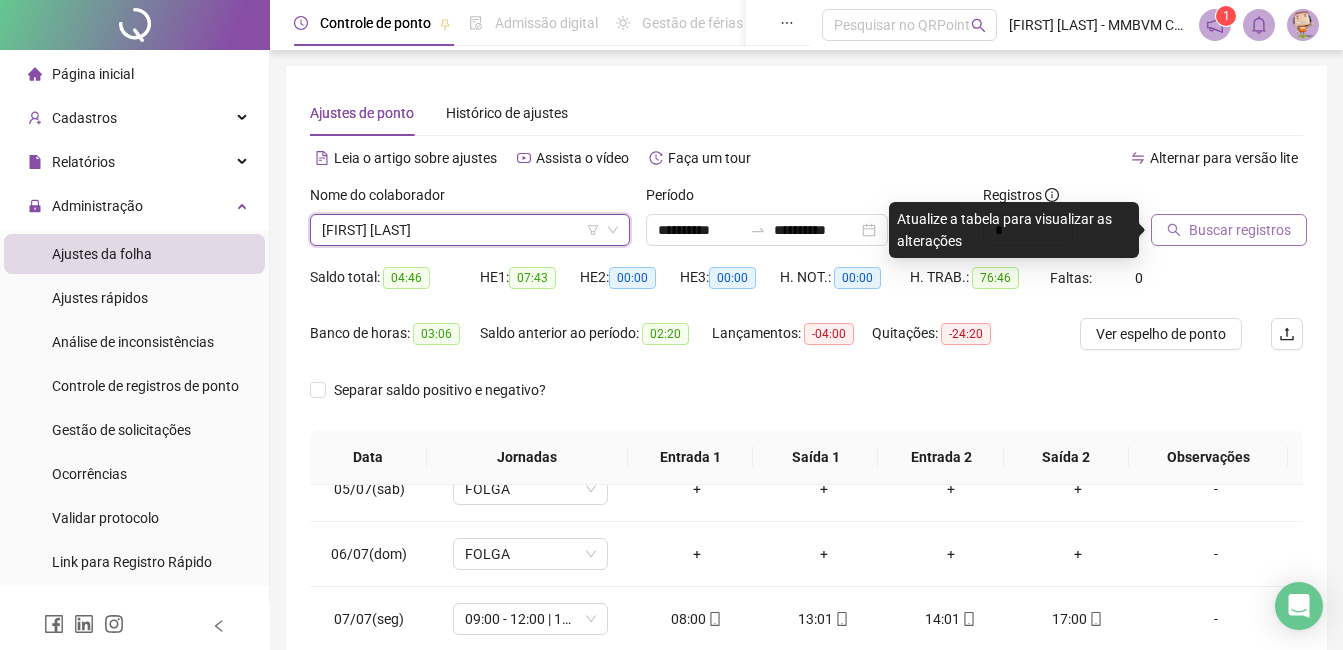 click on "Buscar registros" at bounding box center (1240, 230) 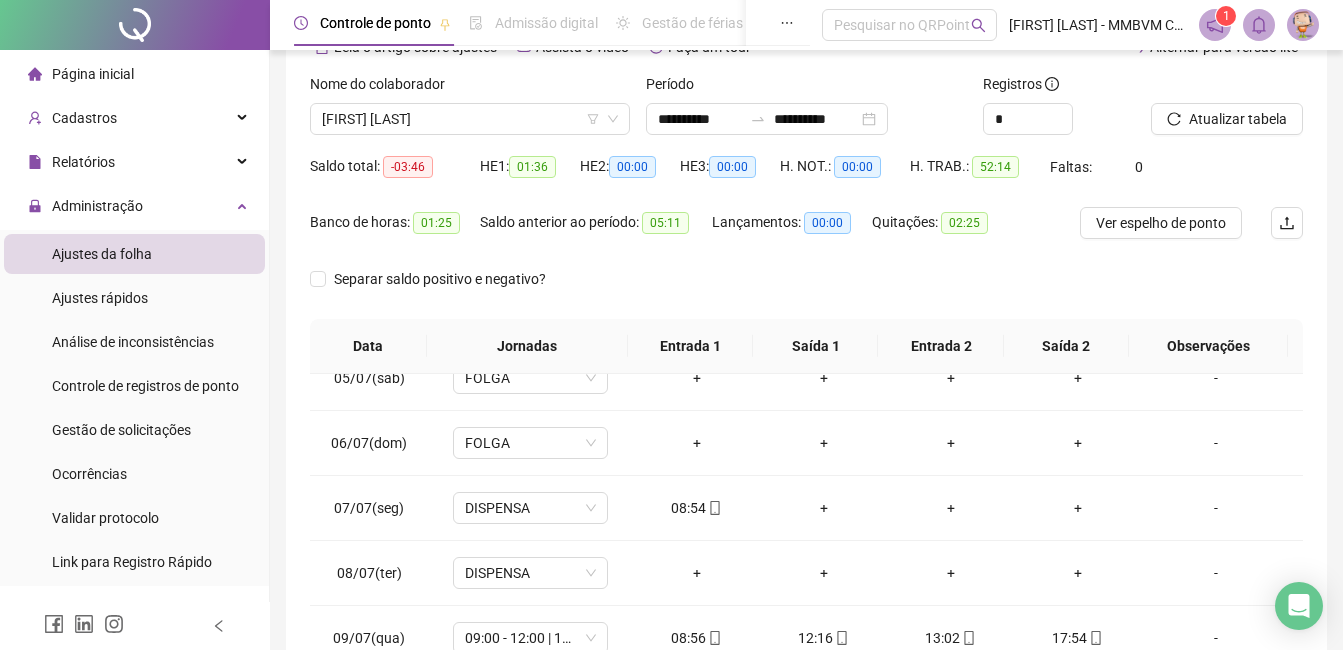 scroll, scrollTop: 0, scrollLeft: 0, axis: both 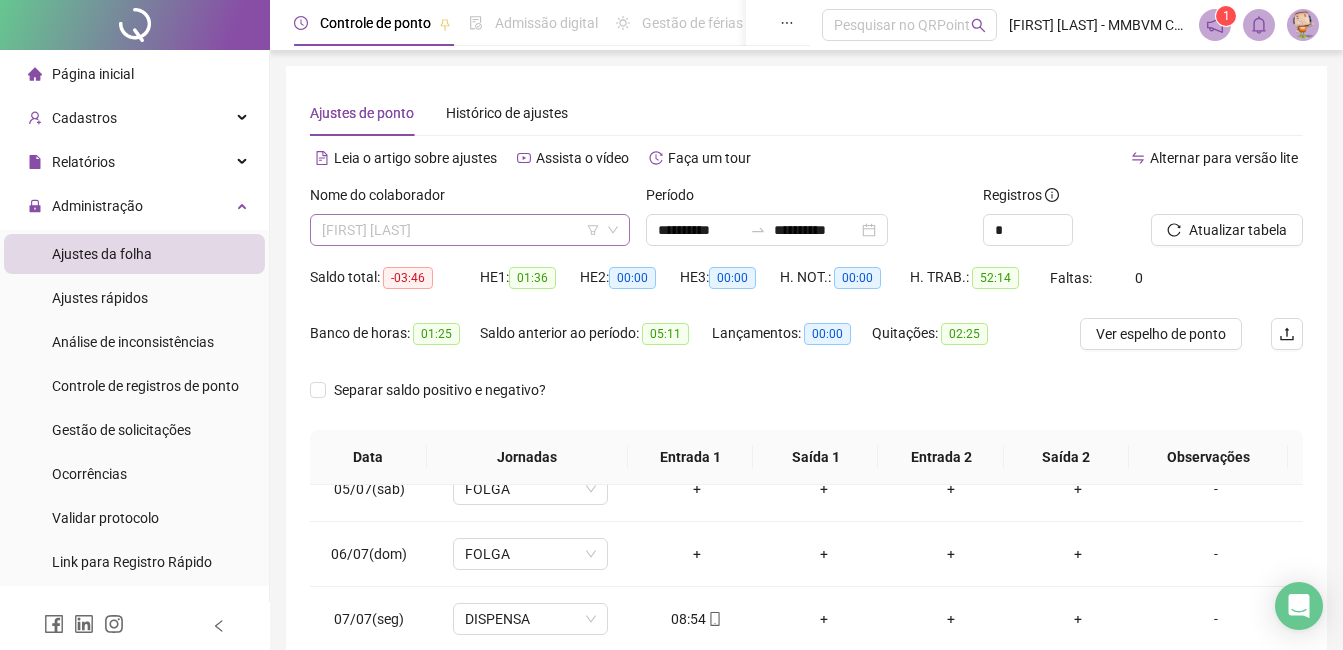 click on "[FIRST] [LAST]" at bounding box center [470, 230] 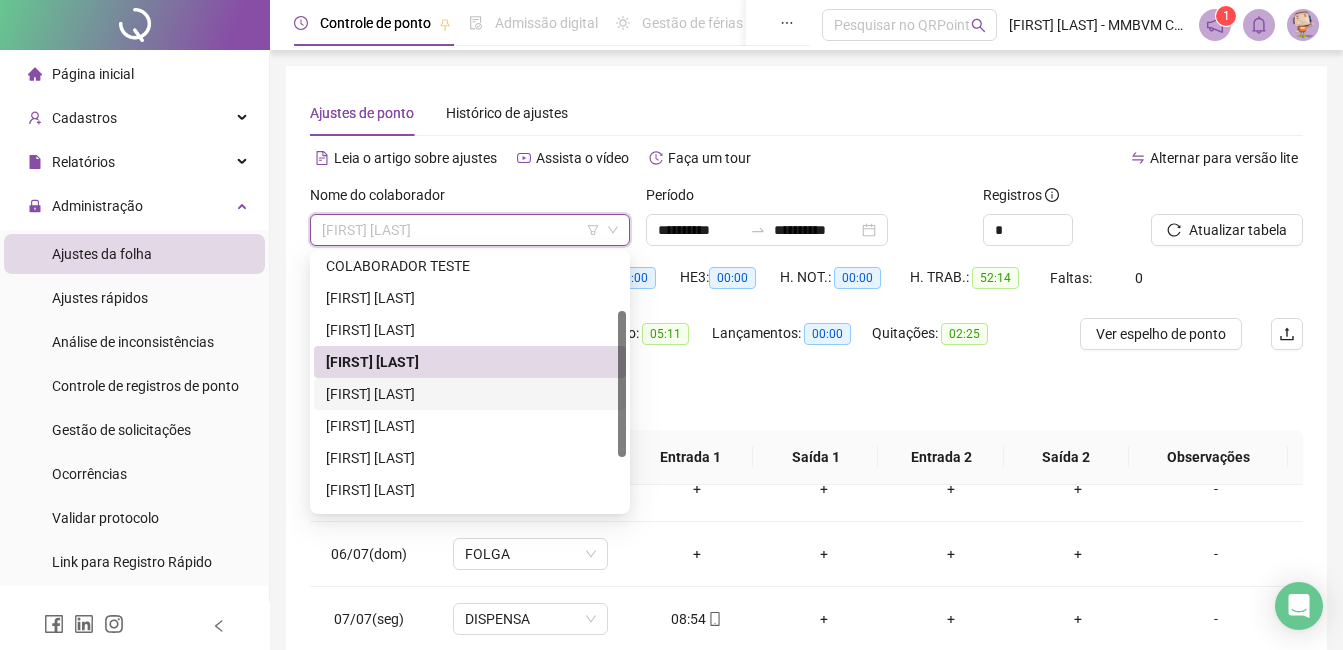 click on "[FIRST] [LAST]" at bounding box center (470, 394) 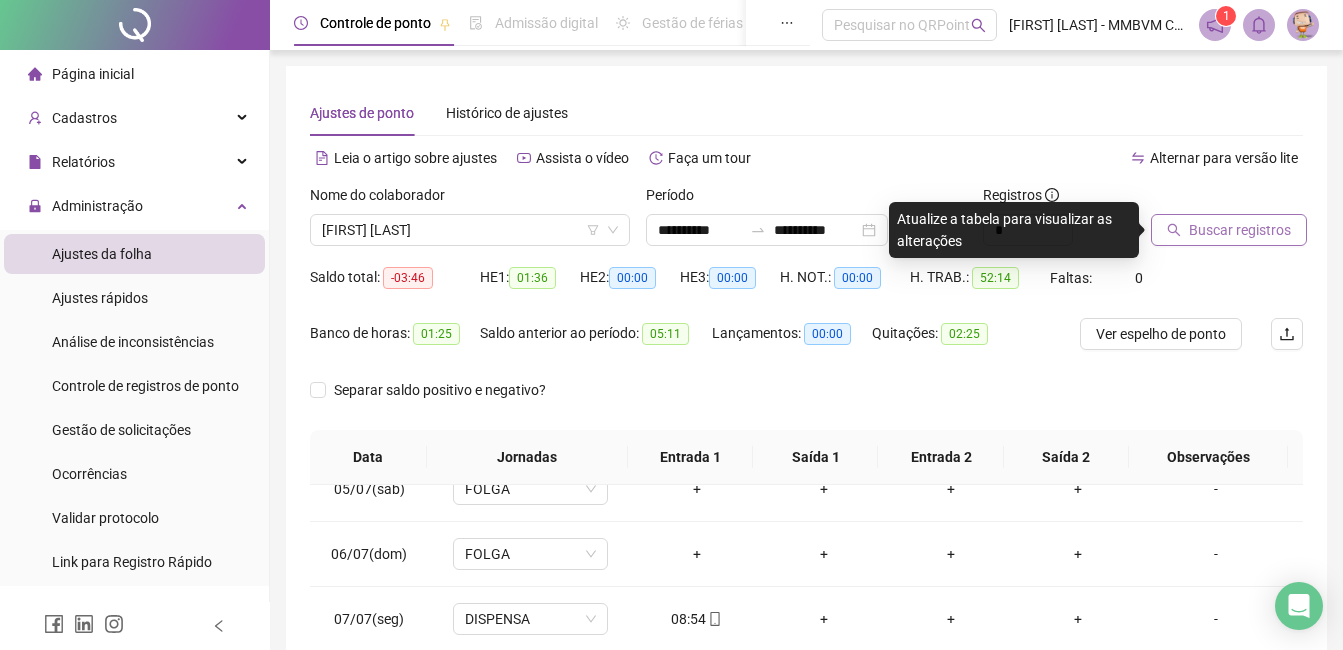 click on "Buscar registros" at bounding box center (1240, 230) 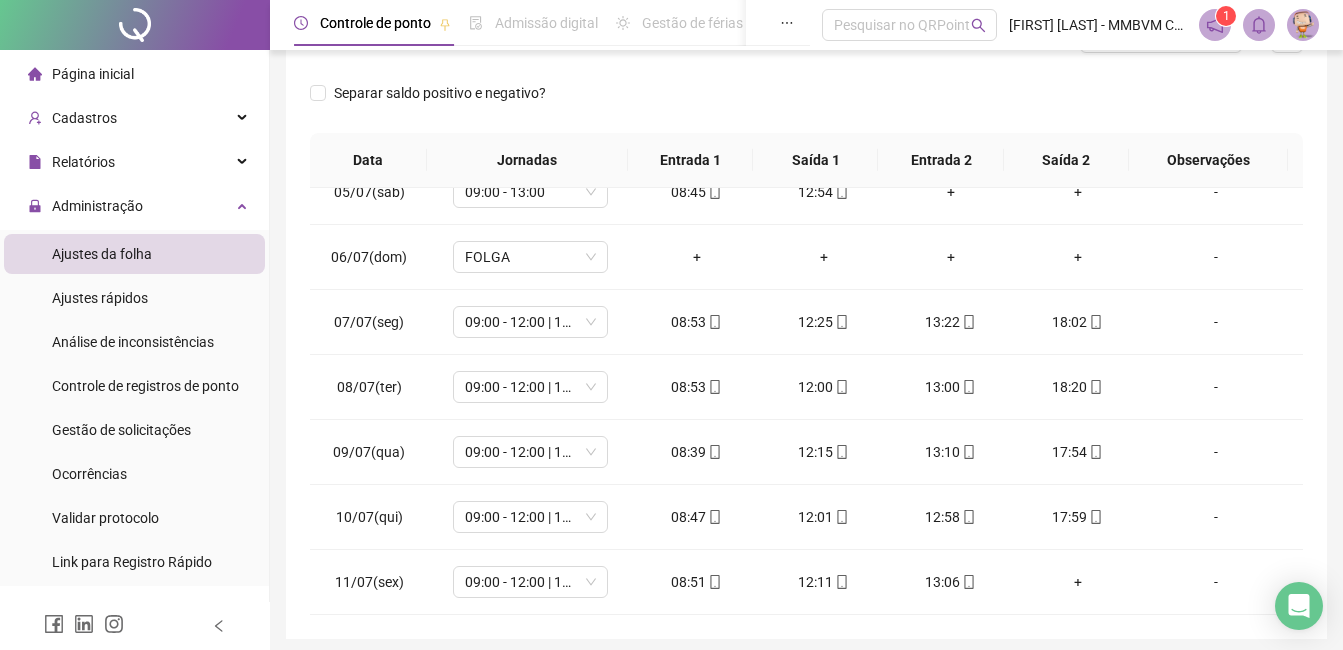 scroll, scrollTop: 72, scrollLeft: 0, axis: vertical 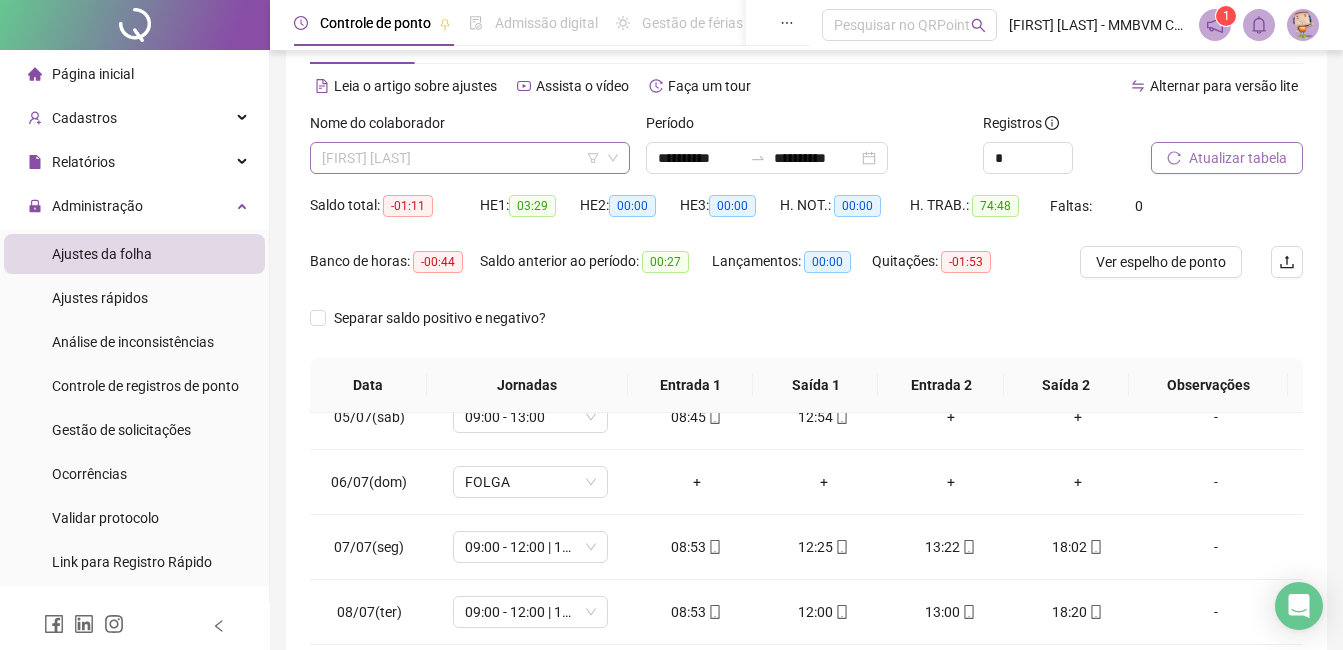 click on "[FIRST] [LAST]" at bounding box center [470, 158] 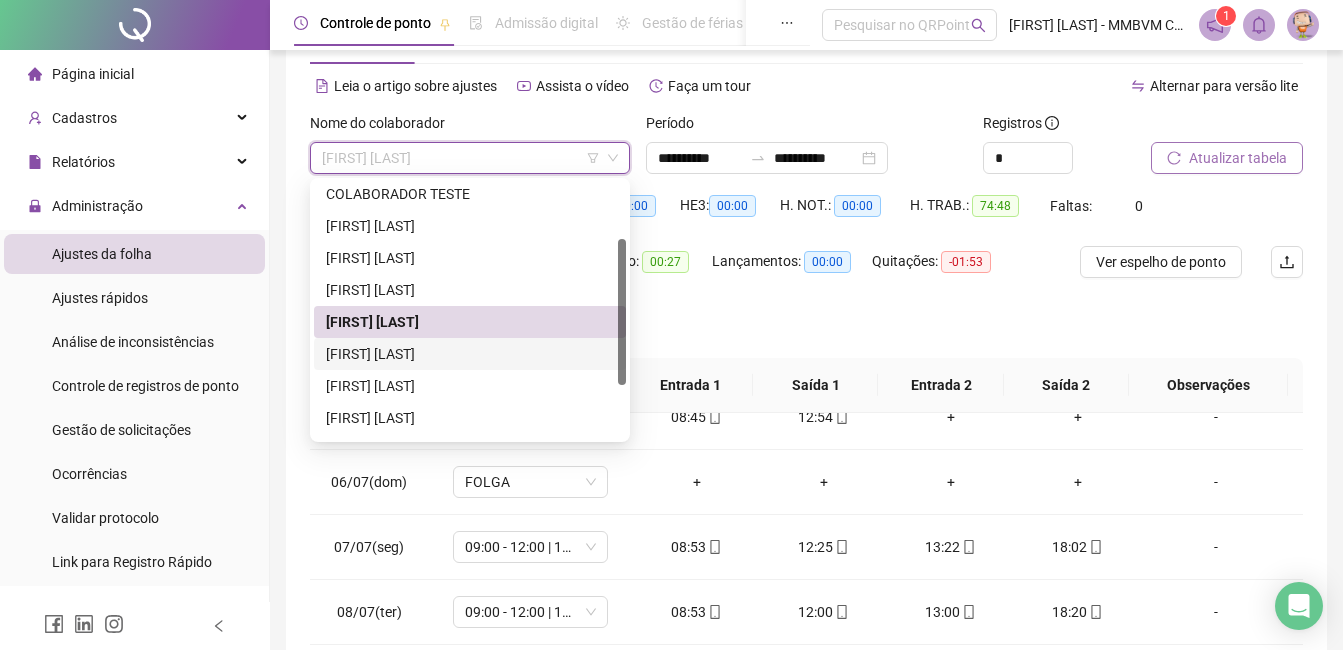 click on "[FIRST] [LAST]" at bounding box center (470, 354) 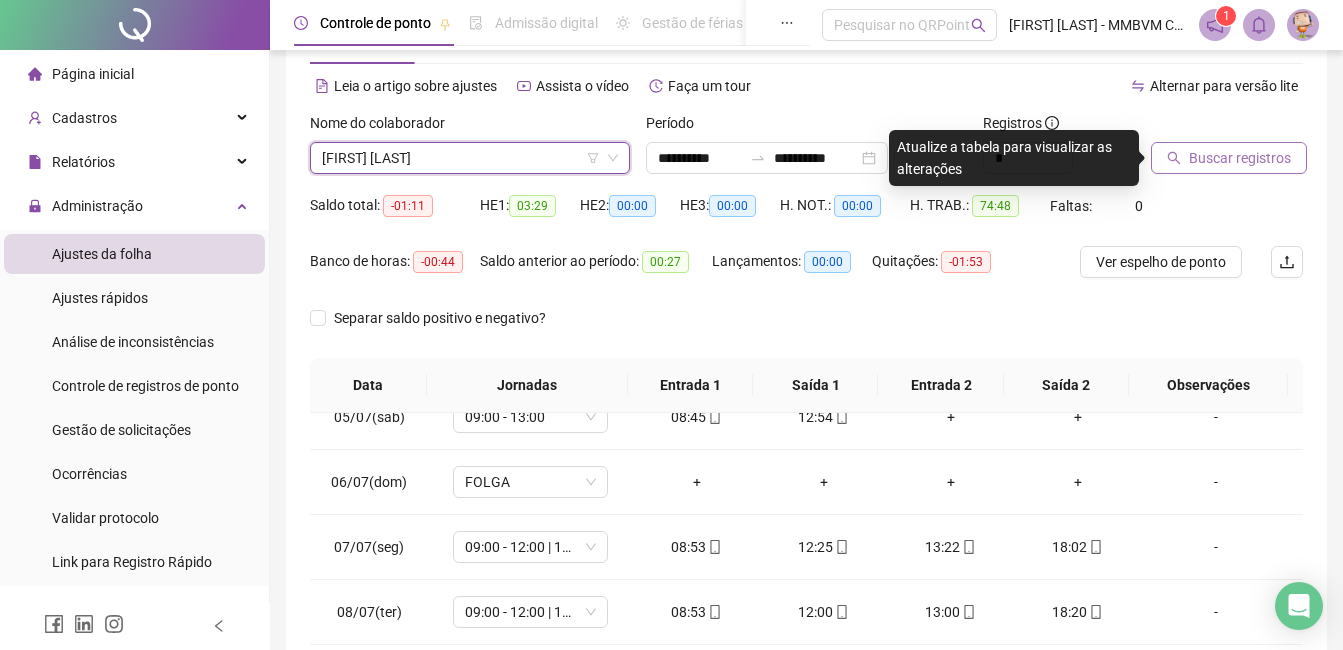 click on "Buscar registros" at bounding box center [1240, 158] 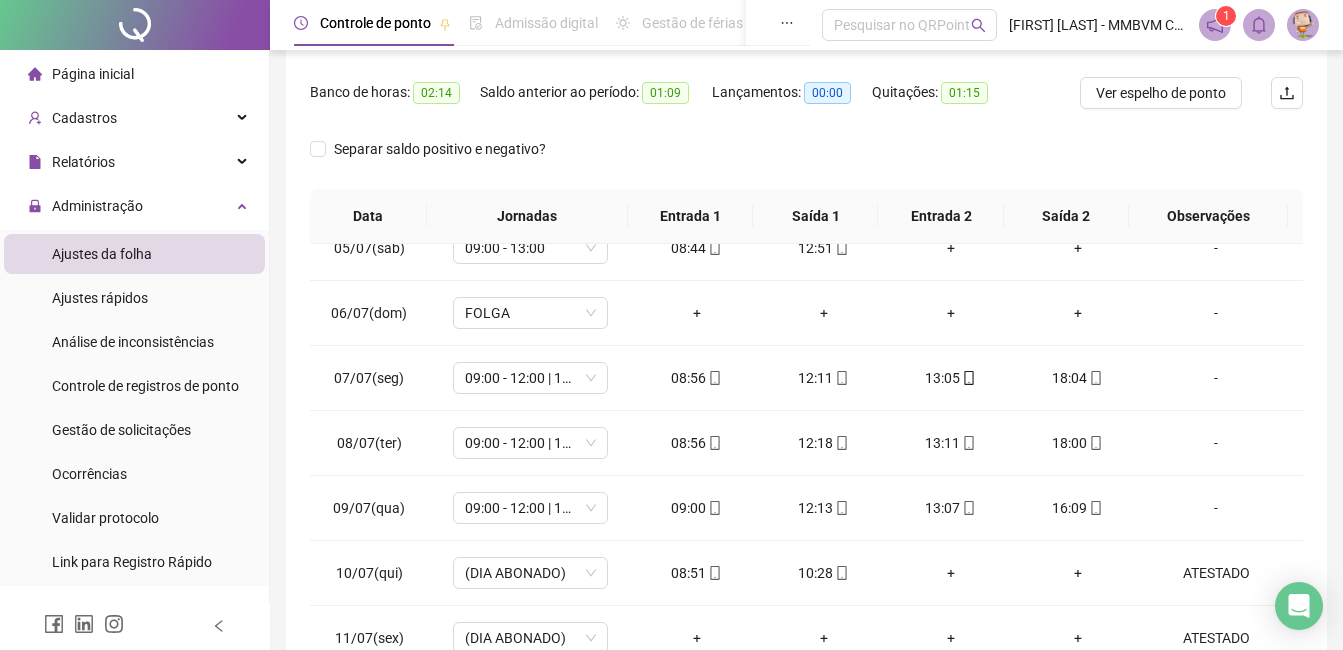 scroll, scrollTop: 0, scrollLeft: 0, axis: both 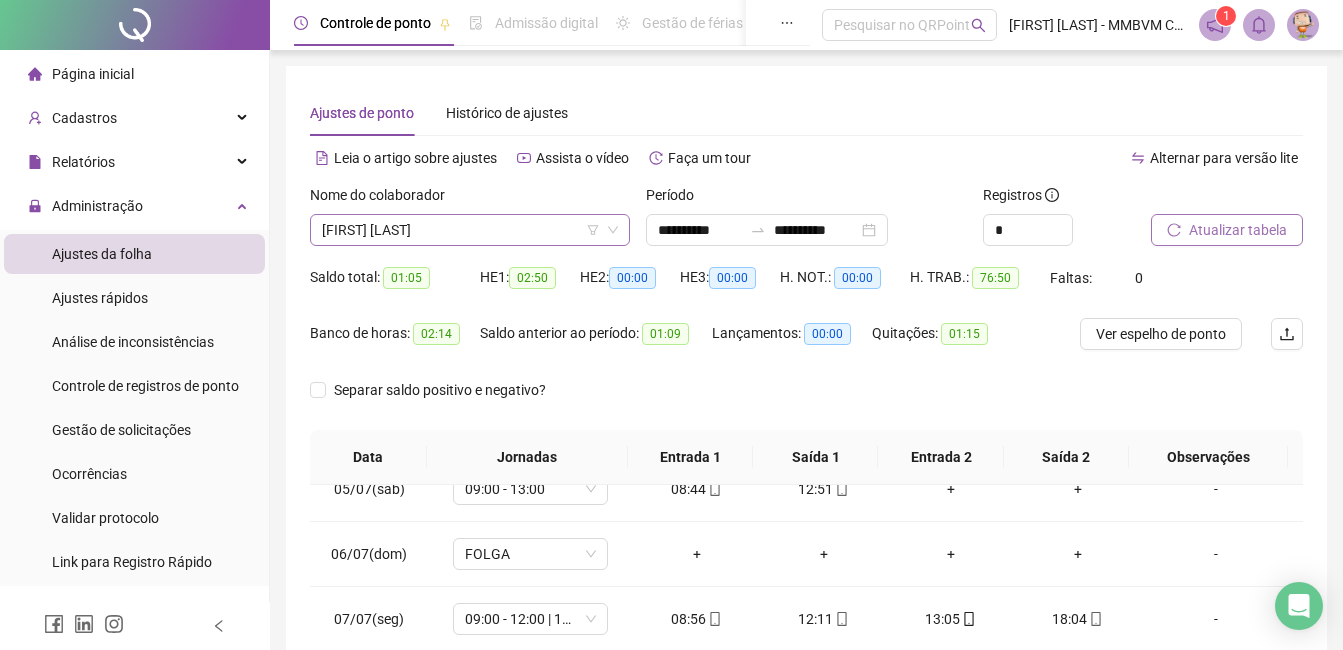 click on "[FIRST] [LAST]" at bounding box center (470, 230) 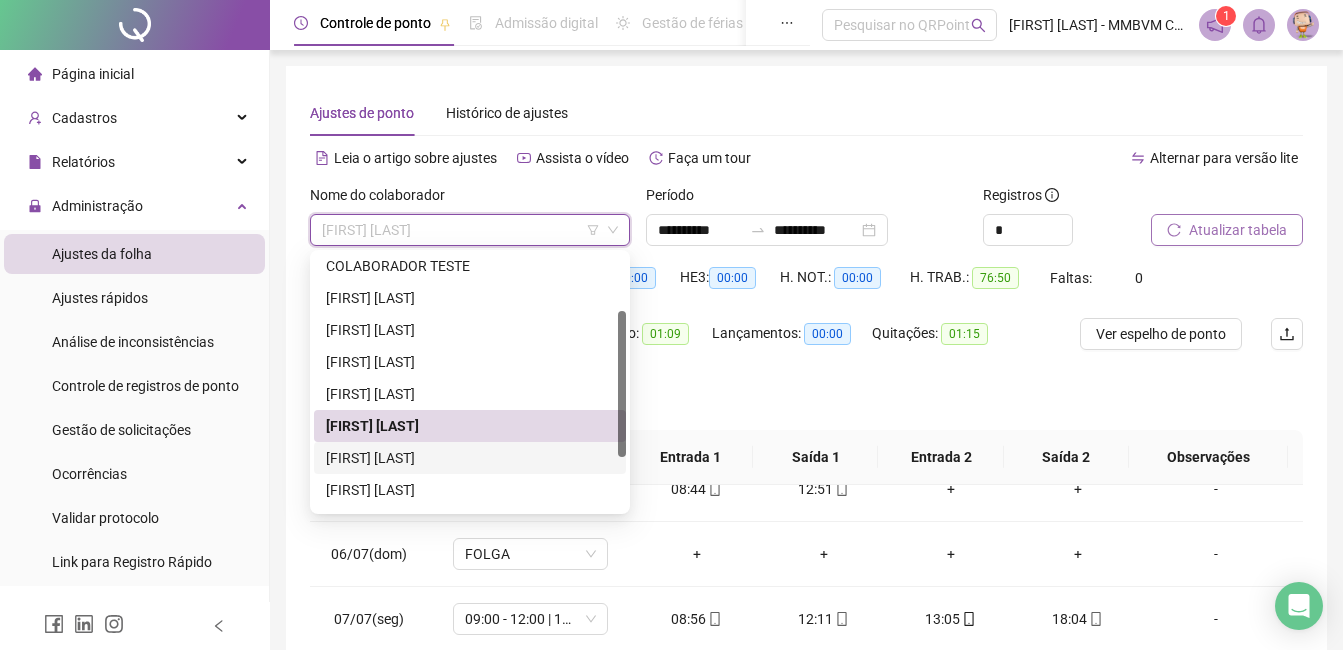 scroll, scrollTop: 192, scrollLeft: 0, axis: vertical 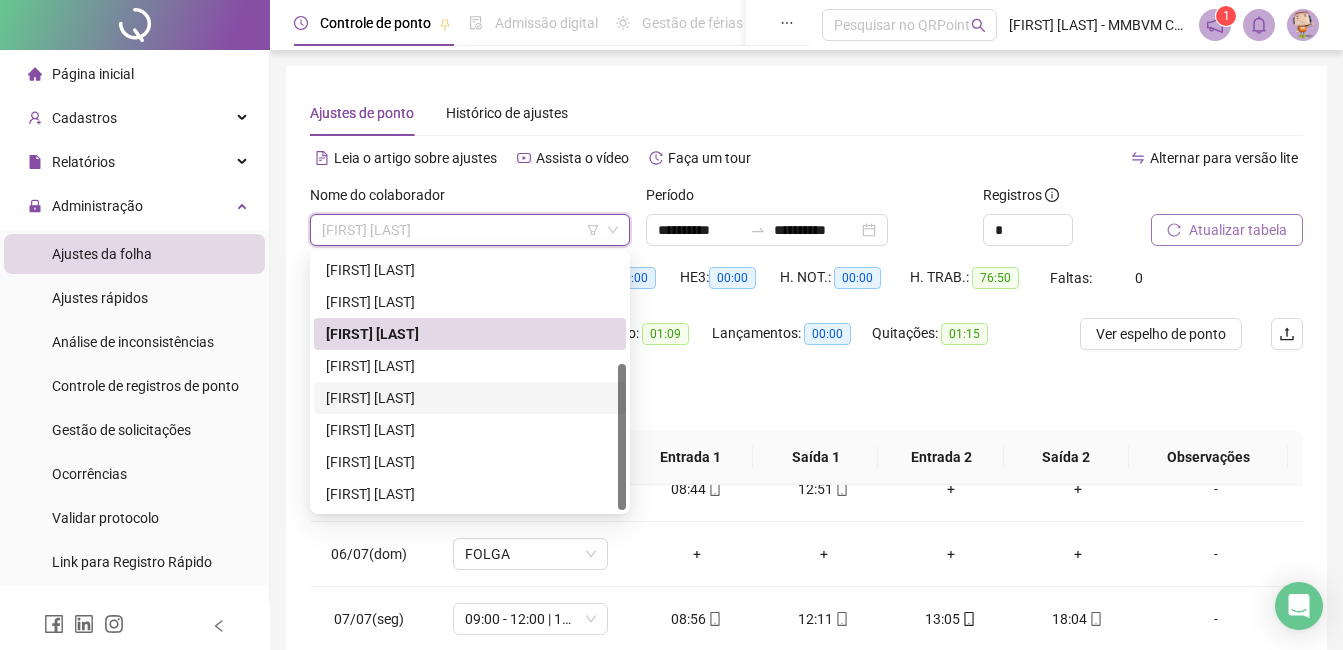 click on "[FIRST] [LAST]" at bounding box center (470, 398) 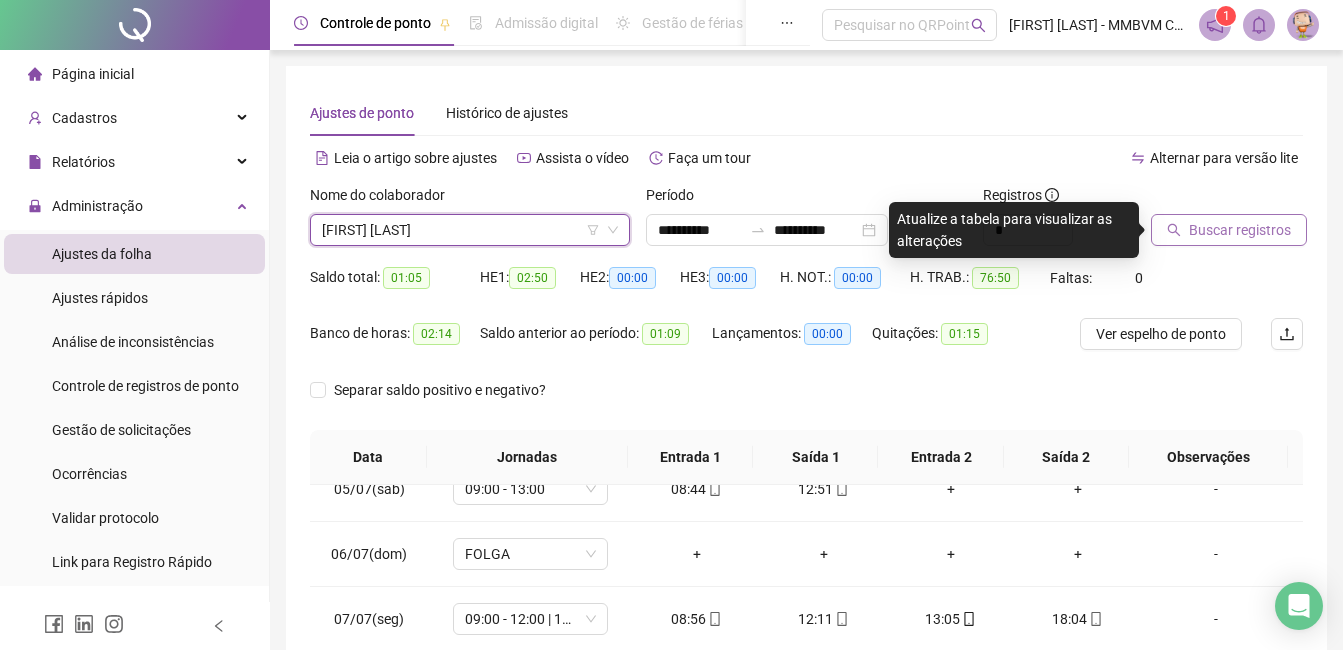 click on "Buscar registros" at bounding box center [1240, 230] 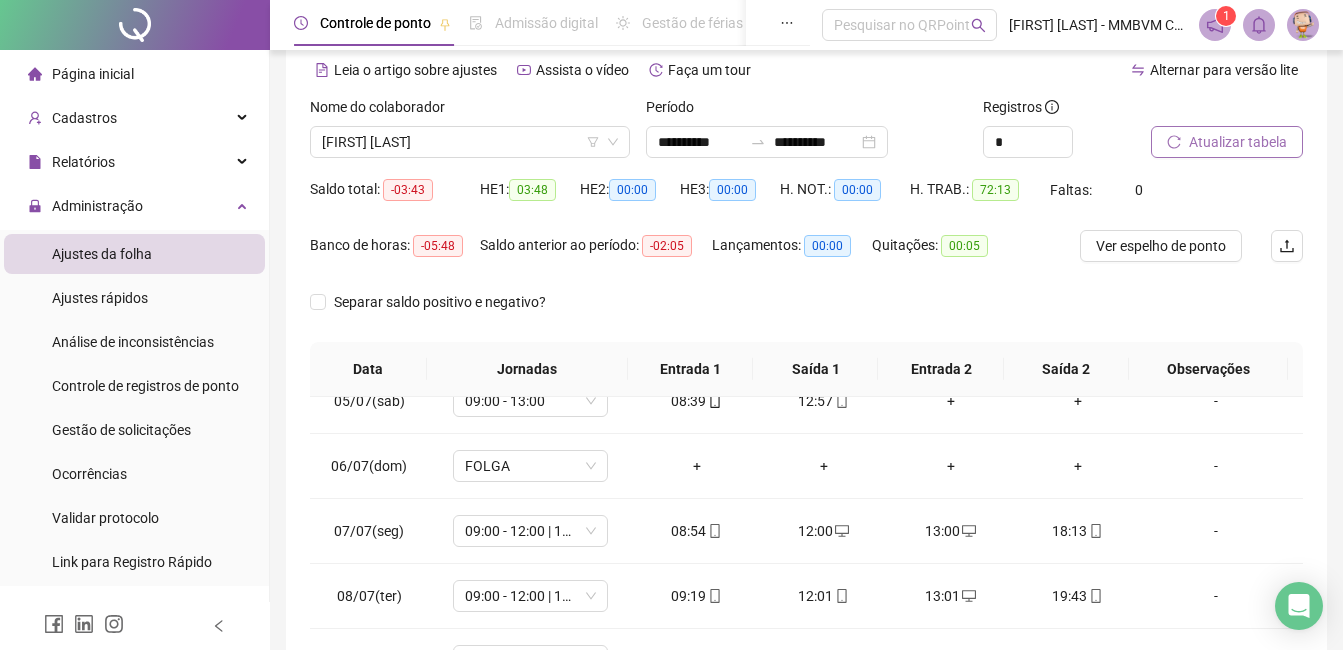scroll, scrollTop: 72, scrollLeft: 0, axis: vertical 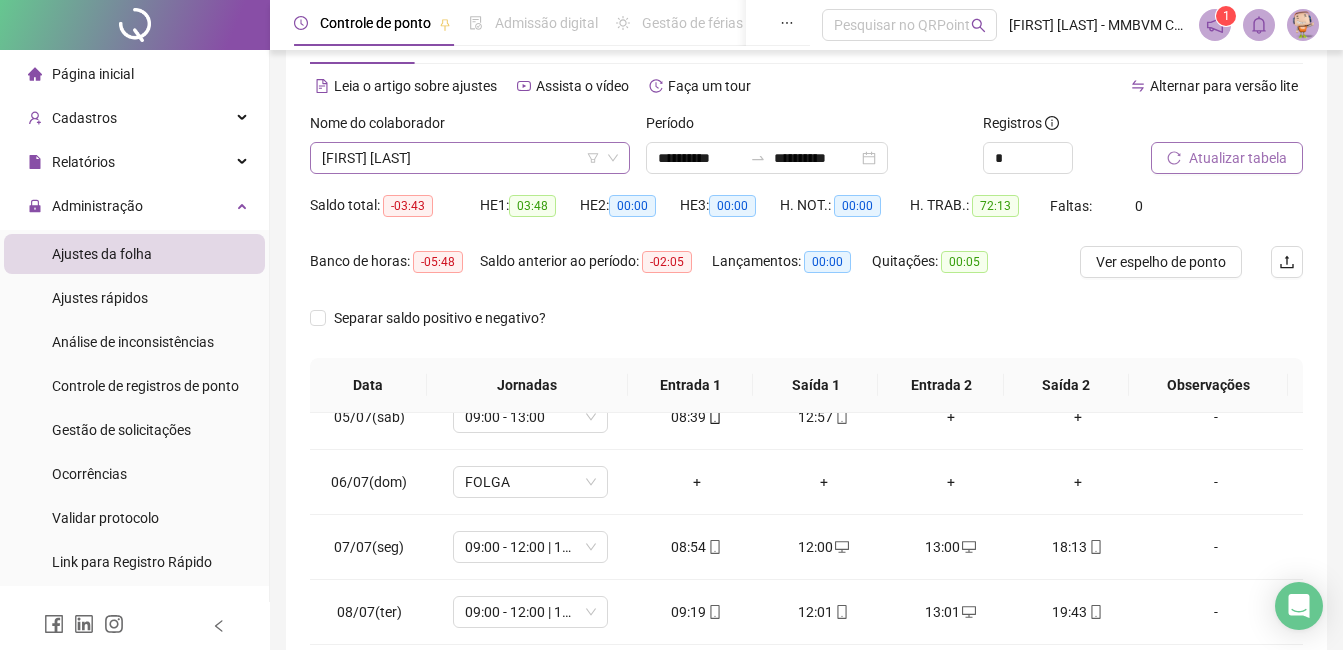click on "[FIRST] [LAST]" at bounding box center [470, 158] 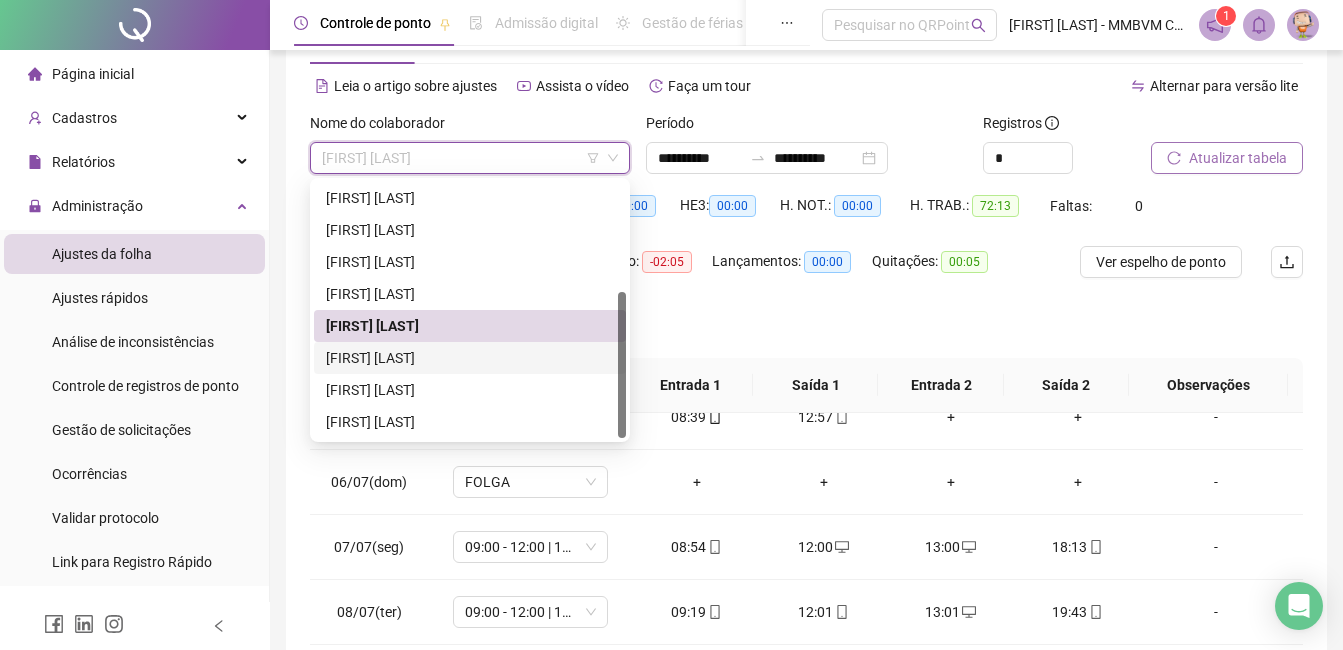 click on "[FIRST] [LAST]" at bounding box center [470, 358] 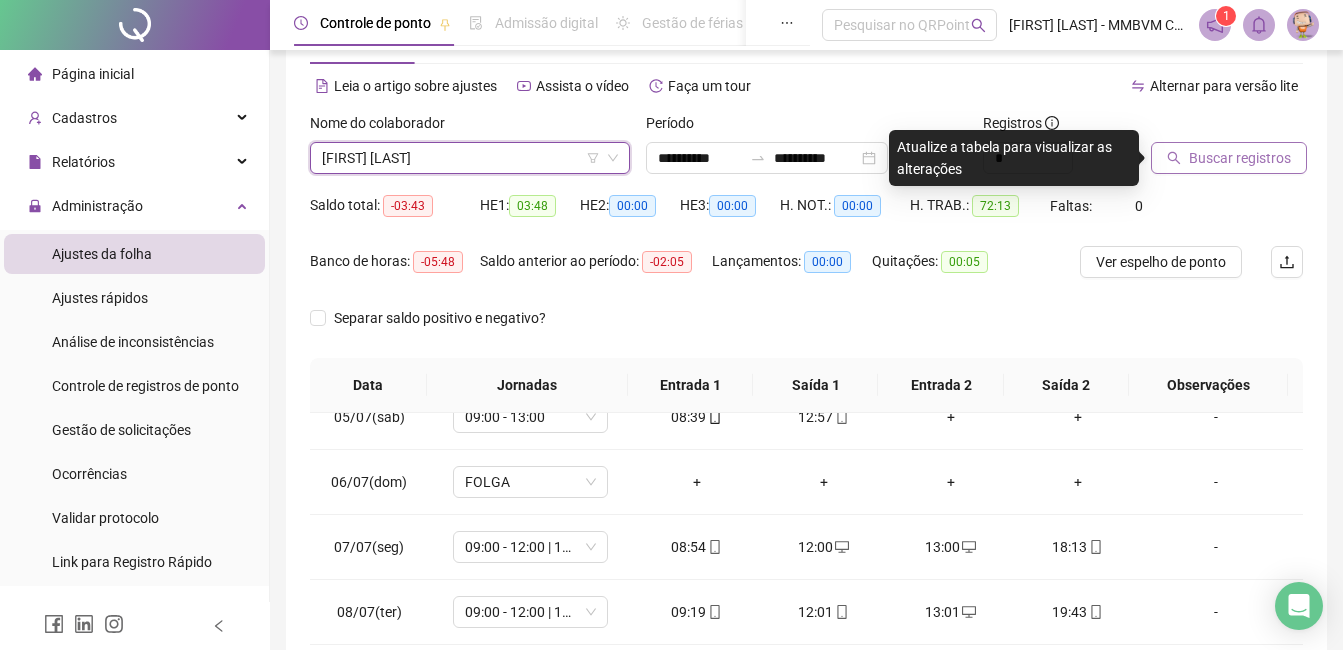 click on "Buscar registros" at bounding box center (1240, 158) 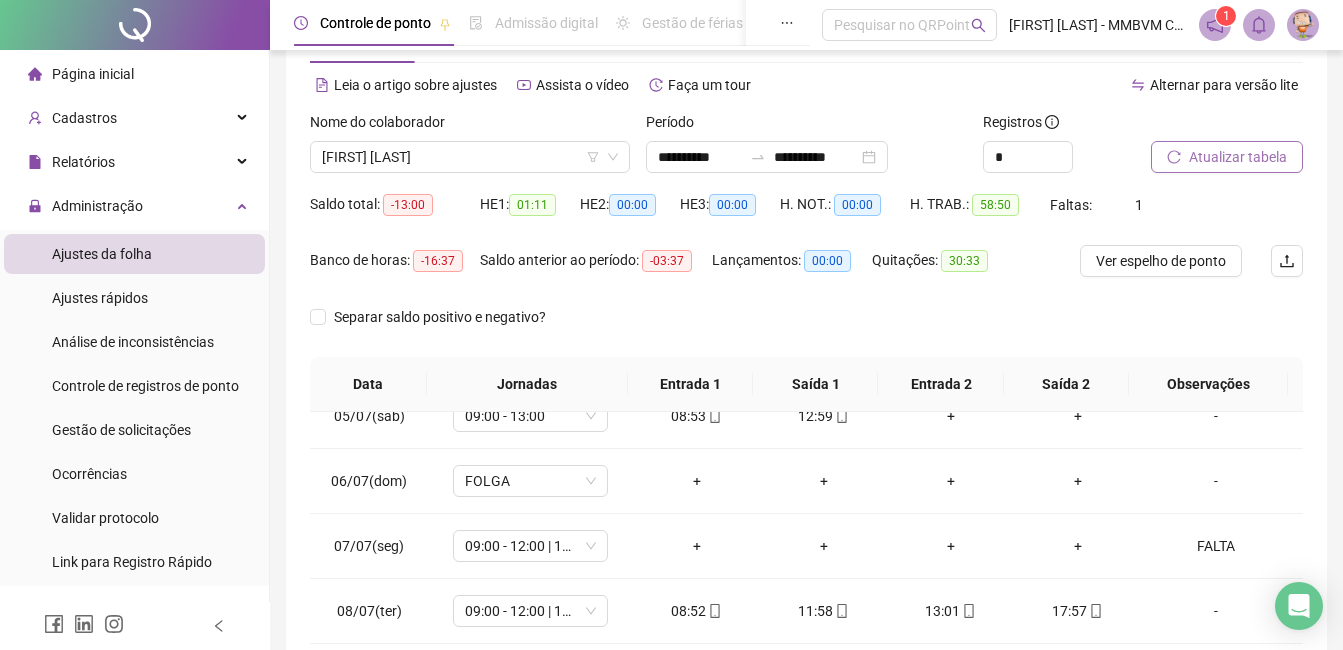 scroll, scrollTop: 72, scrollLeft: 0, axis: vertical 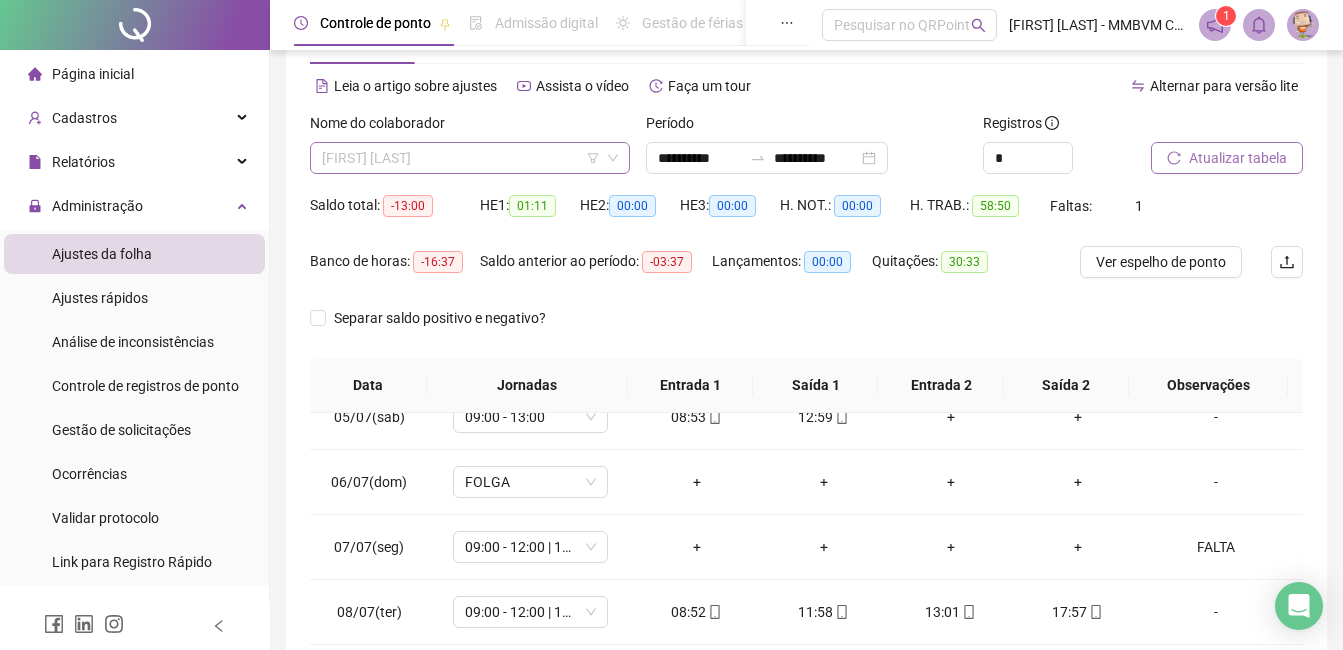 drag, startPoint x: 540, startPoint y: 148, endPoint x: 539, endPoint y: 197, distance: 49.010204 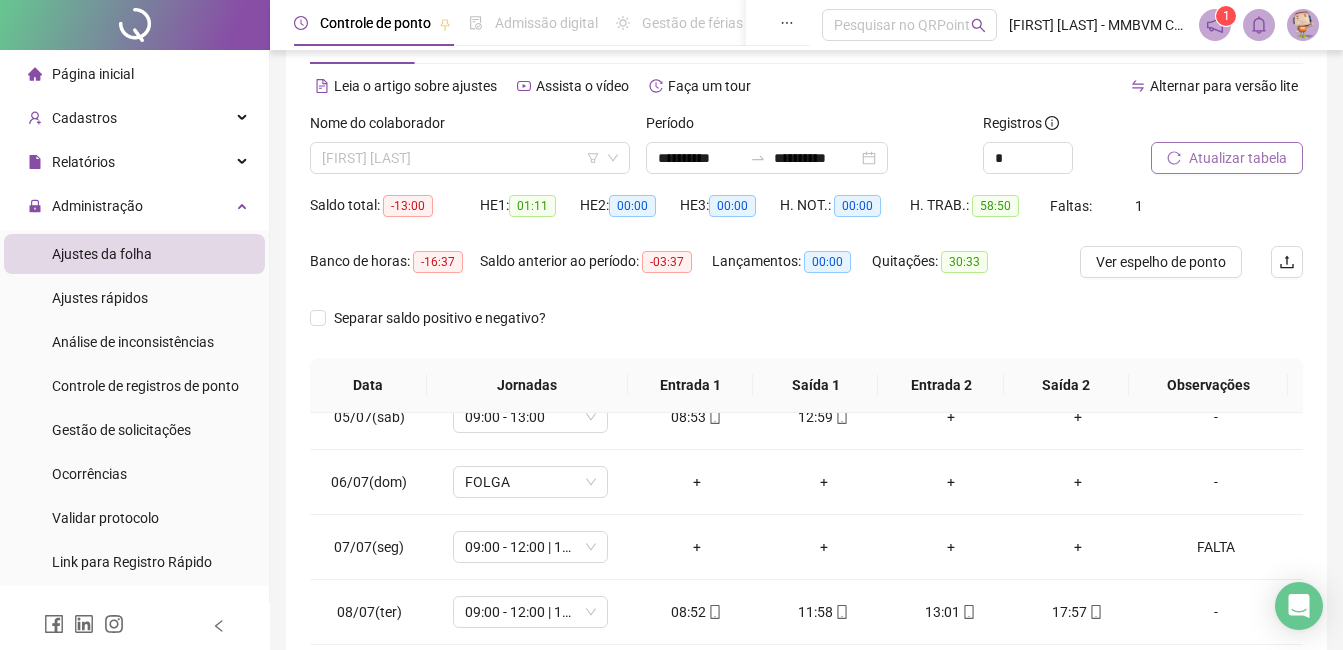 click on "[FIRST] [LAST]" at bounding box center [470, 158] 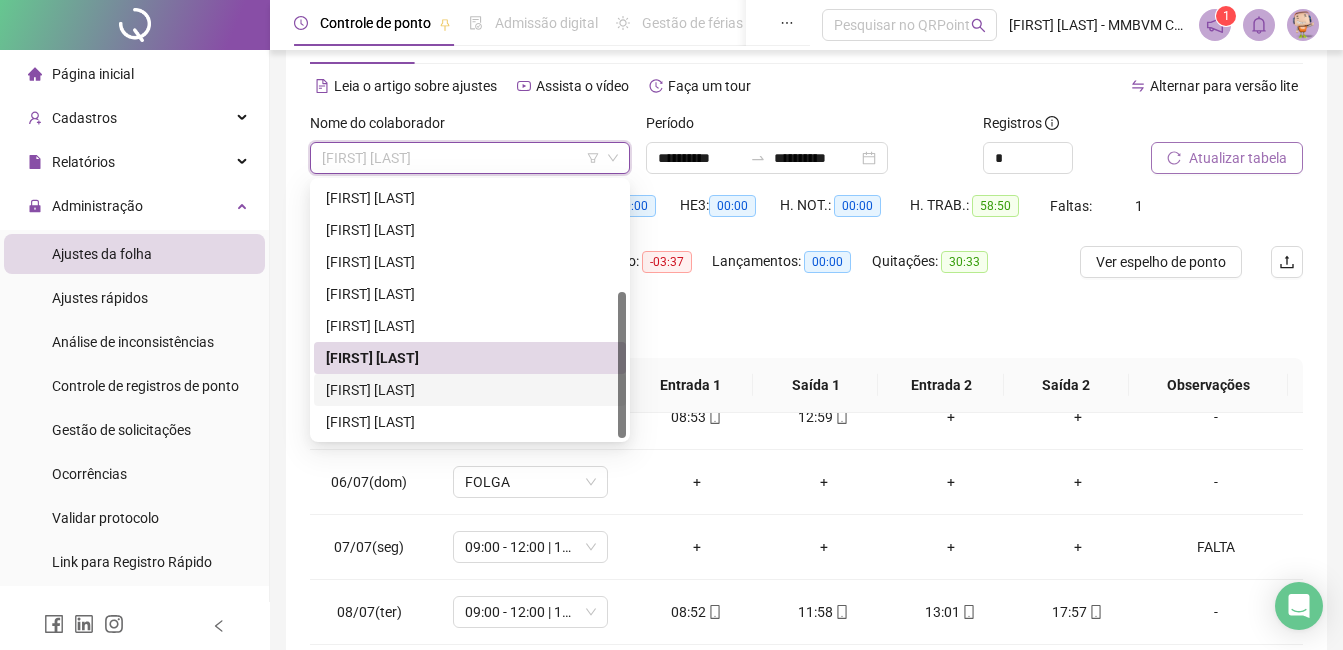 click on "[FIRST] [LAST]" at bounding box center (470, 390) 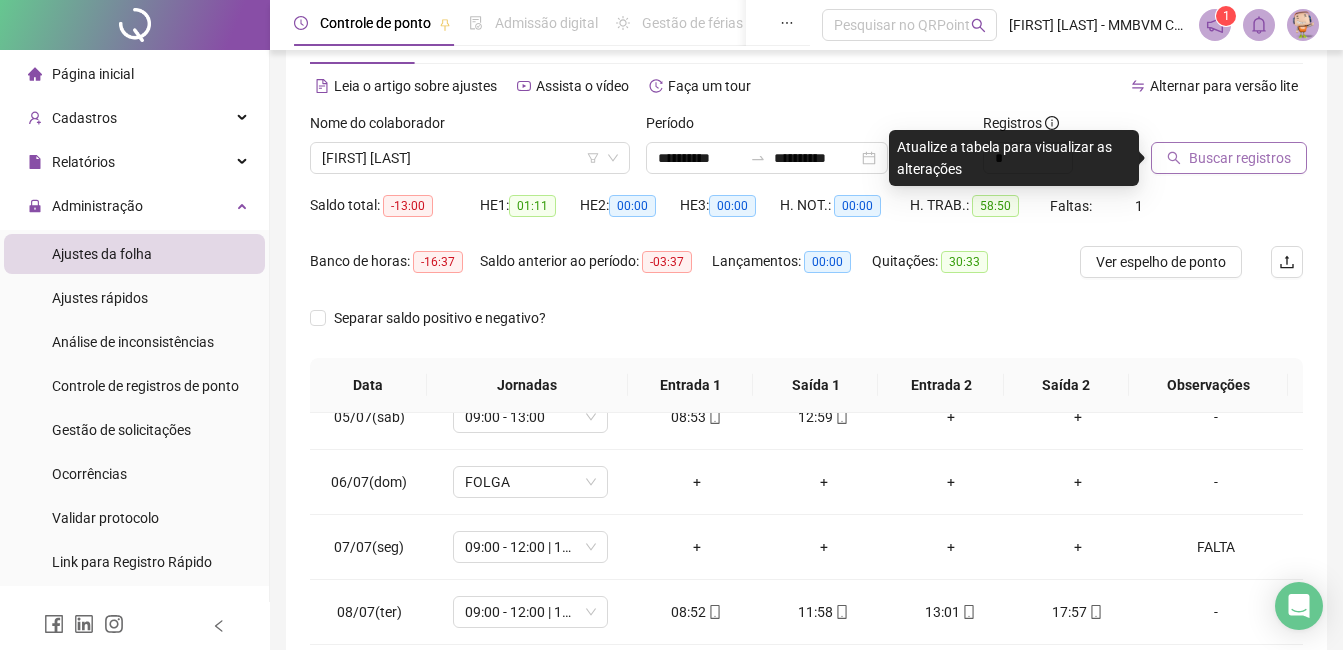 click on "Buscar registros" at bounding box center [1240, 158] 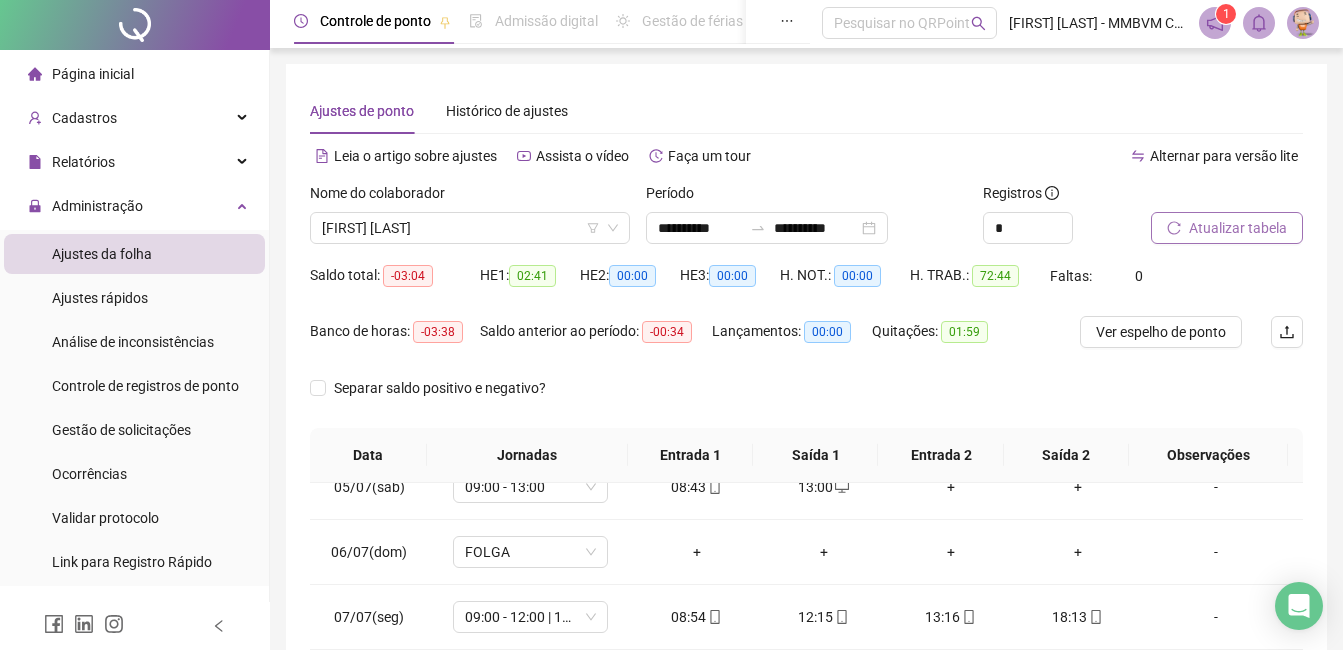 scroll, scrollTop: 0, scrollLeft: 0, axis: both 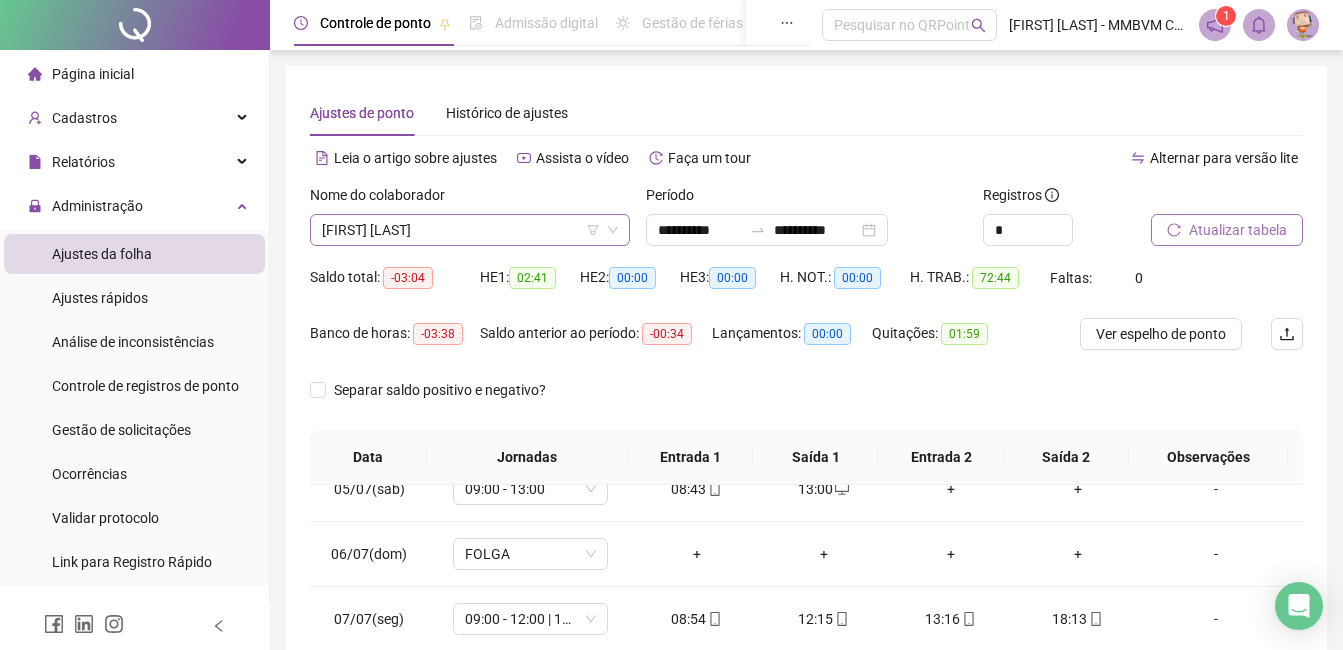 click on "[FIRST] [LAST]" at bounding box center (470, 230) 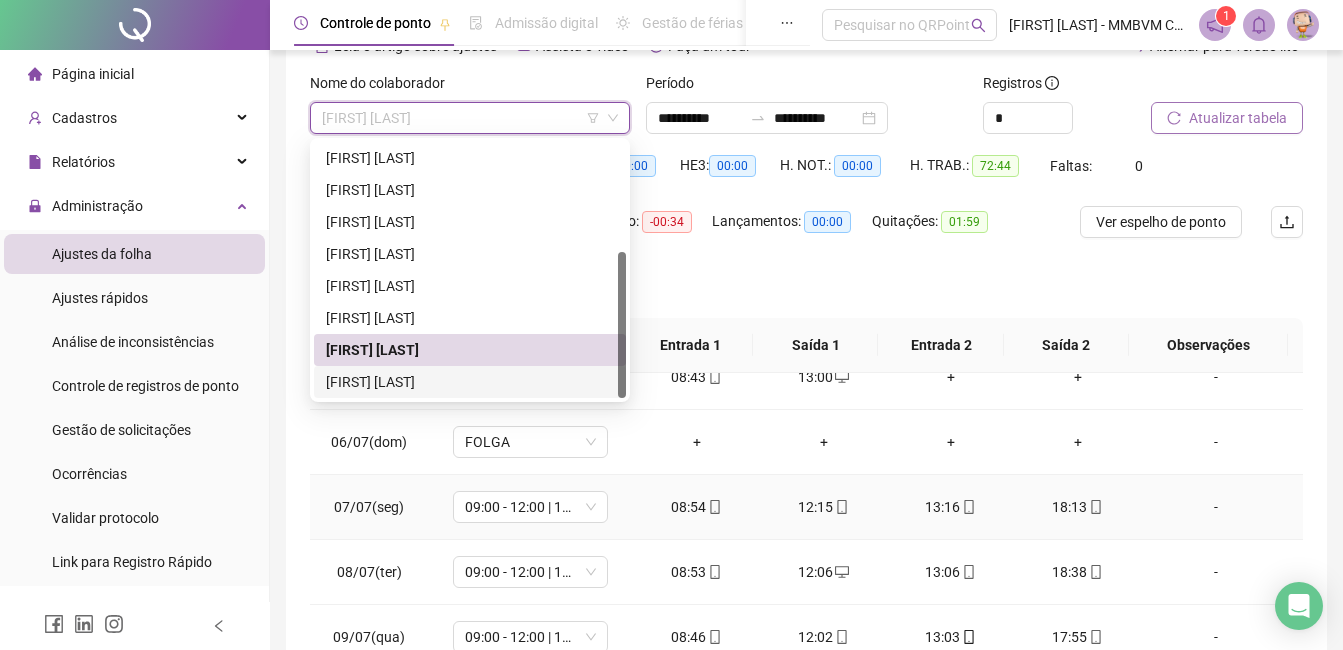 scroll, scrollTop: 200, scrollLeft: 0, axis: vertical 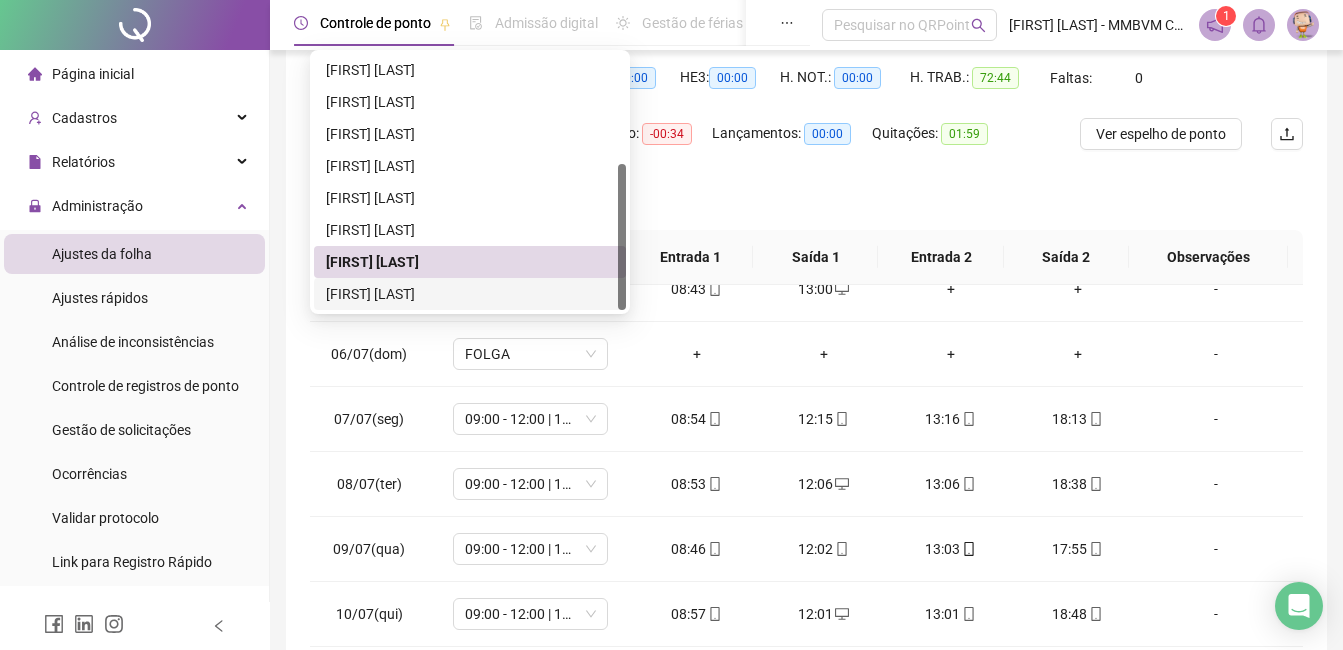 click on "[FIRST] [LAST]" at bounding box center (470, 294) 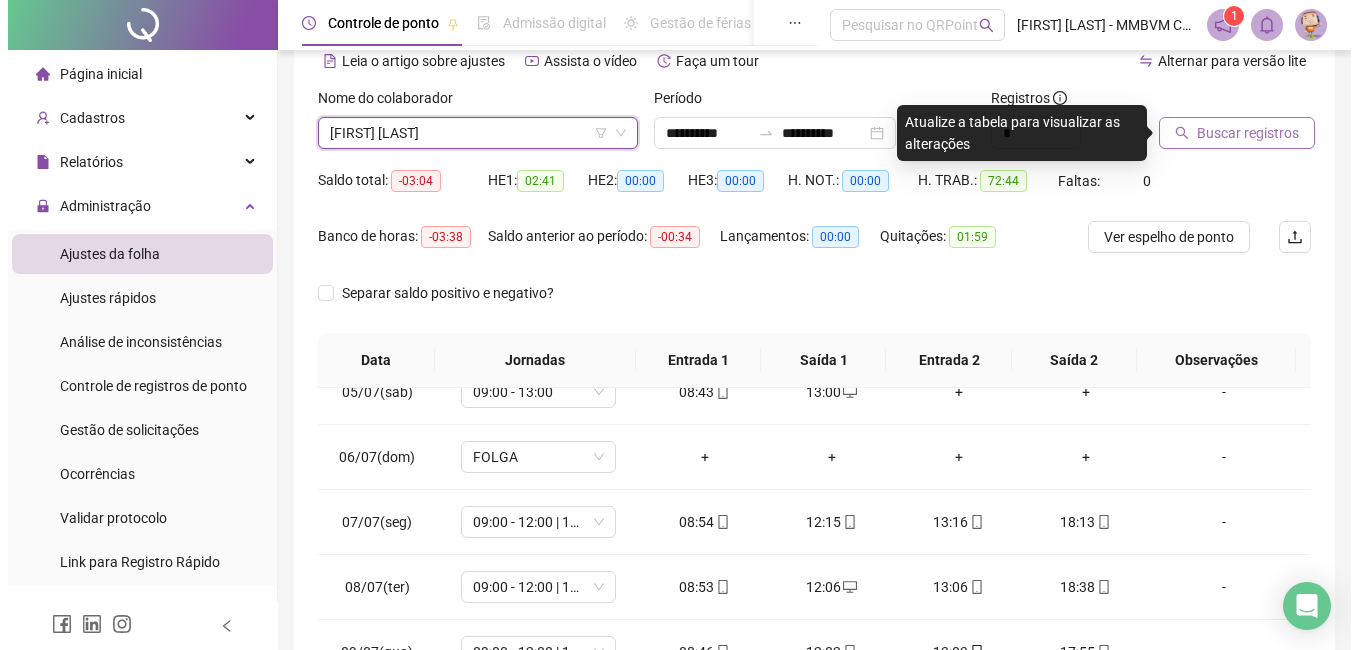 scroll, scrollTop: 0, scrollLeft: 0, axis: both 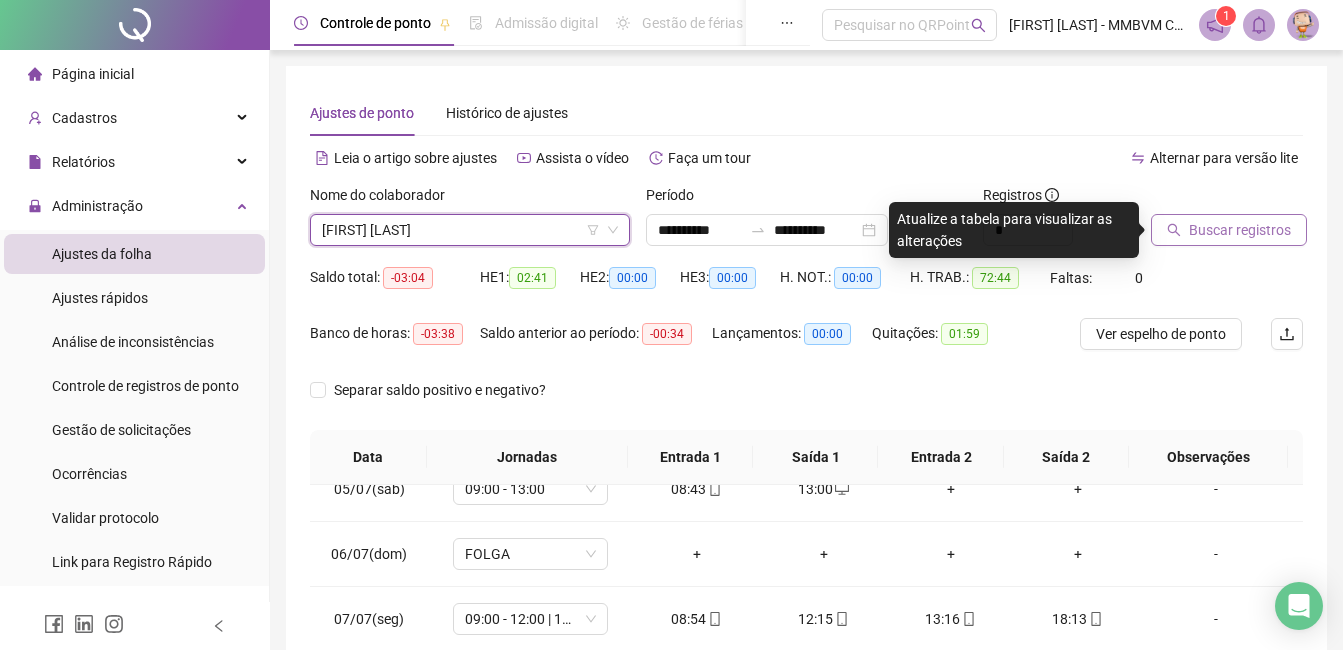click on "Buscar registros" at bounding box center [1240, 230] 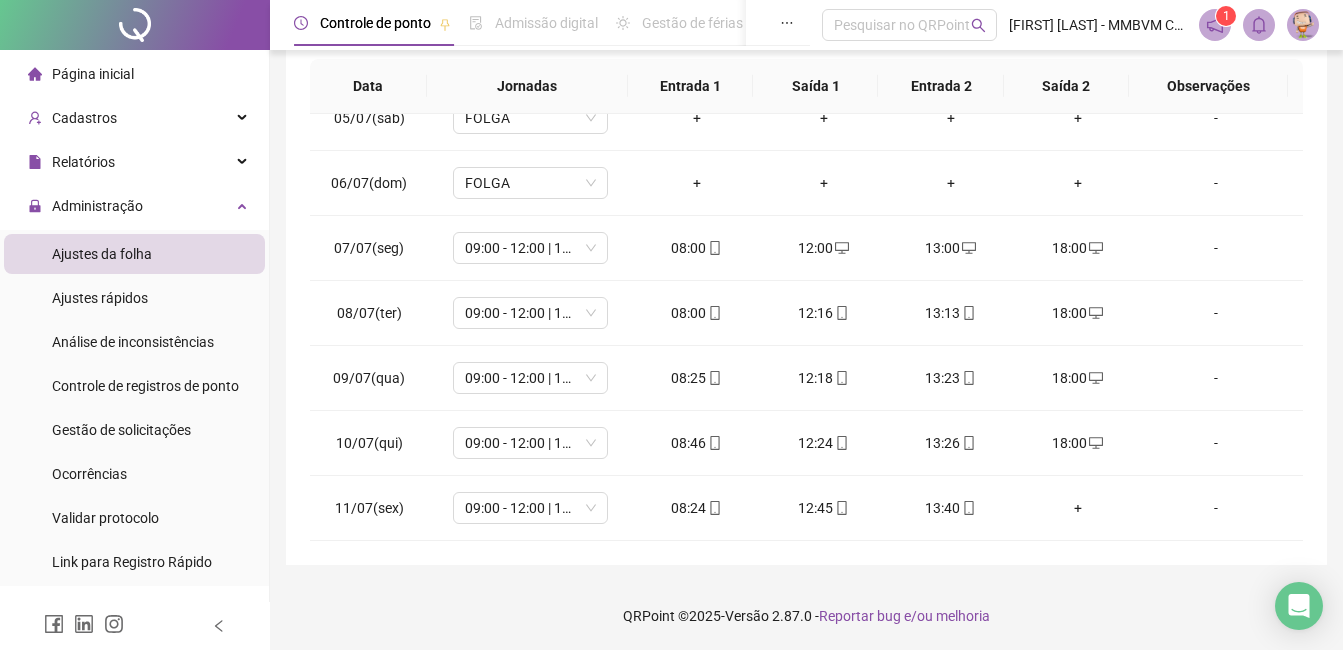 scroll, scrollTop: 372, scrollLeft: 0, axis: vertical 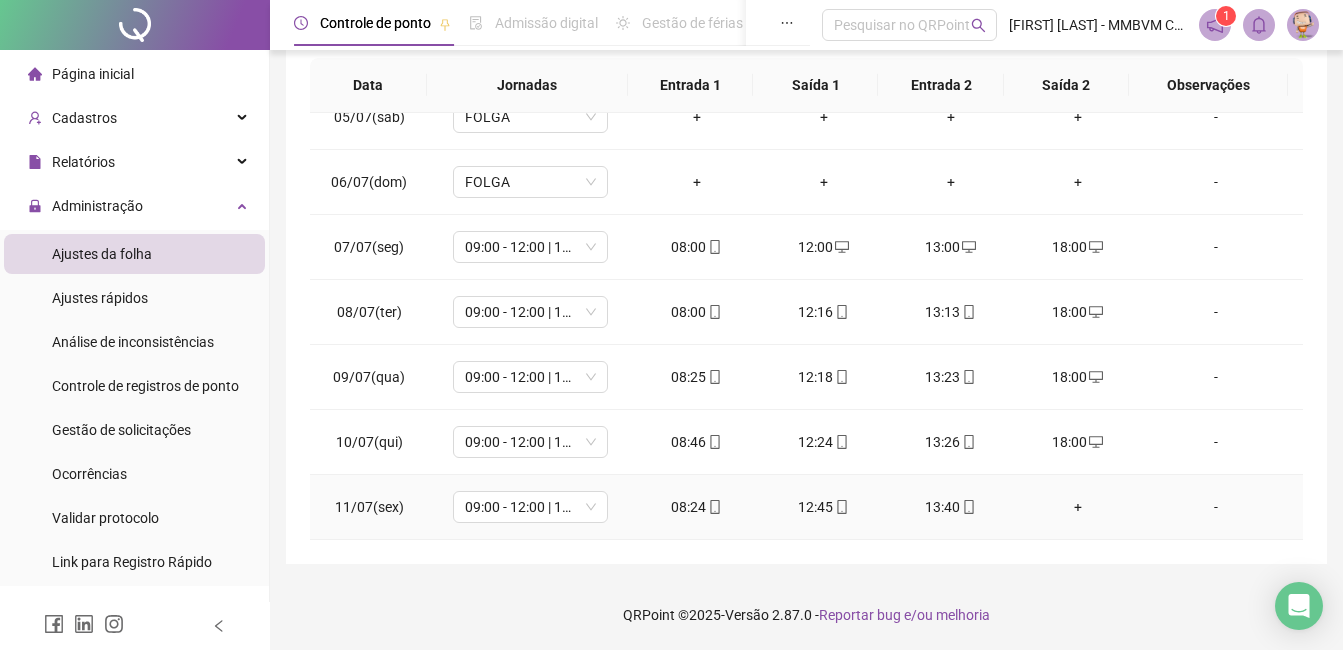 click on "+" at bounding box center [1077, 507] 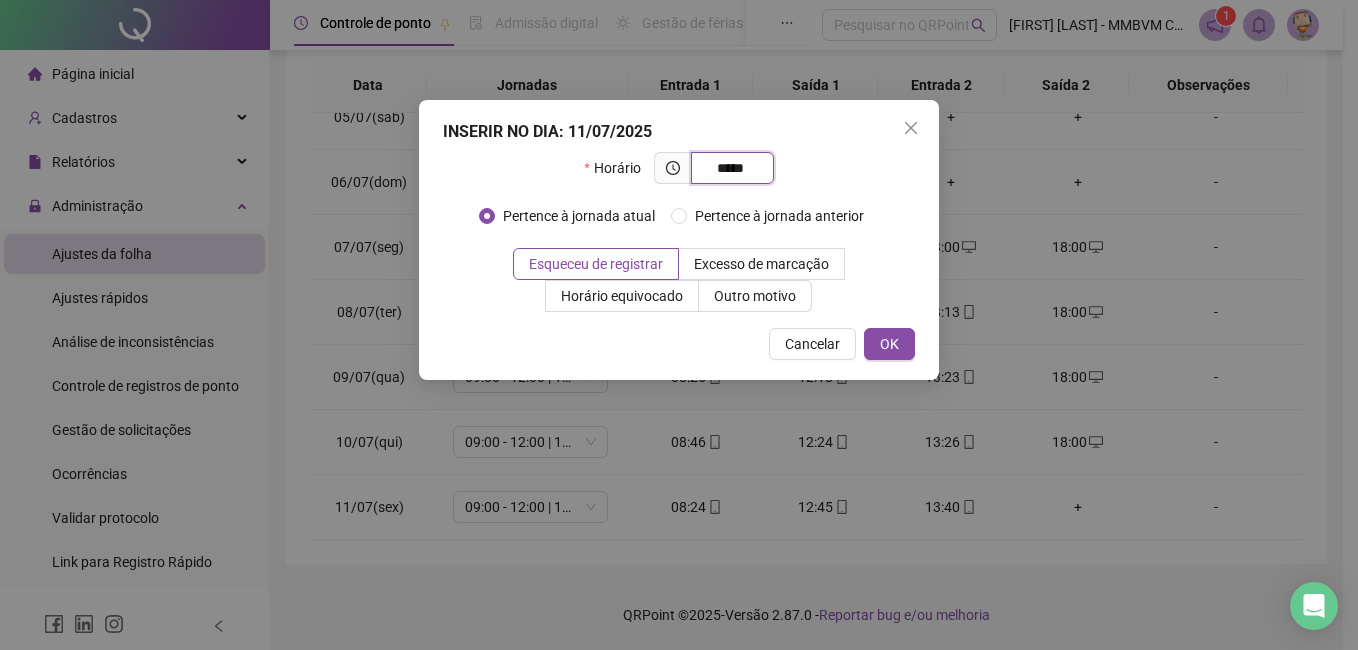 type on "*****" 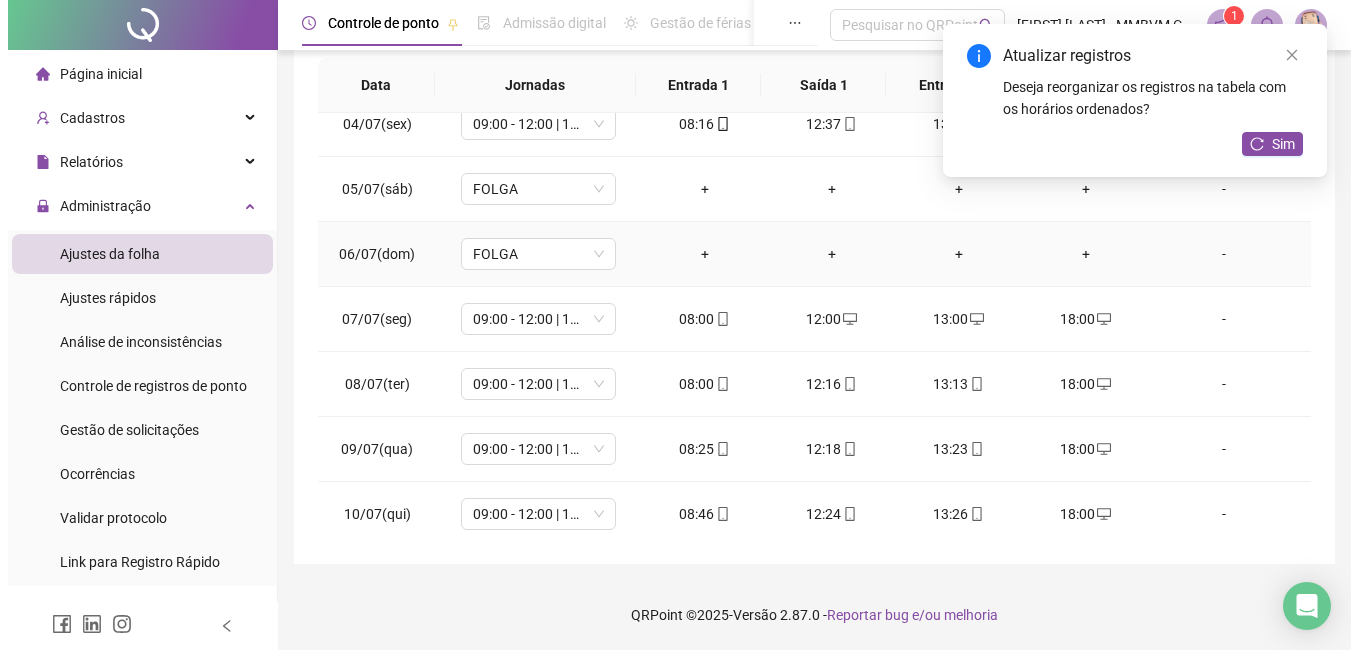 scroll, scrollTop: 188, scrollLeft: 0, axis: vertical 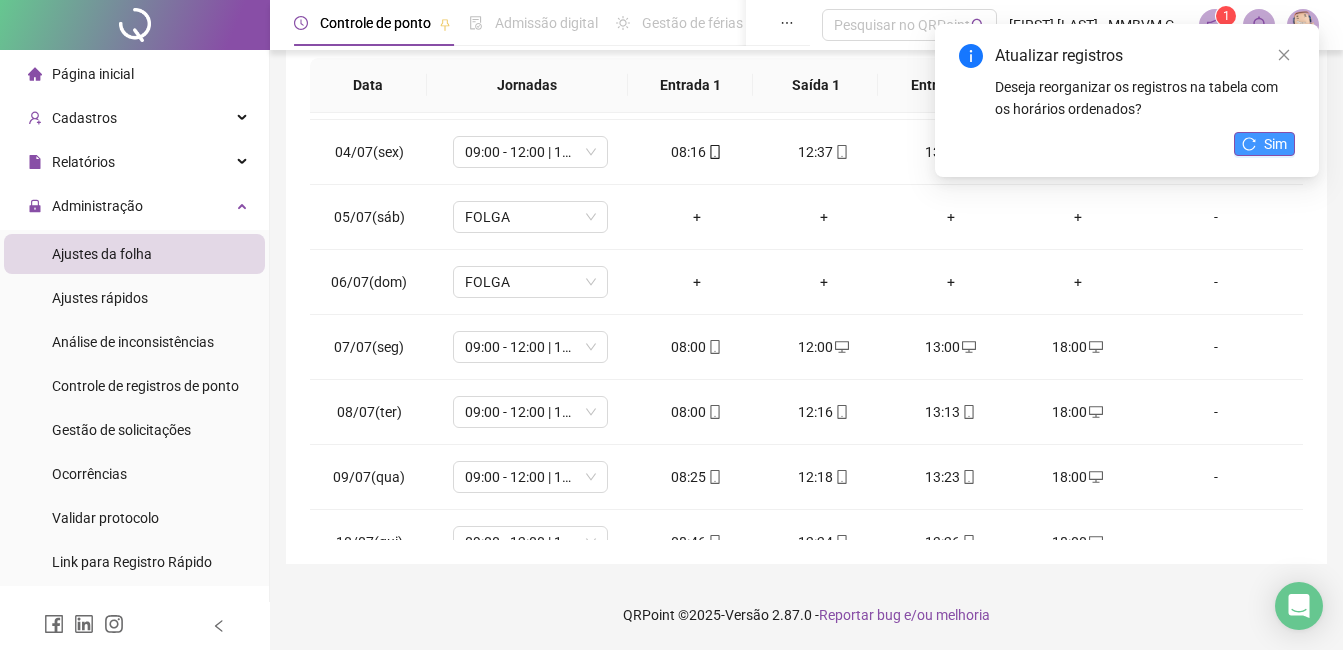 click on "Sim" at bounding box center (1275, 144) 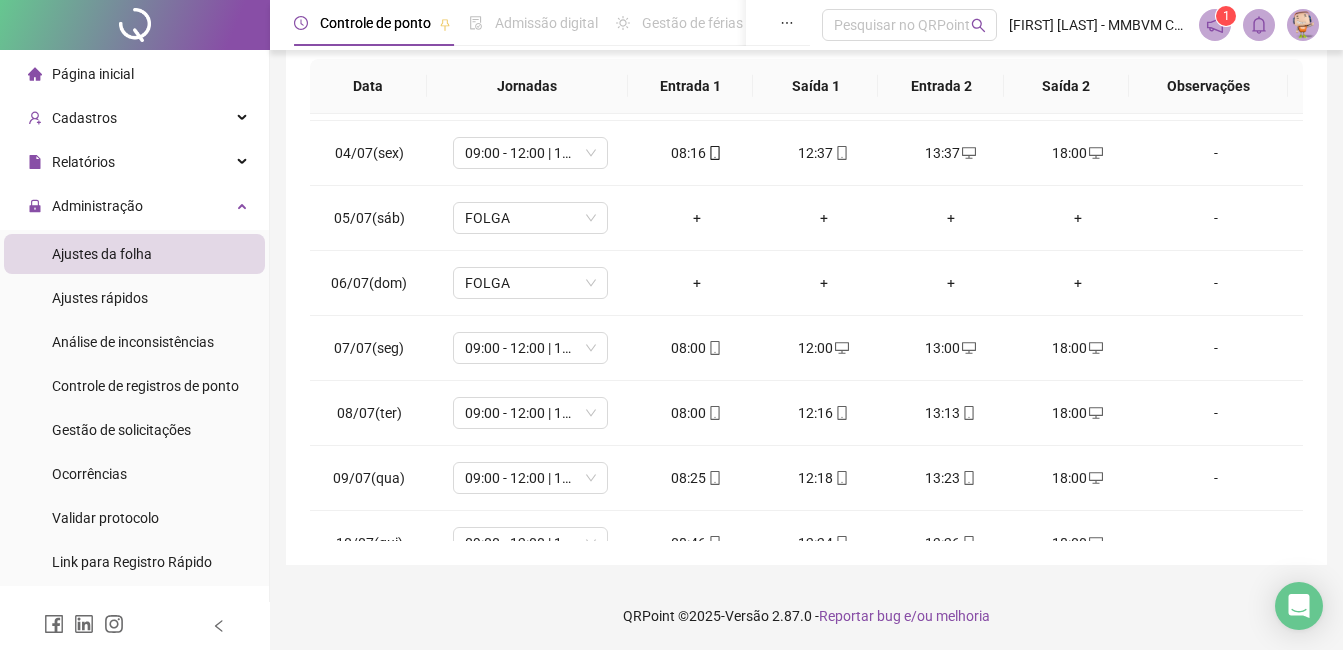 scroll, scrollTop: 0, scrollLeft: 0, axis: both 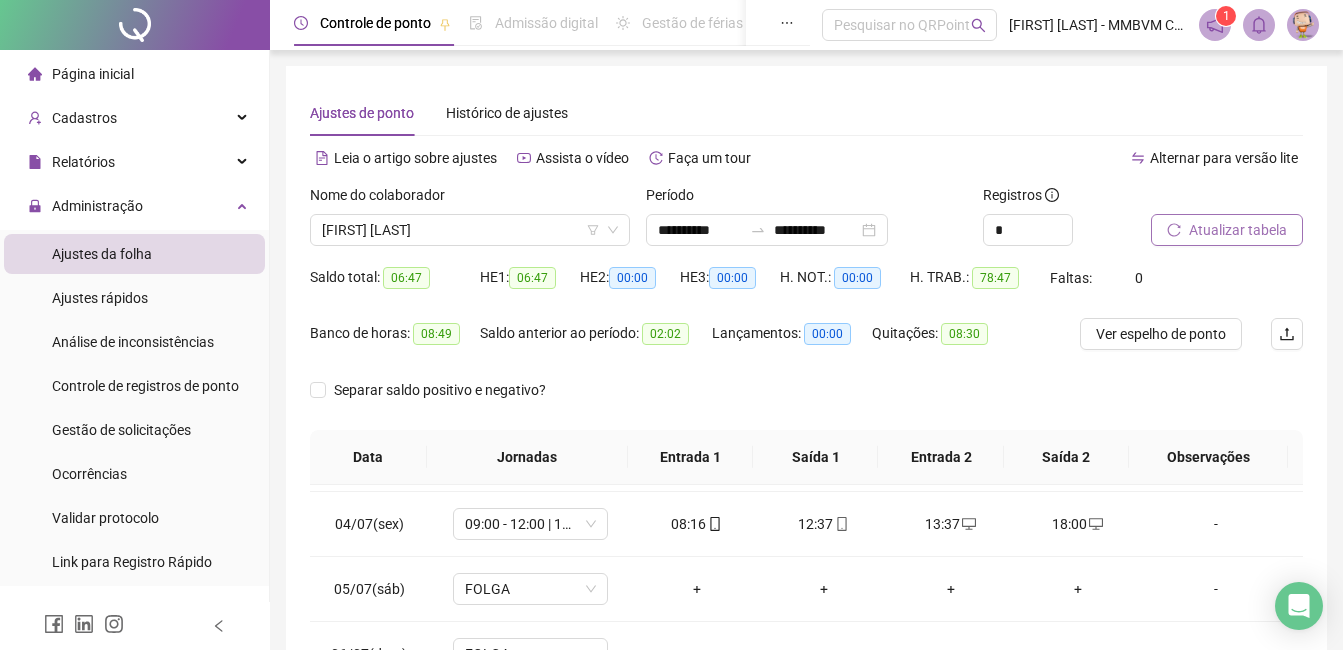 click on "Atualizar tabela" at bounding box center (1227, 230) 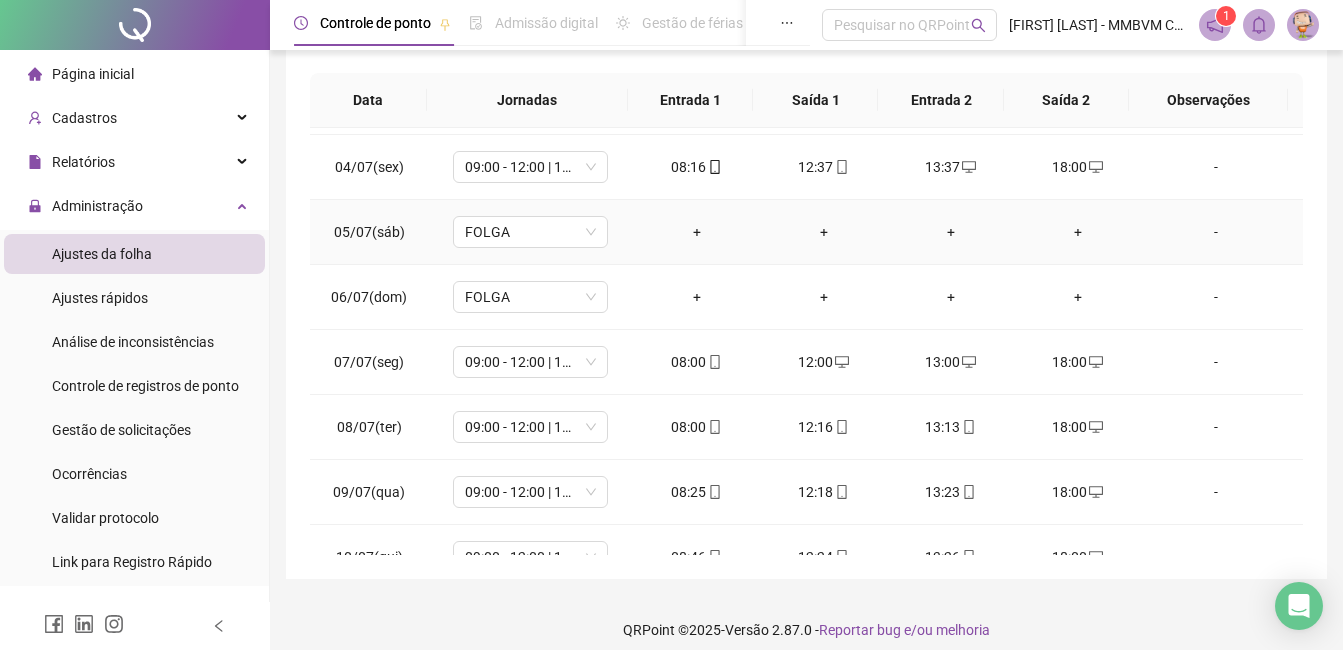 scroll, scrollTop: 372, scrollLeft: 0, axis: vertical 